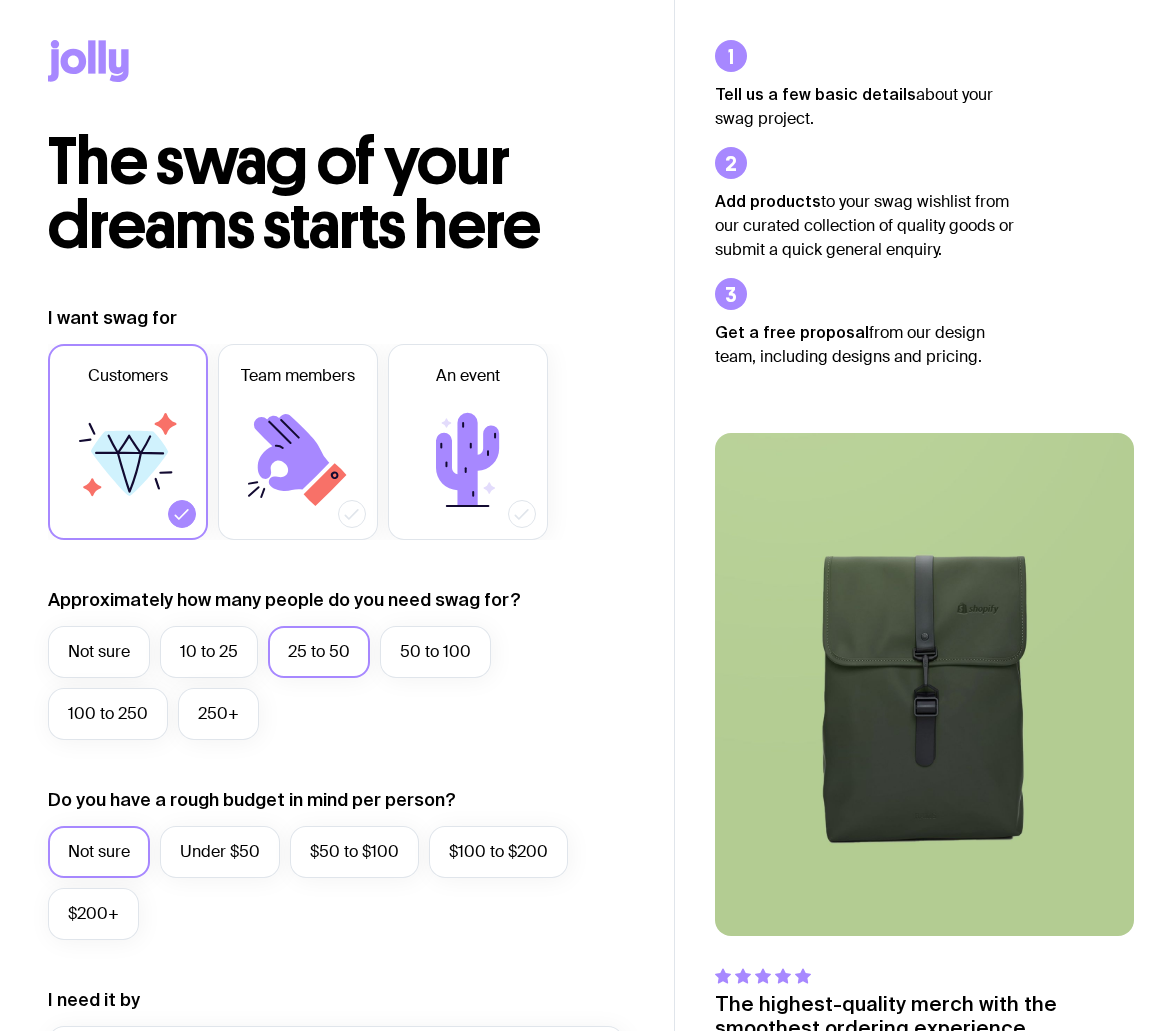 scroll, scrollTop: 0, scrollLeft: 0, axis: both 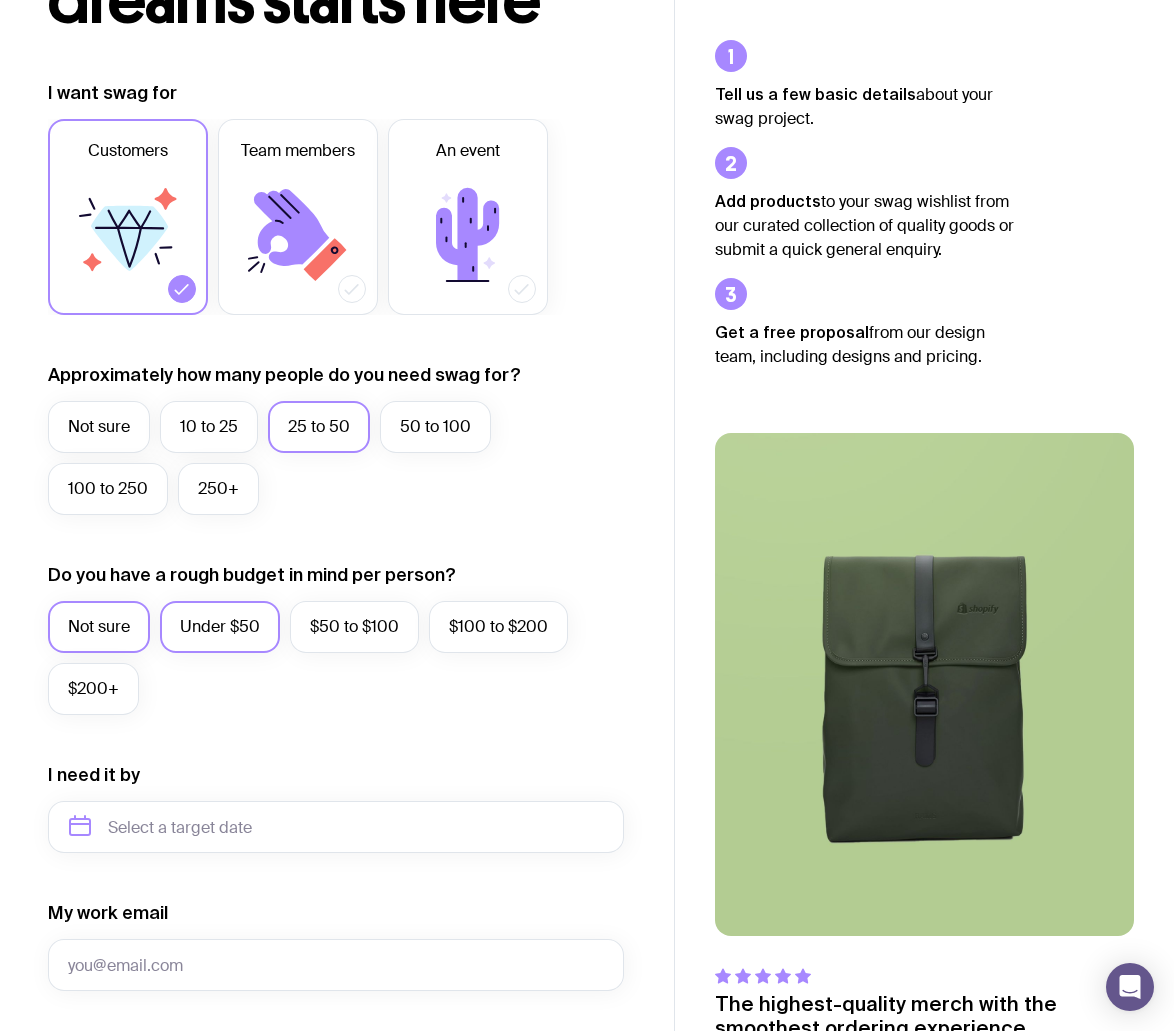 click on "Under $50" at bounding box center [220, 627] 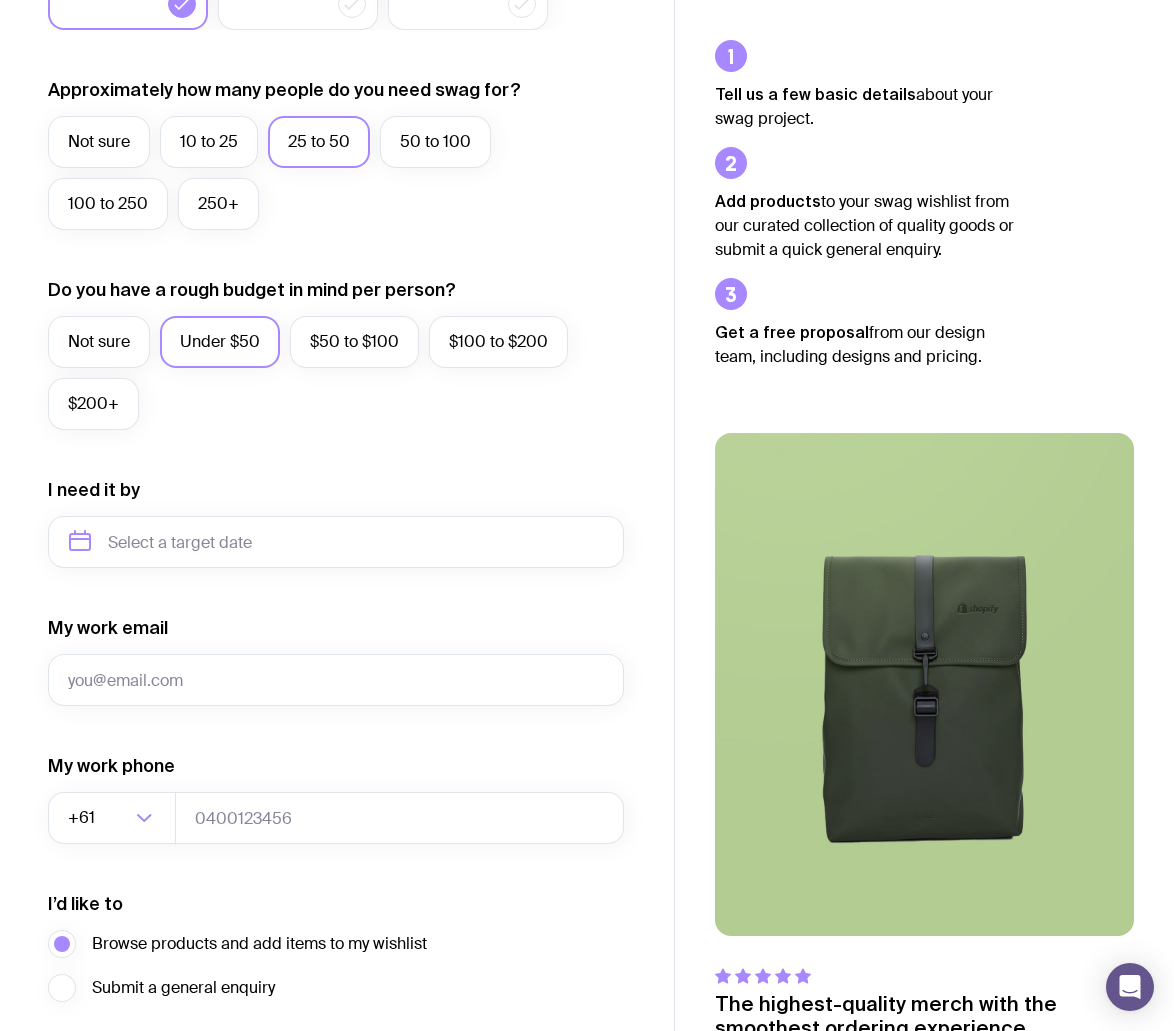 scroll, scrollTop: 518, scrollLeft: 0, axis: vertical 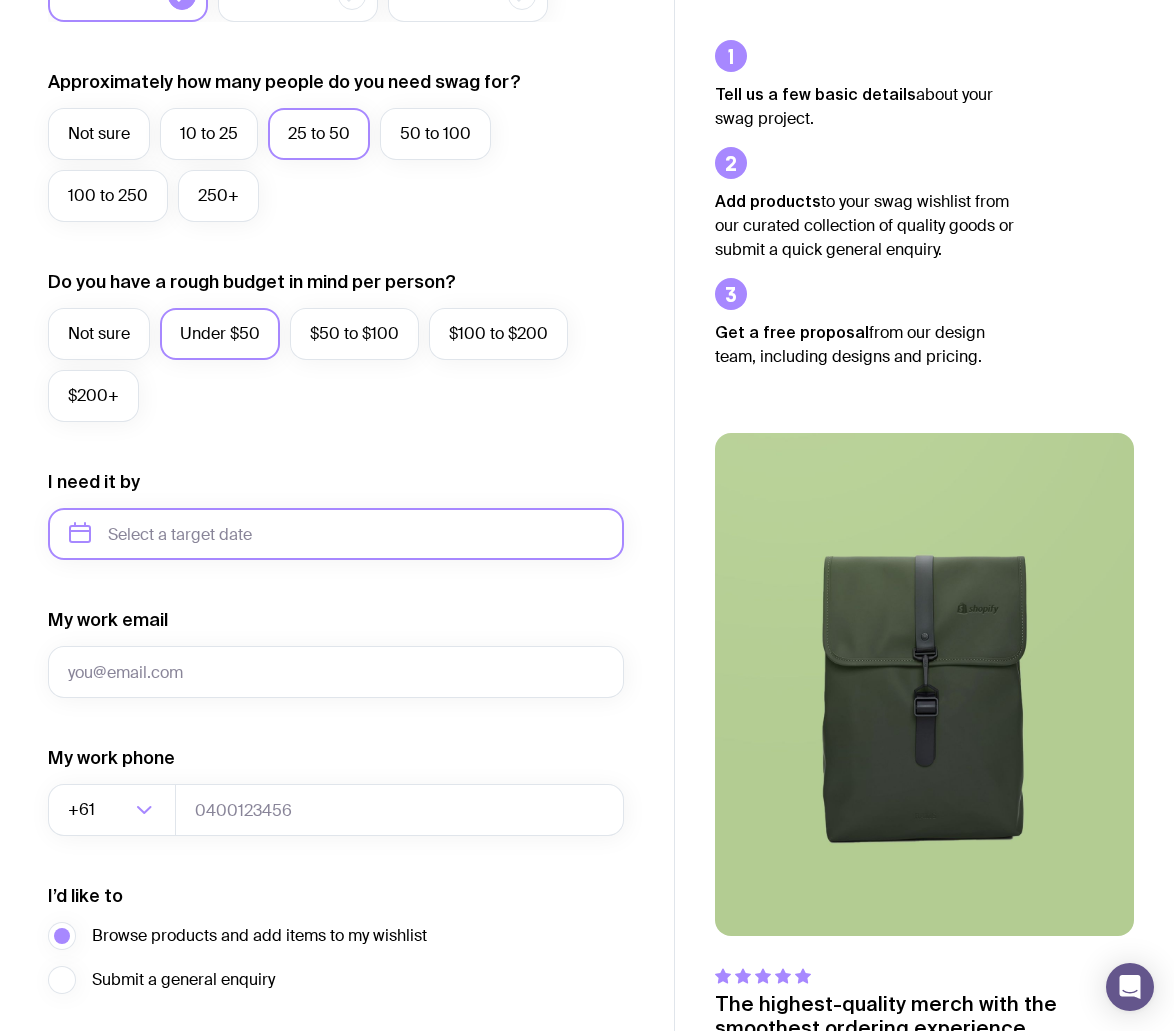 click at bounding box center [336, 534] 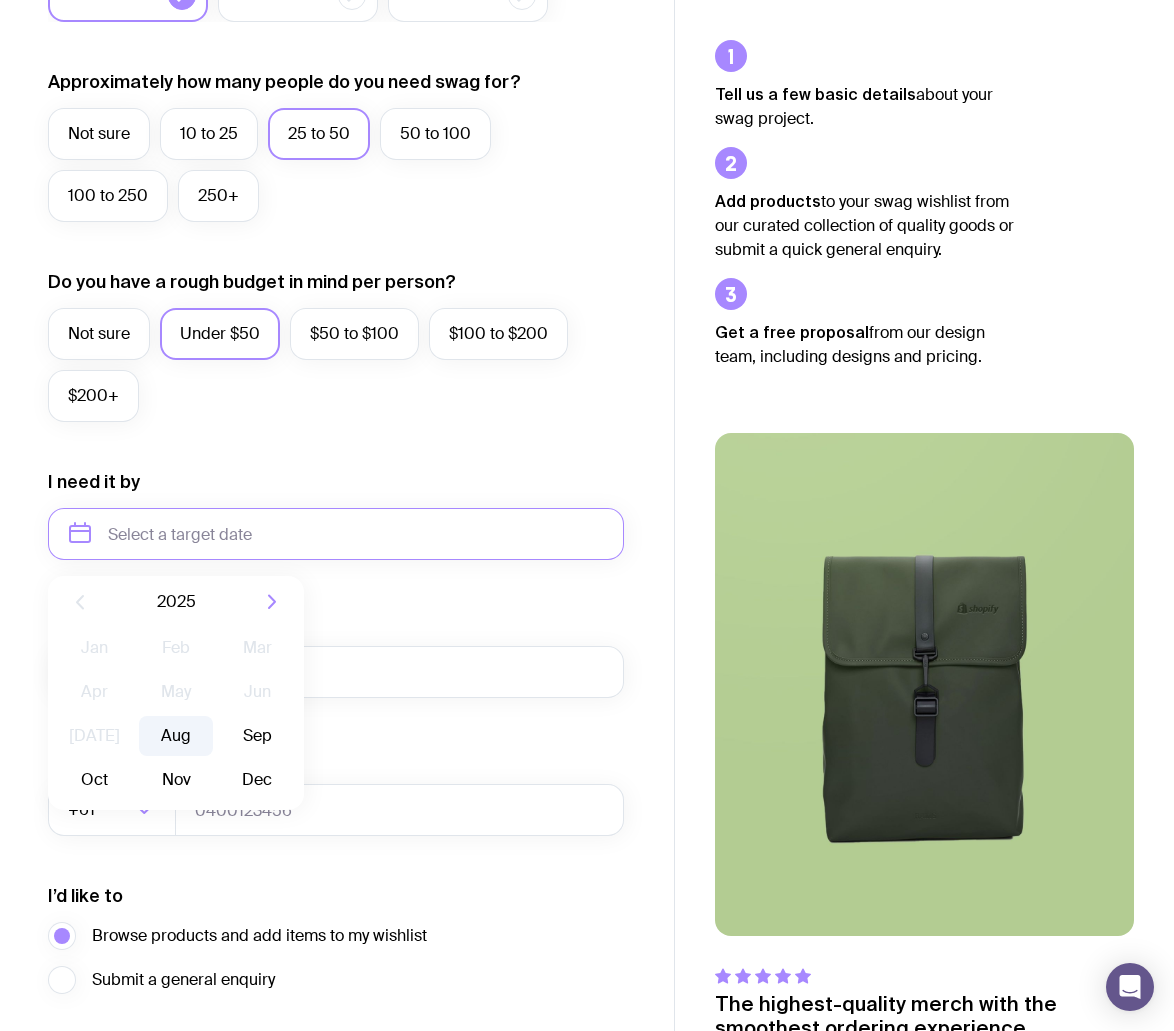 click on "Aug" 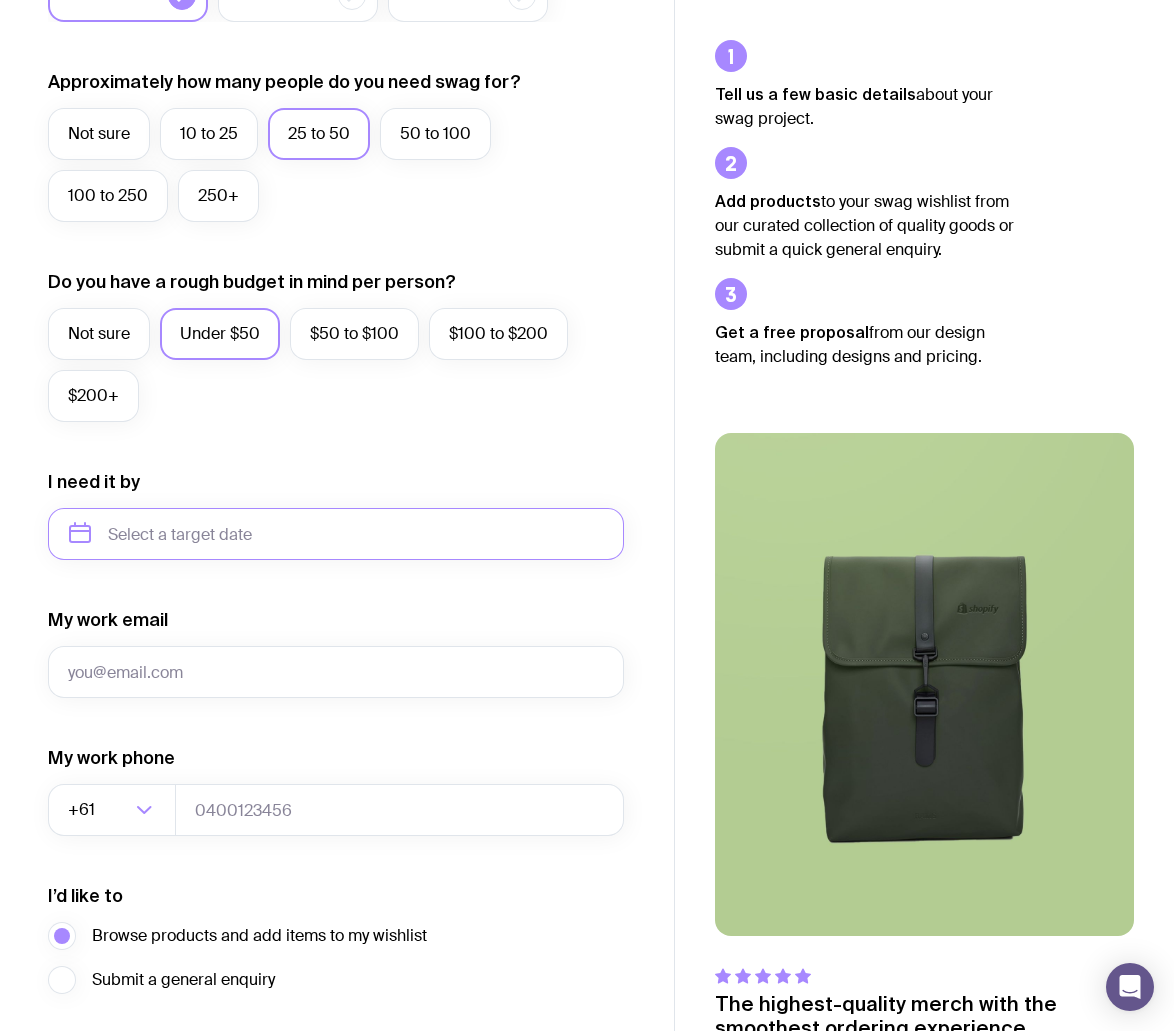 type on "[DATE]" 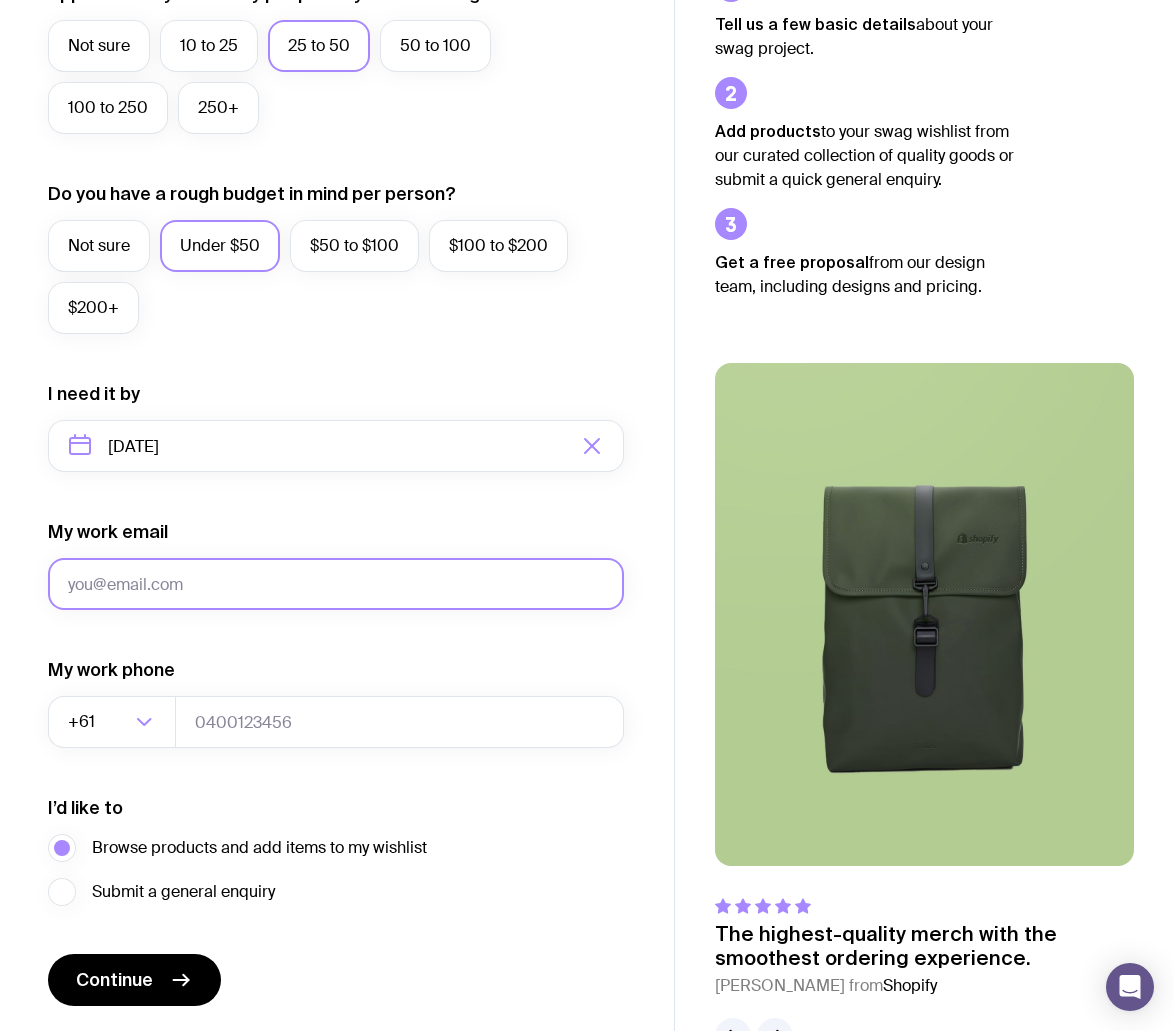 scroll, scrollTop: 669, scrollLeft: 0, axis: vertical 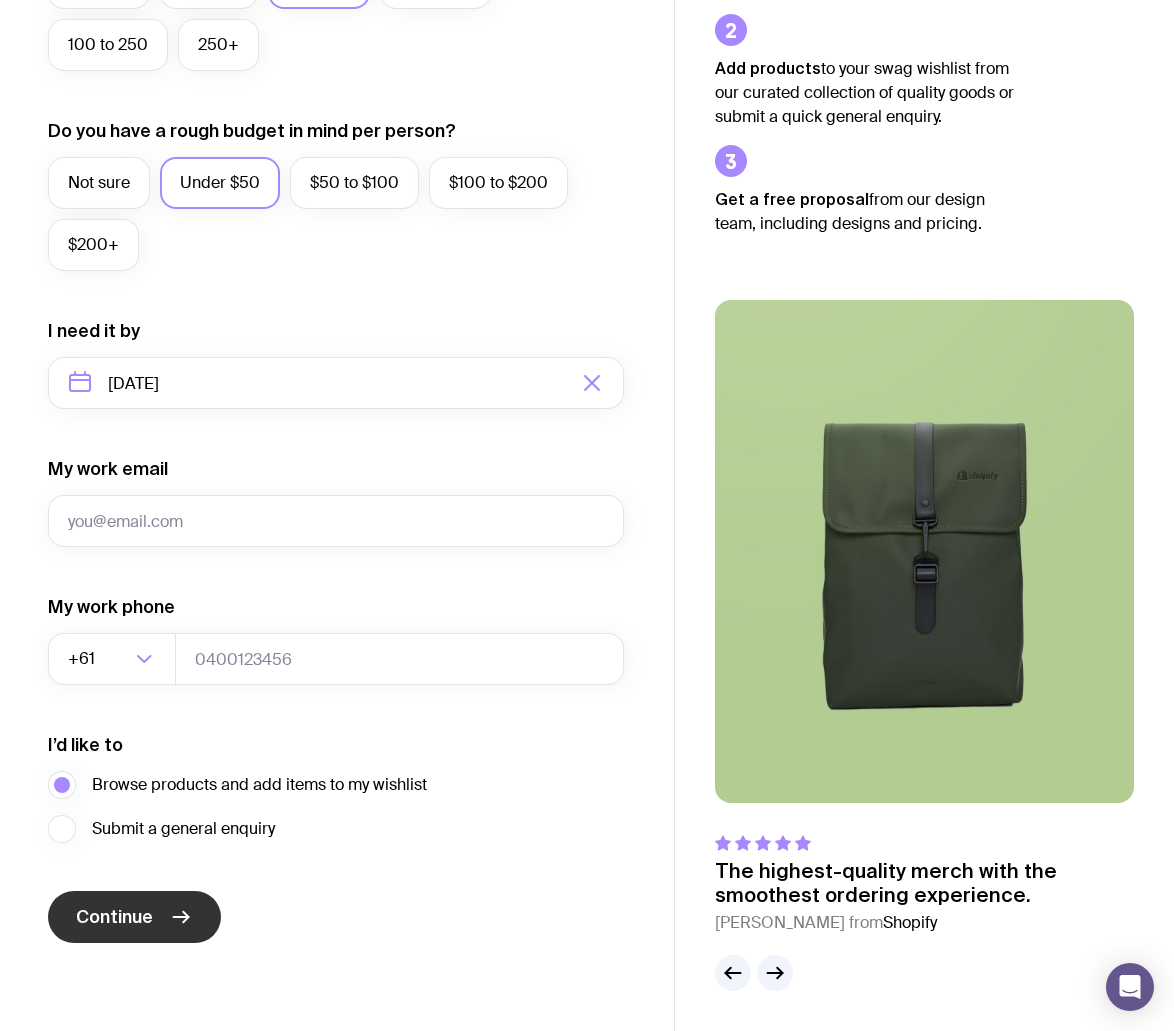 click on "Continue" at bounding box center (134, 917) 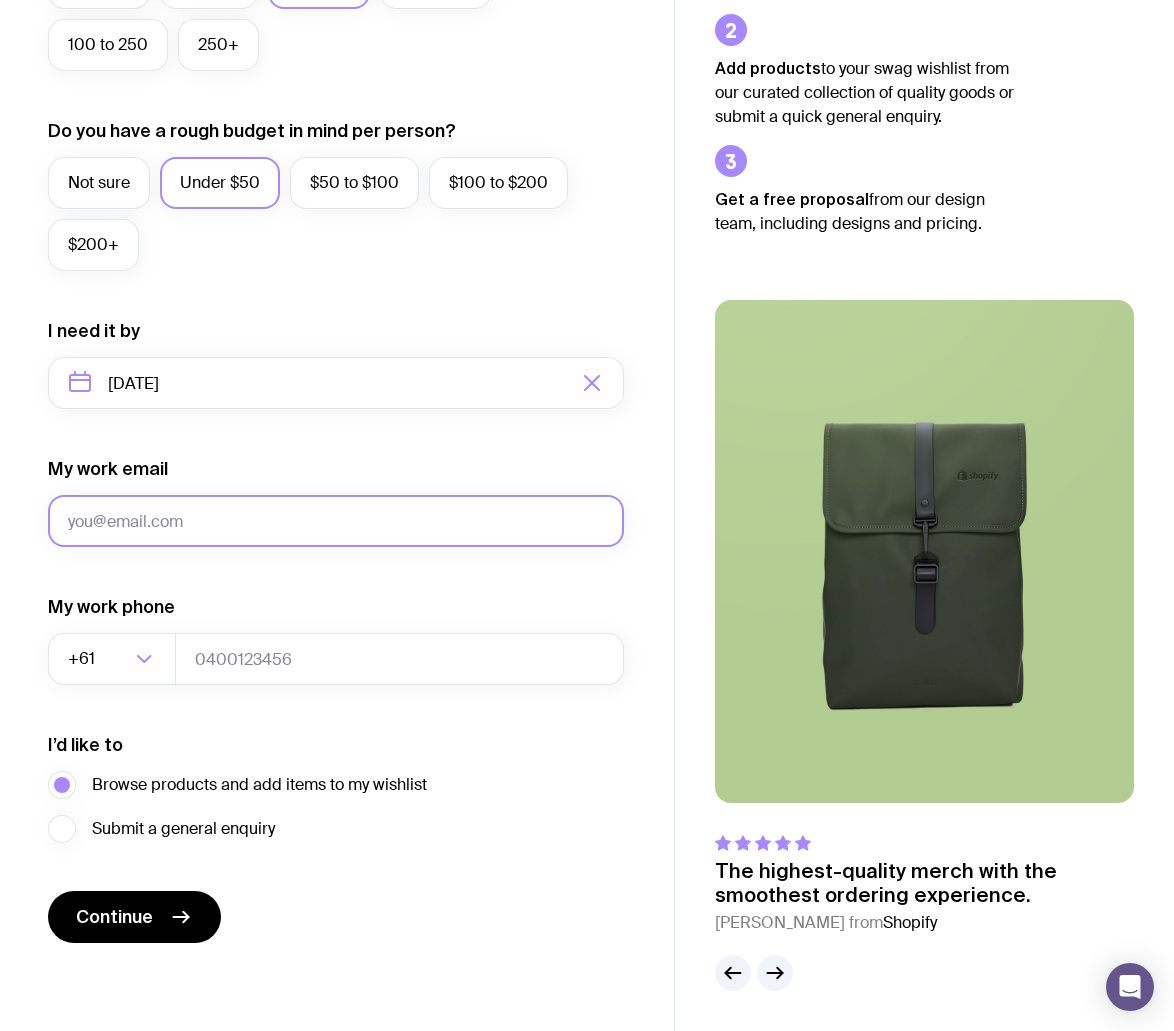 click on "My work email" at bounding box center (336, 521) 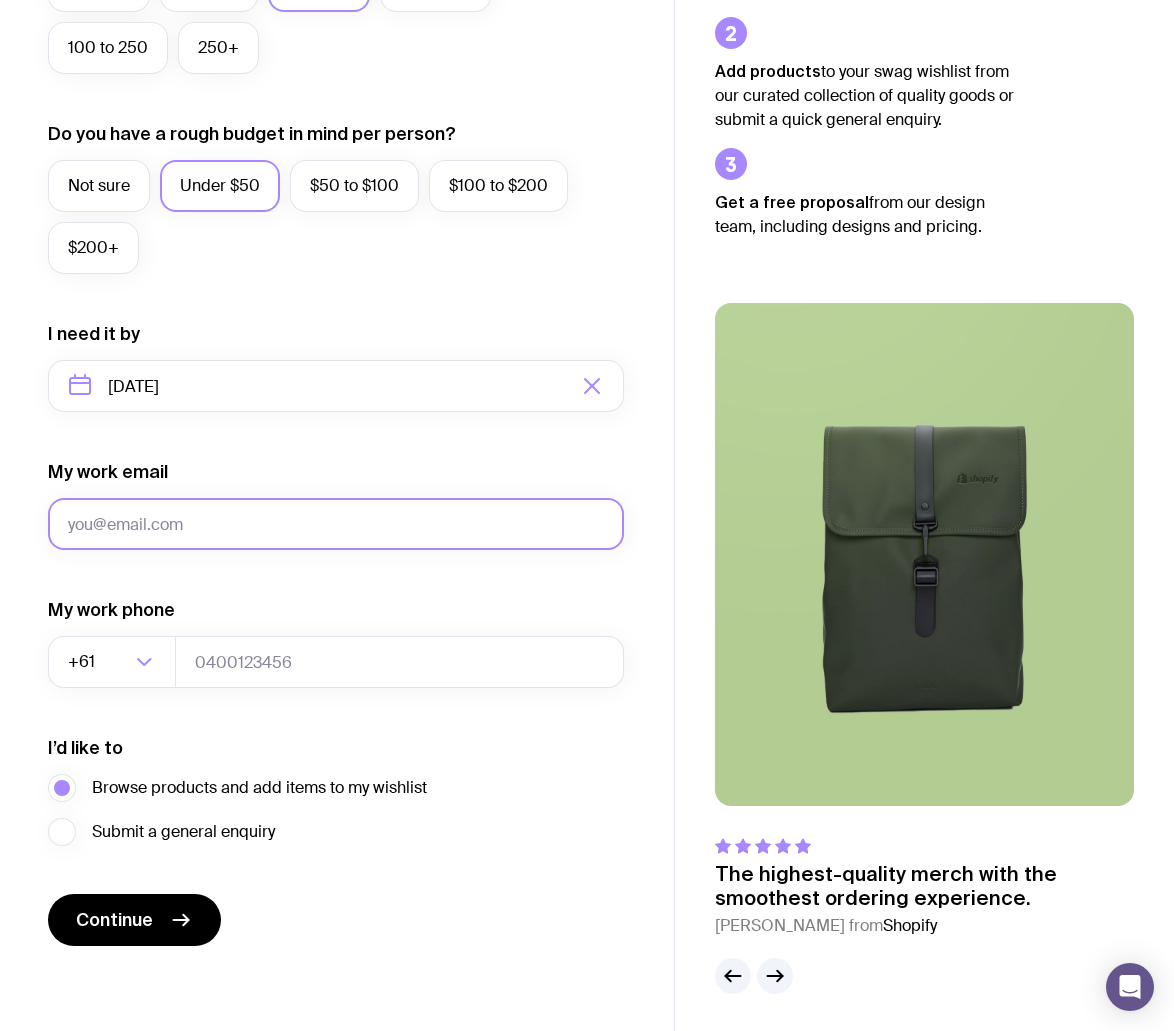 scroll, scrollTop: 669, scrollLeft: 0, axis: vertical 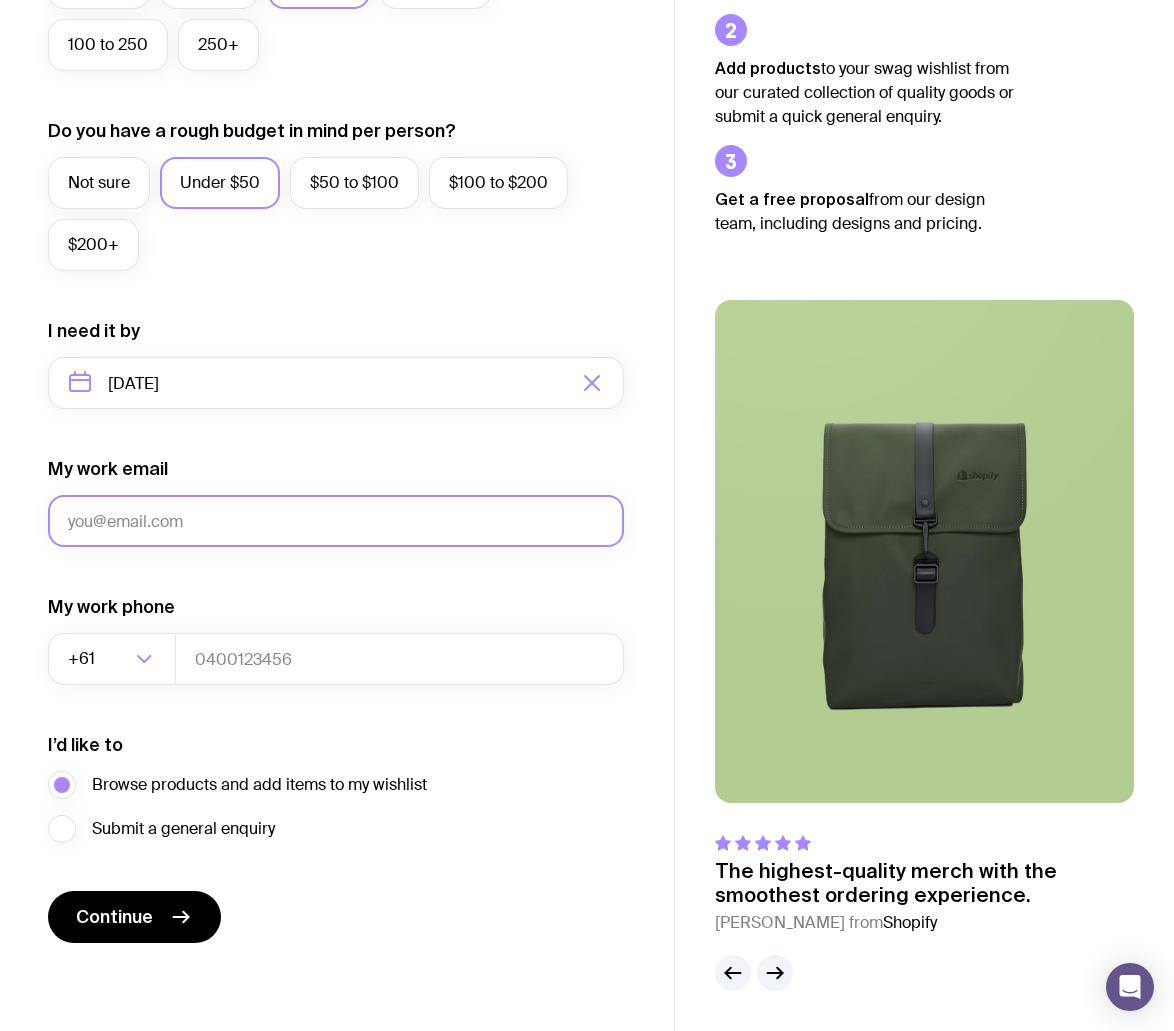 click on "My work email" at bounding box center [336, 521] 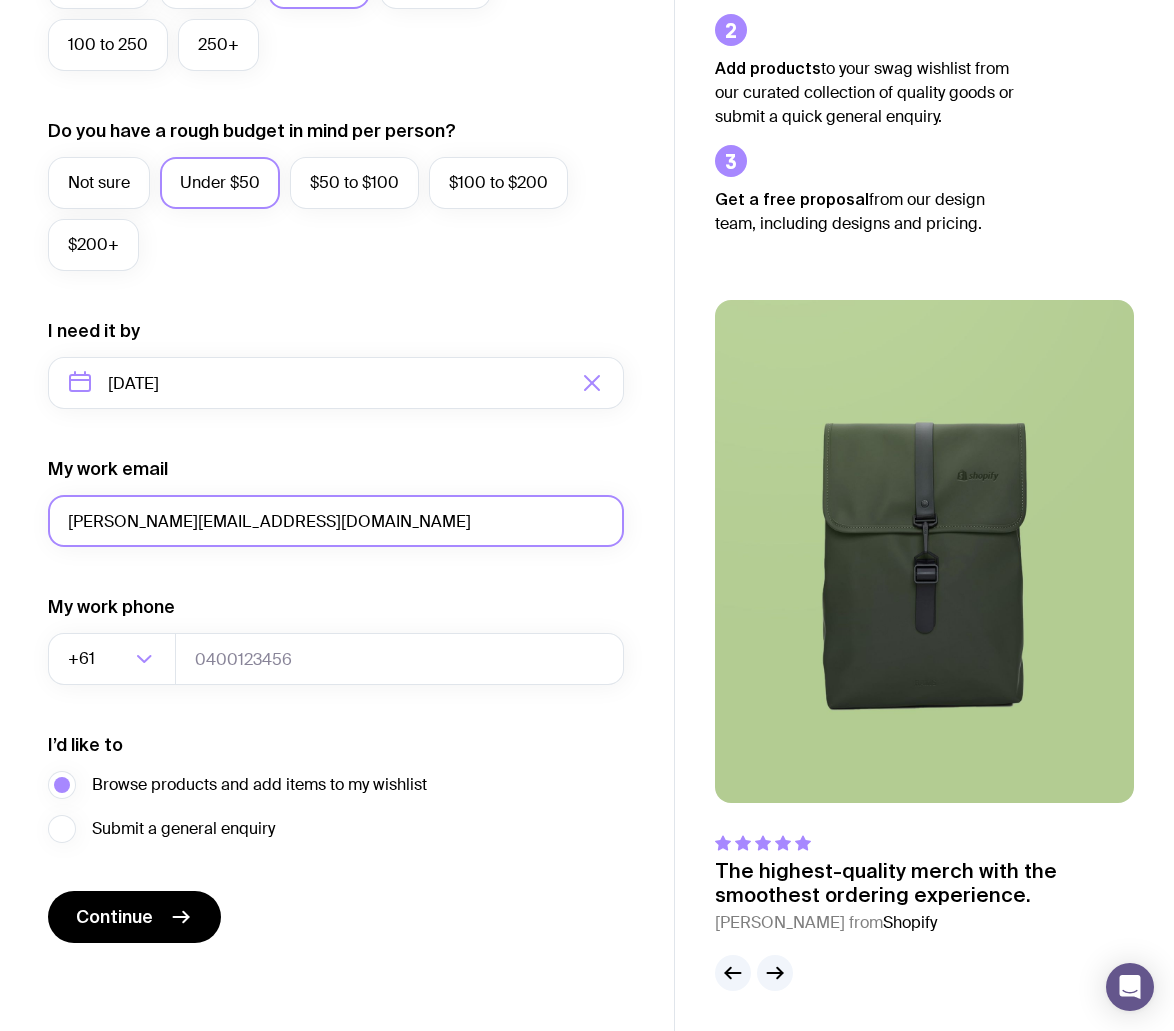 click on "tom@mews.com" at bounding box center [336, 521] 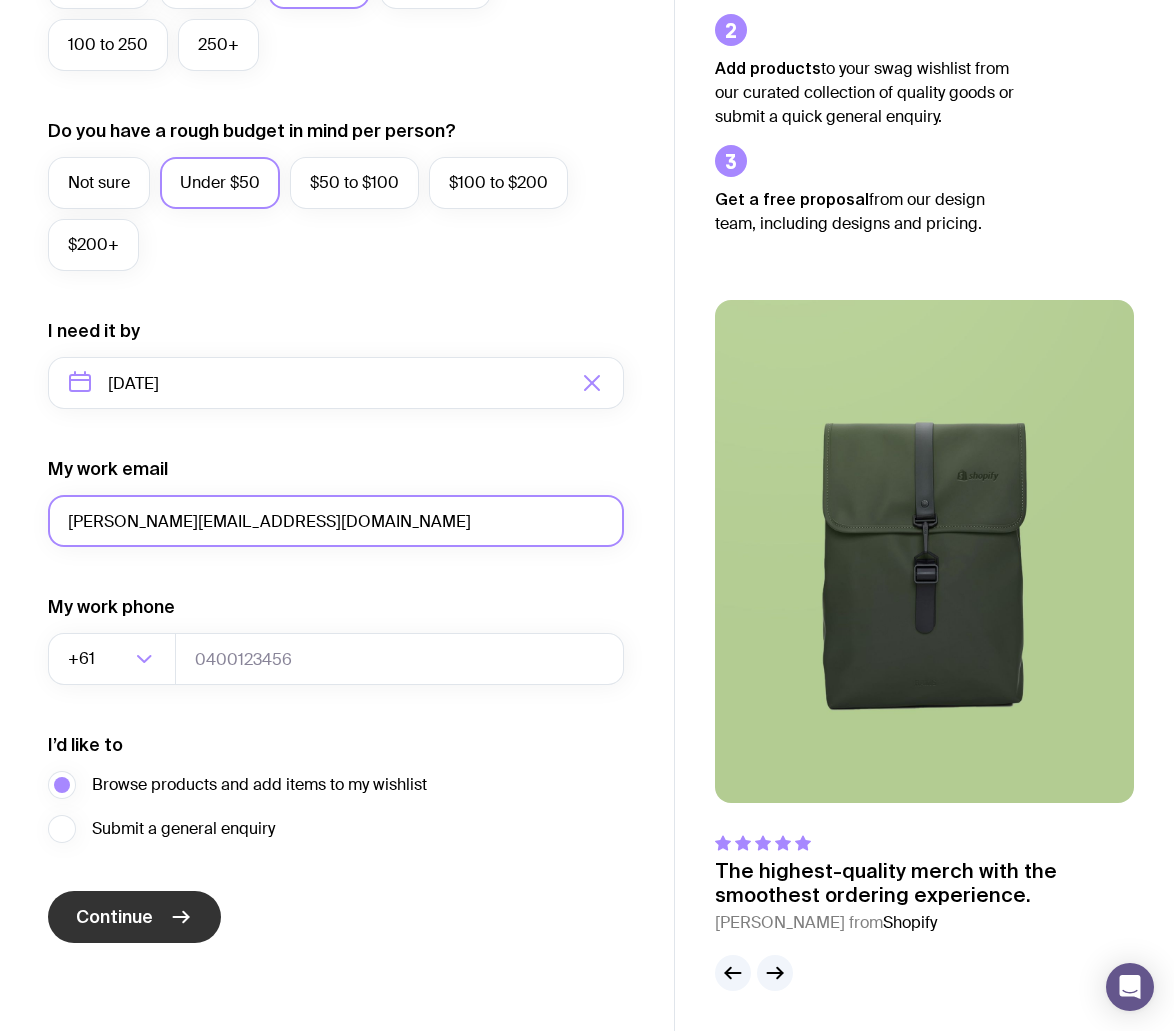 type on "[PERSON_NAME][EMAIL_ADDRESS][DOMAIN_NAME]" 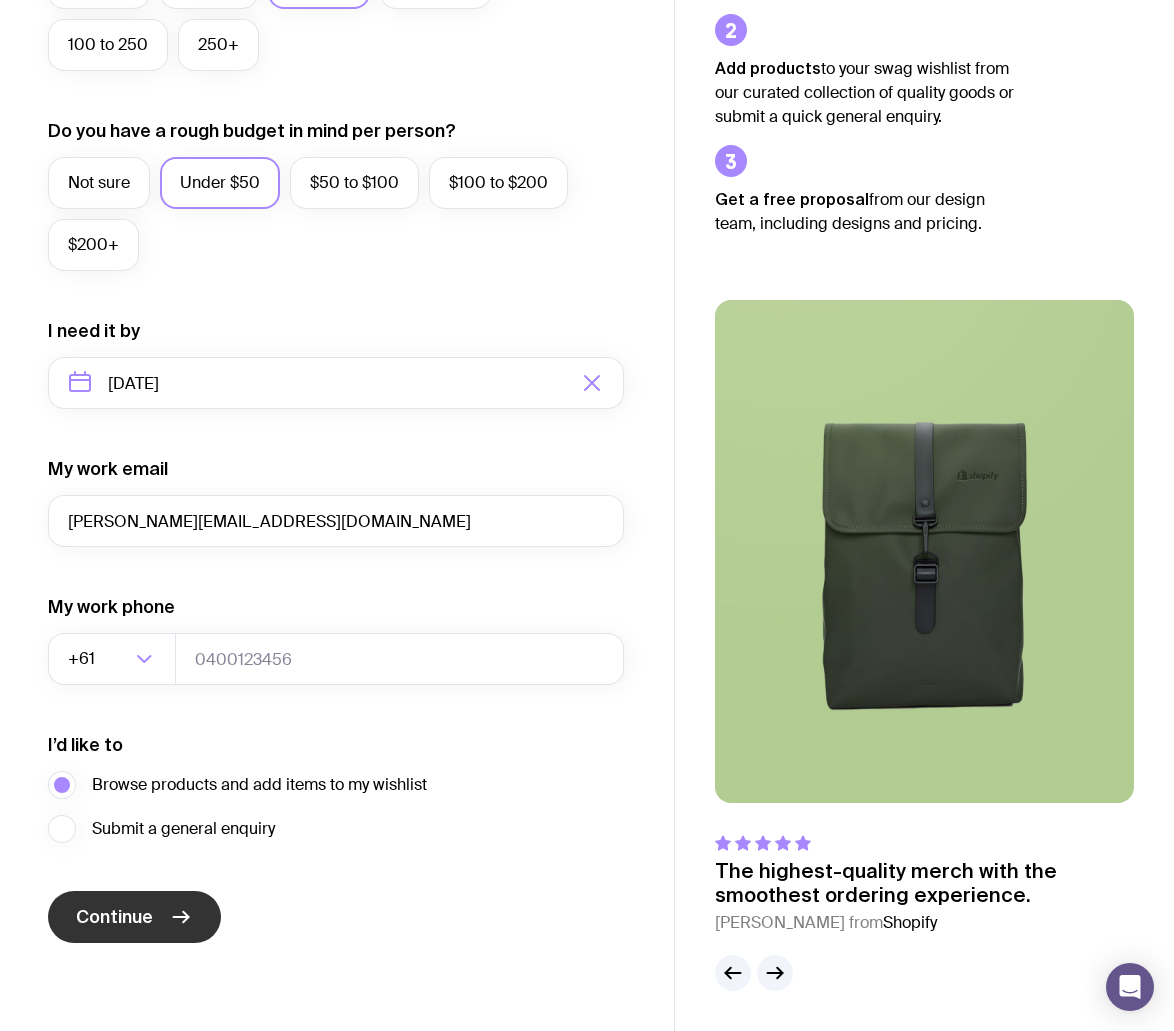 click on "Continue" at bounding box center [134, 917] 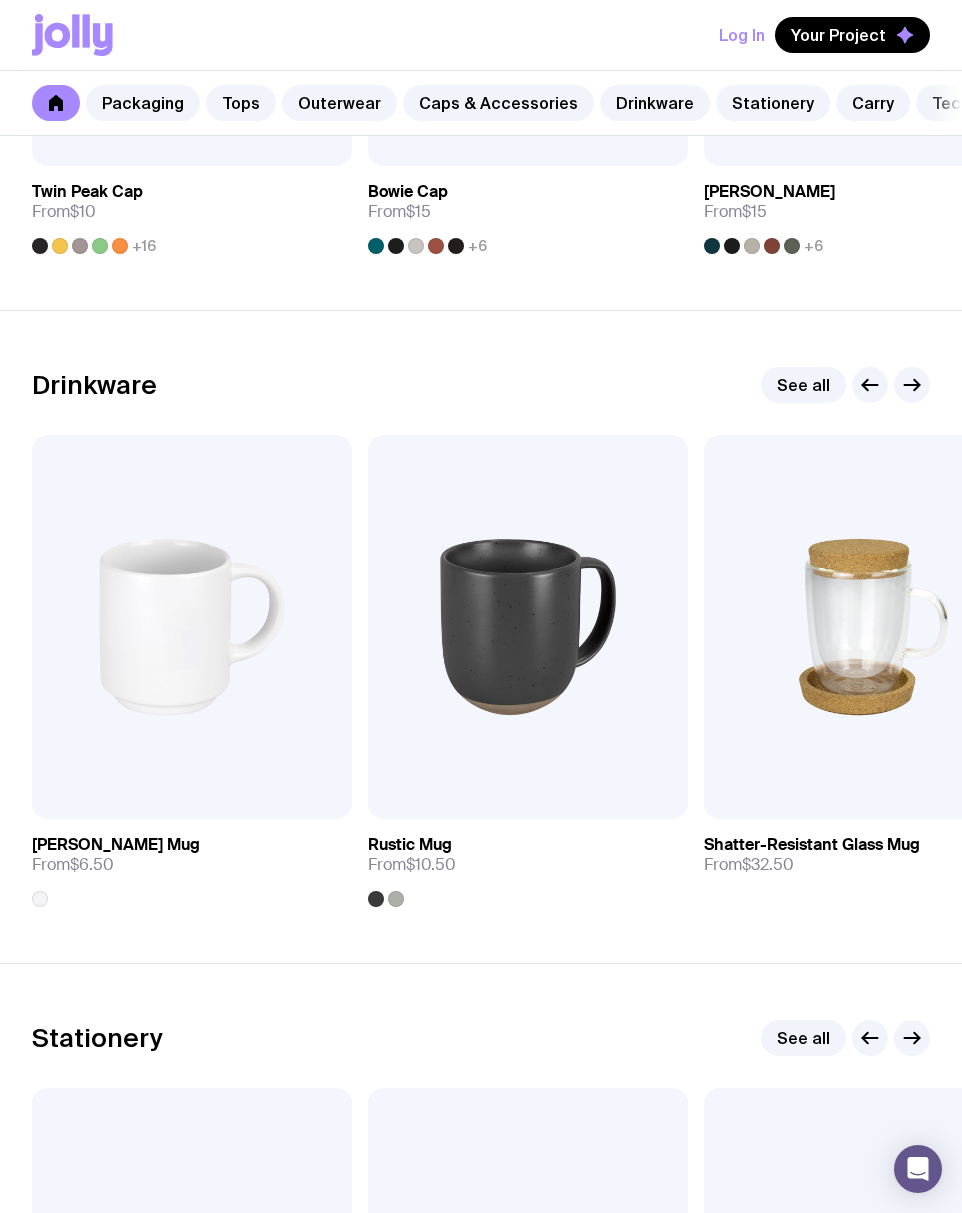 scroll, scrollTop: 2682, scrollLeft: 0, axis: vertical 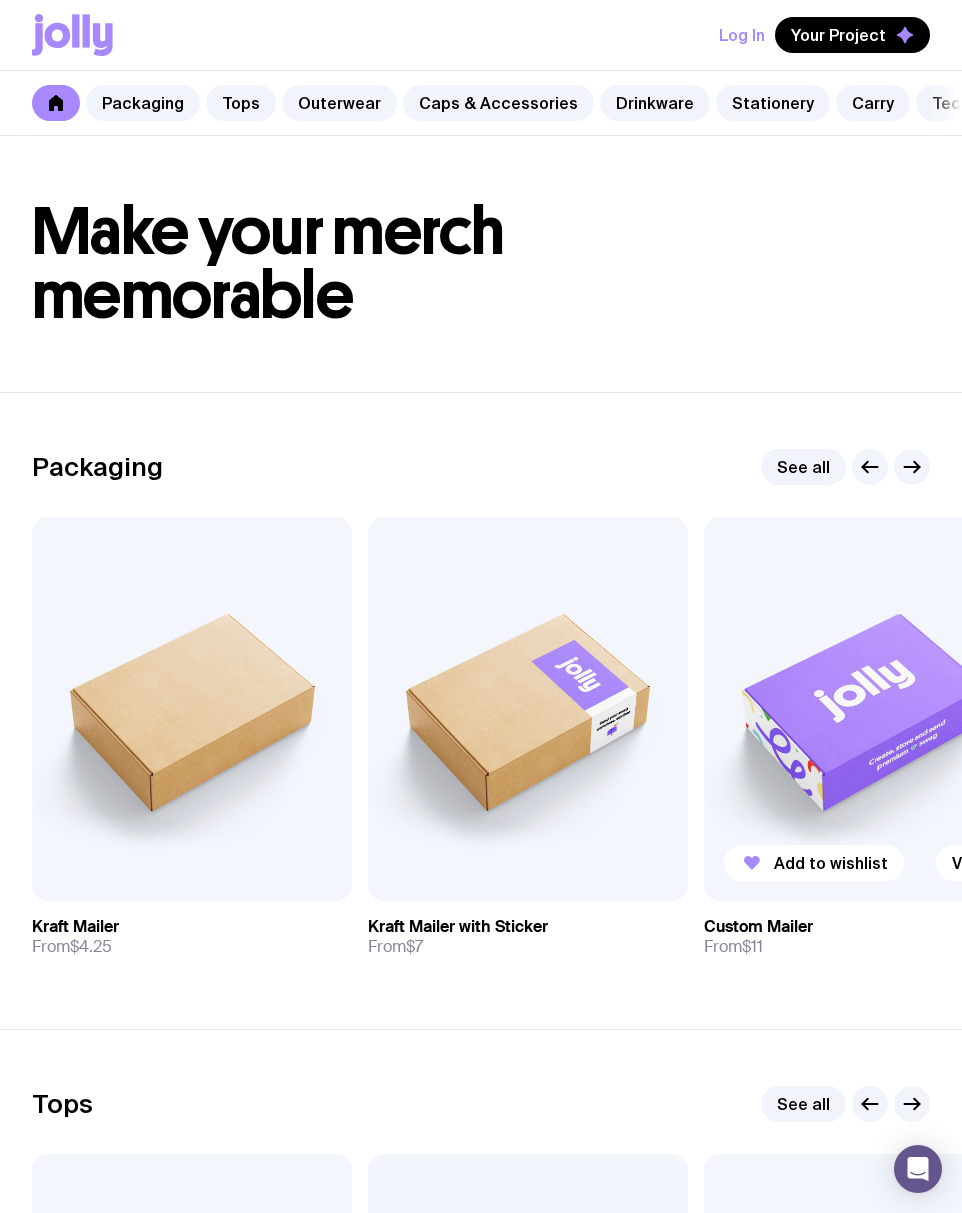 click at bounding box center (864, 709) 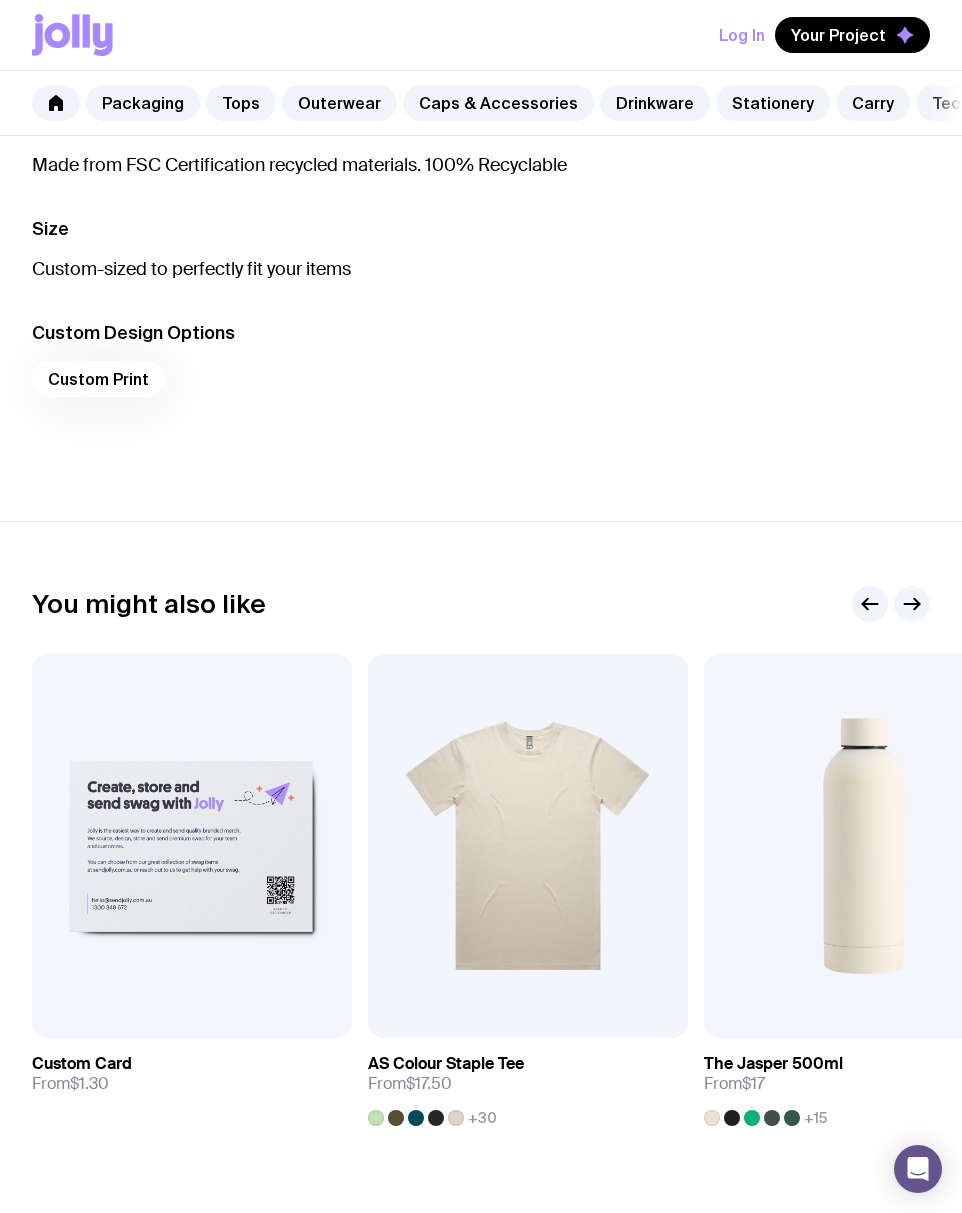scroll, scrollTop: 1573, scrollLeft: 0, axis: vertical 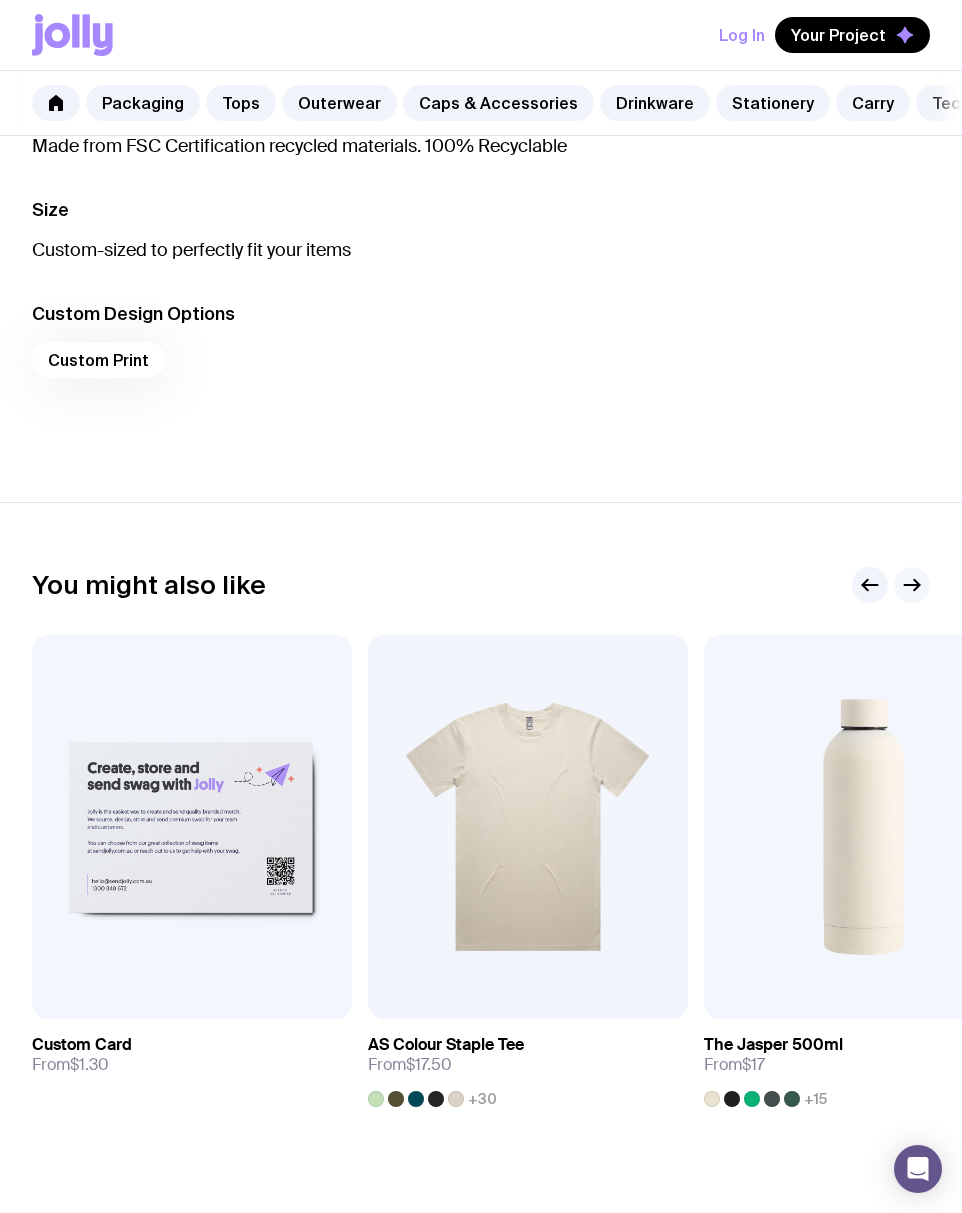 click 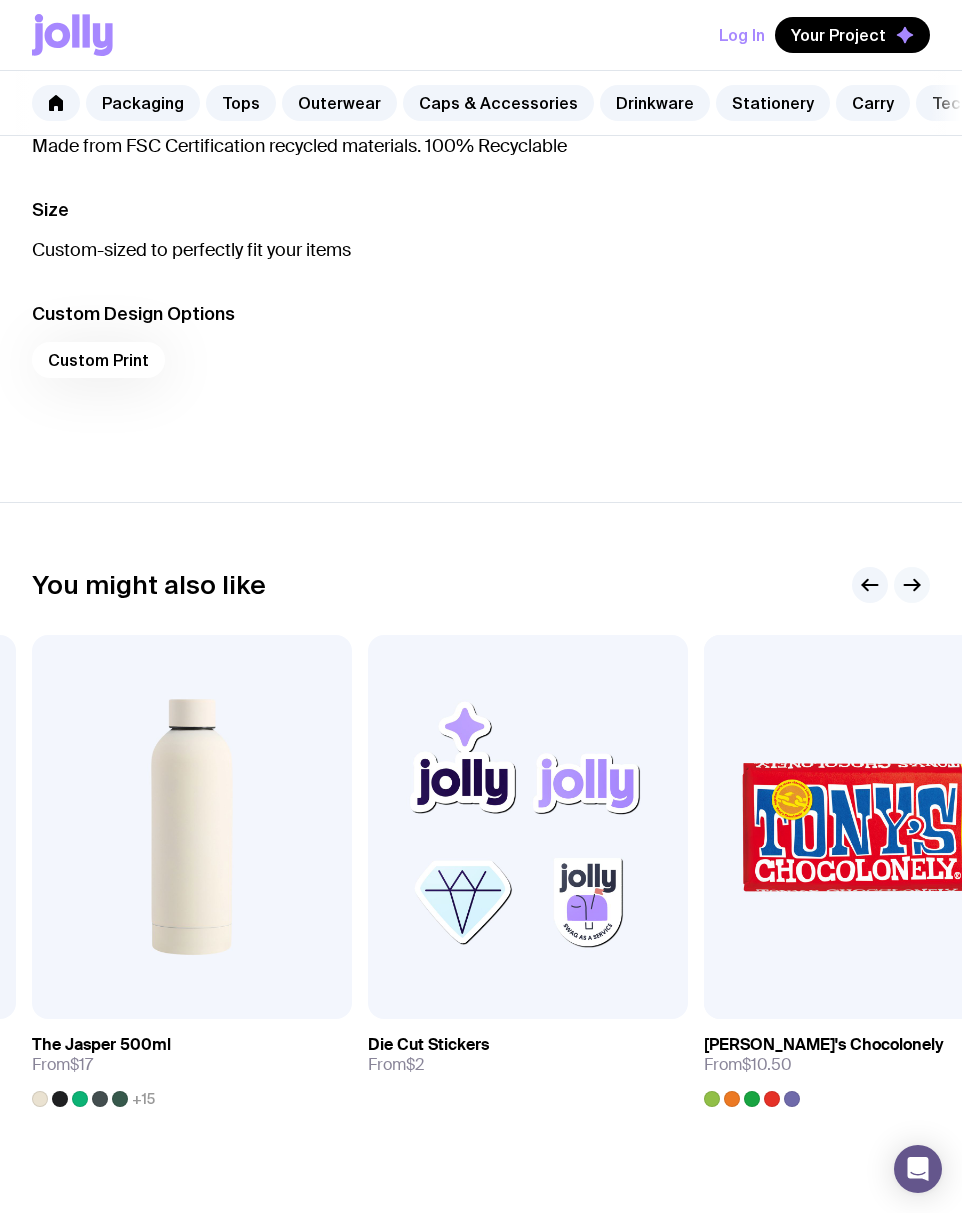 click 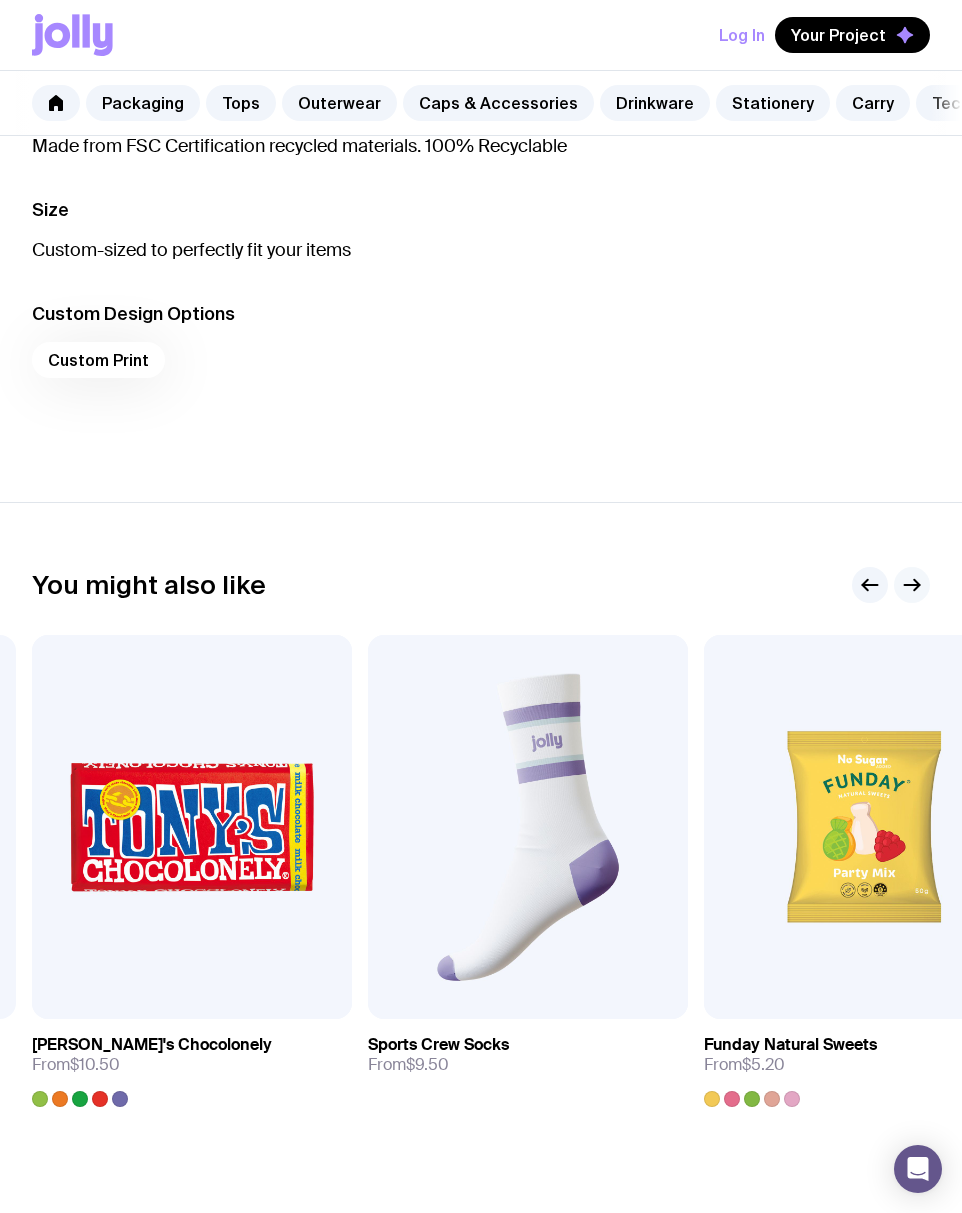 click 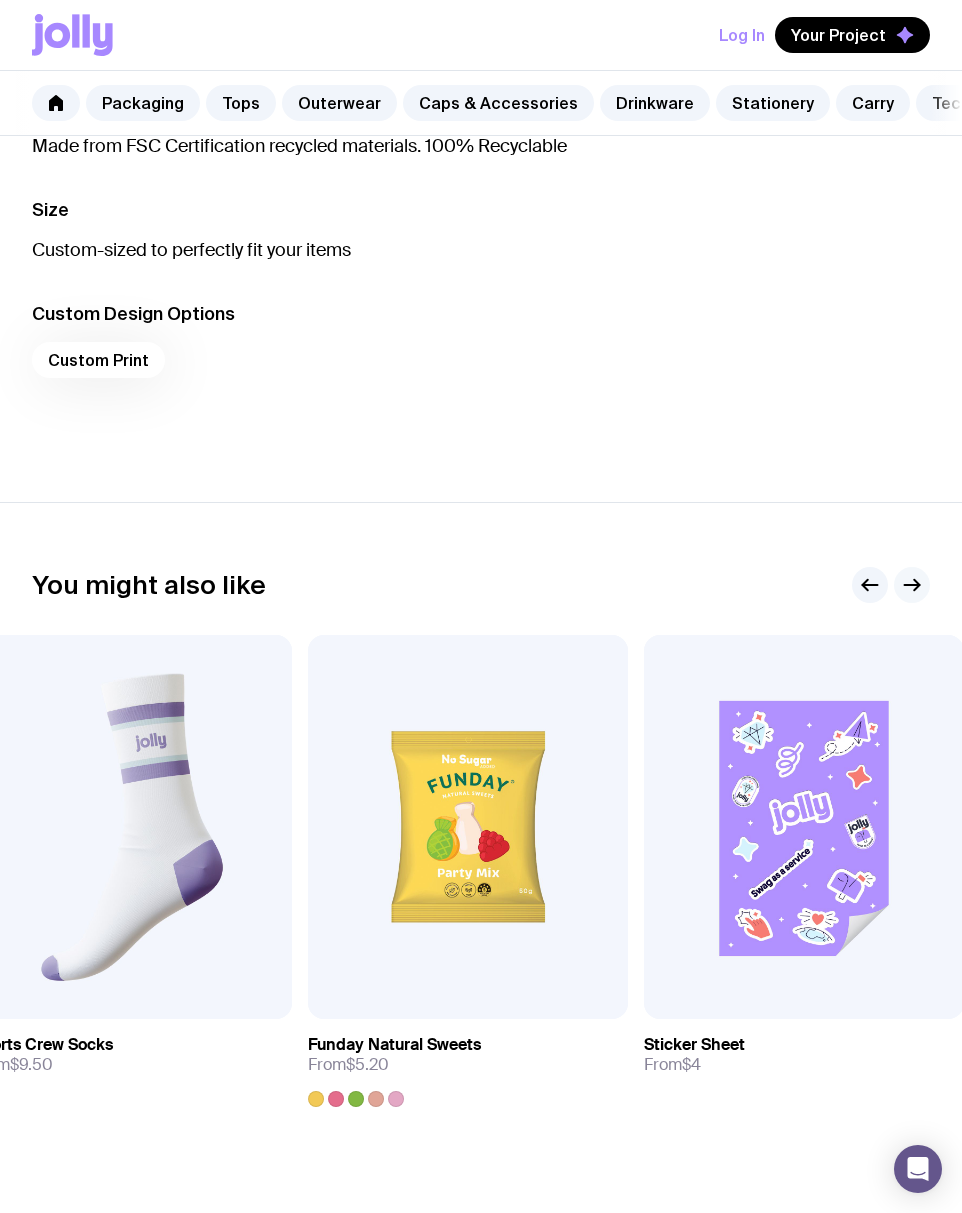 click 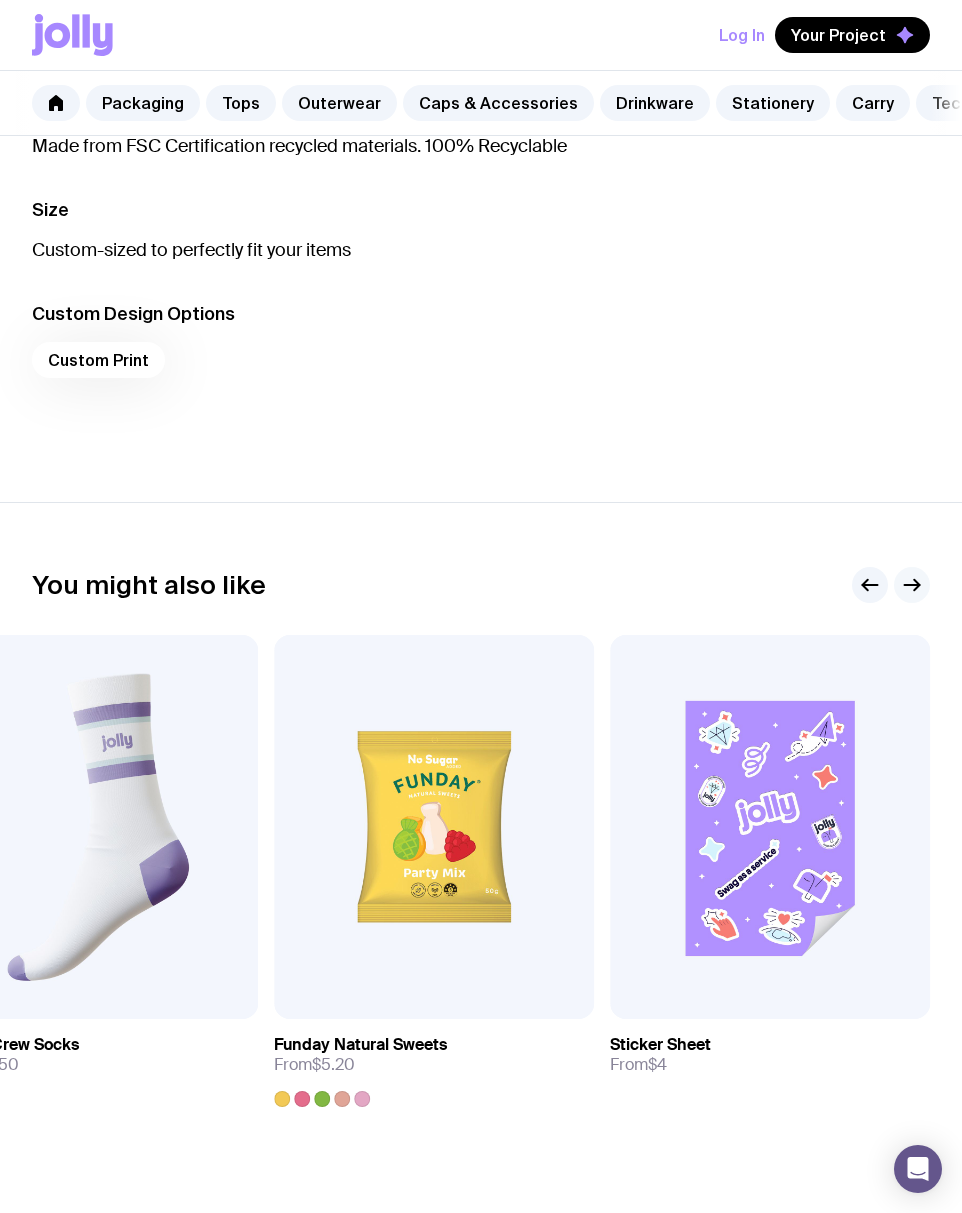 click 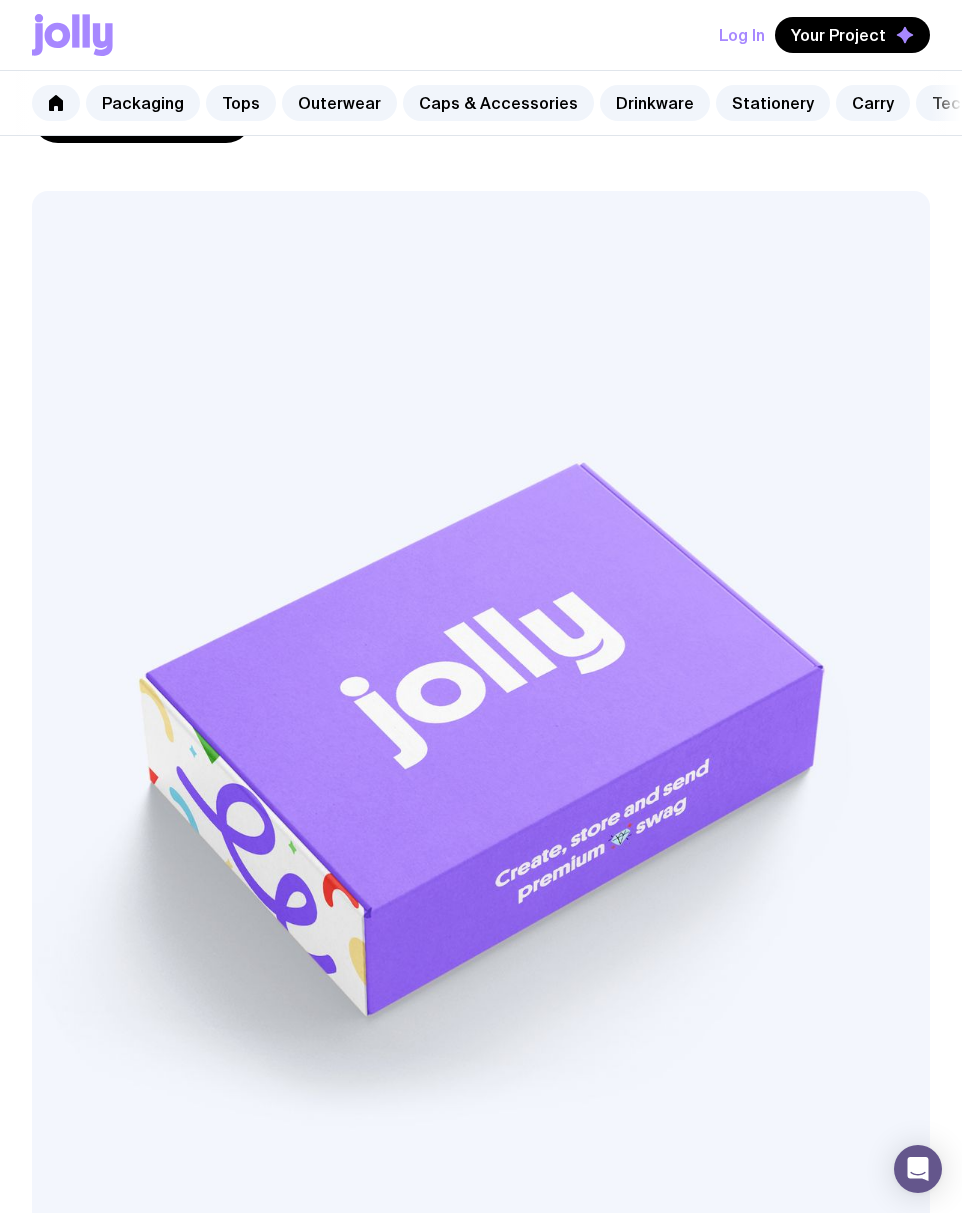 scroll, scrollTop: 0, scrollLeft: 0, axis: both 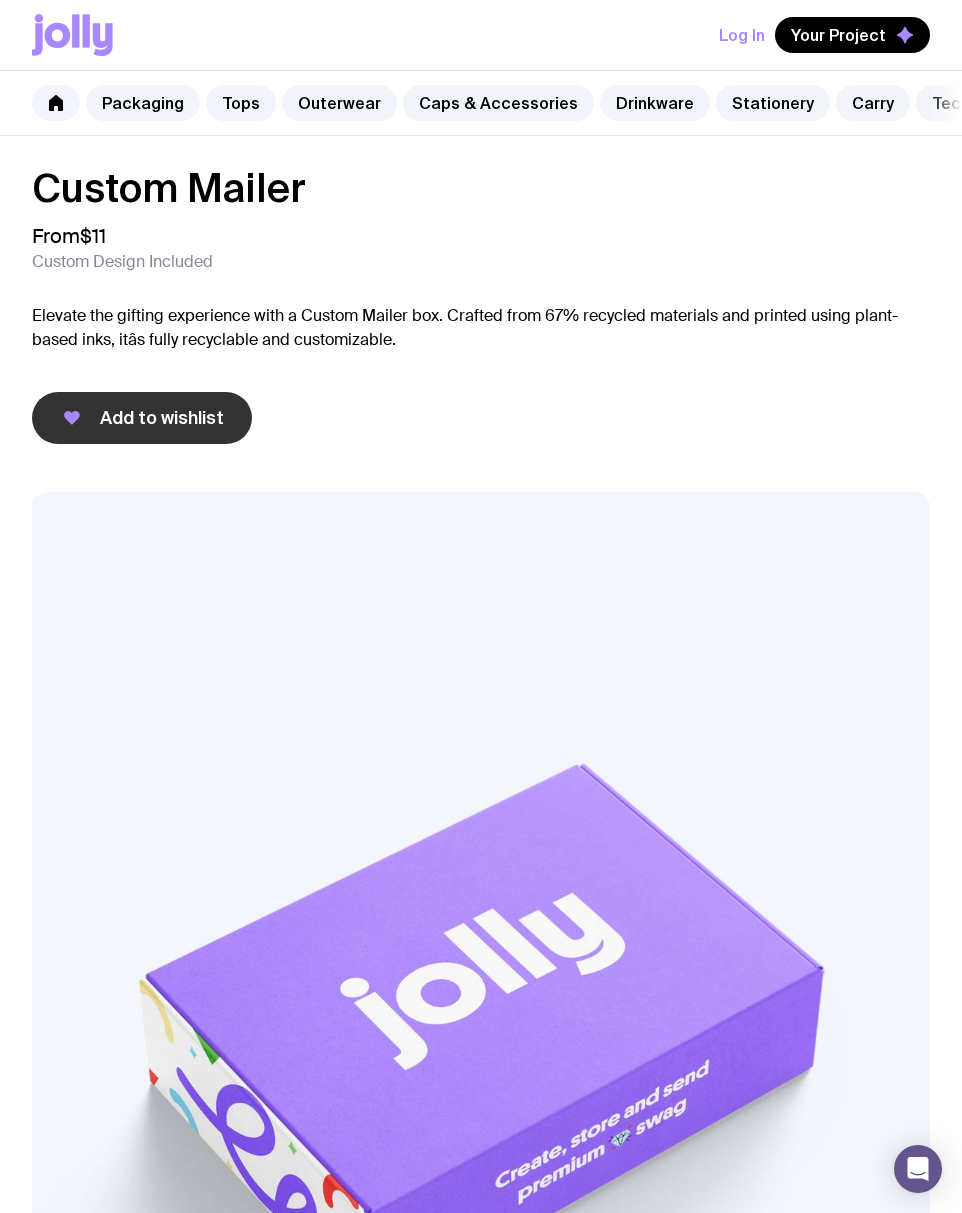 click on "Add to wishlist" at bounding box center (142, 418) 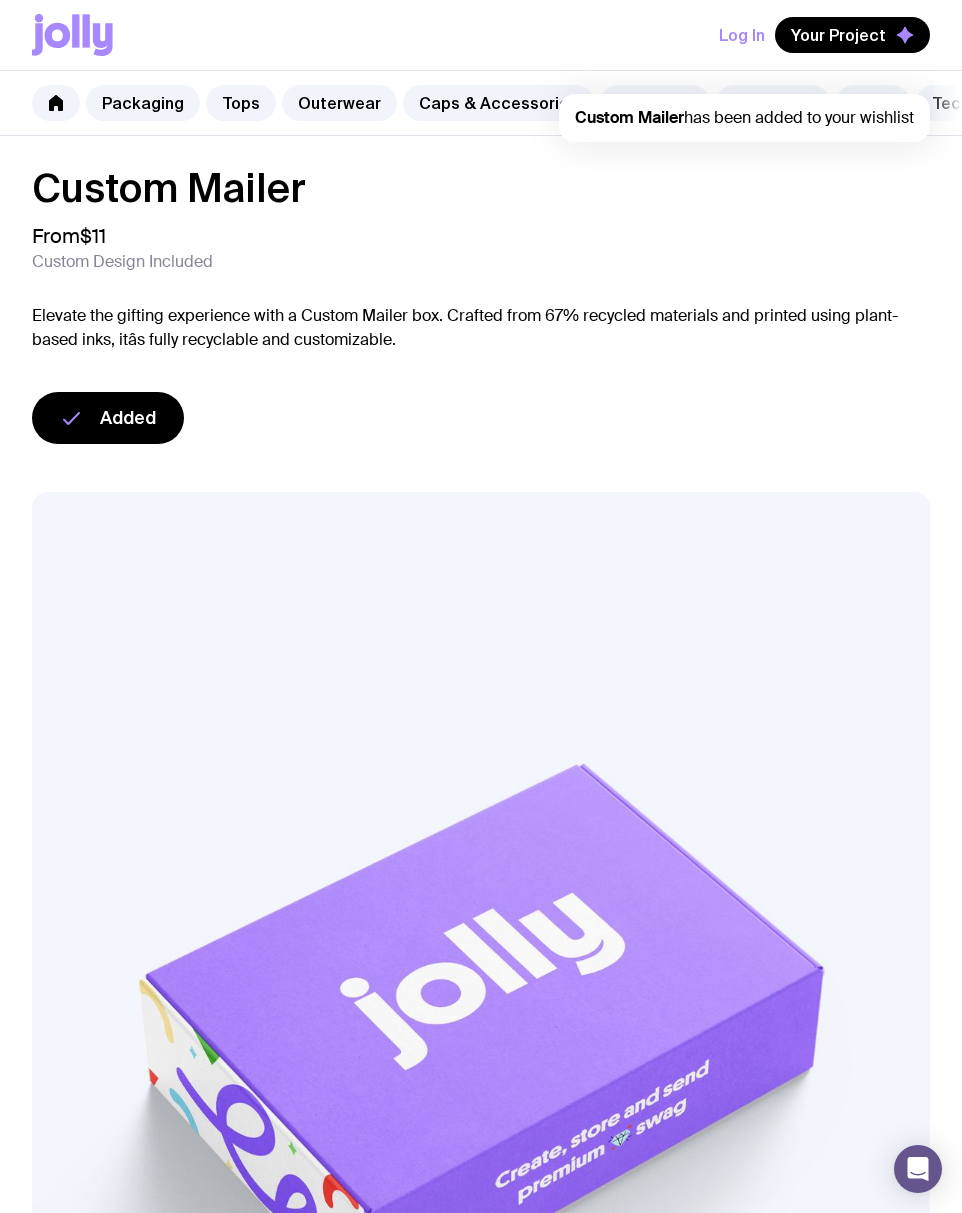 scroll, scrollTop: 0, scrollLeft: 0, axis: both 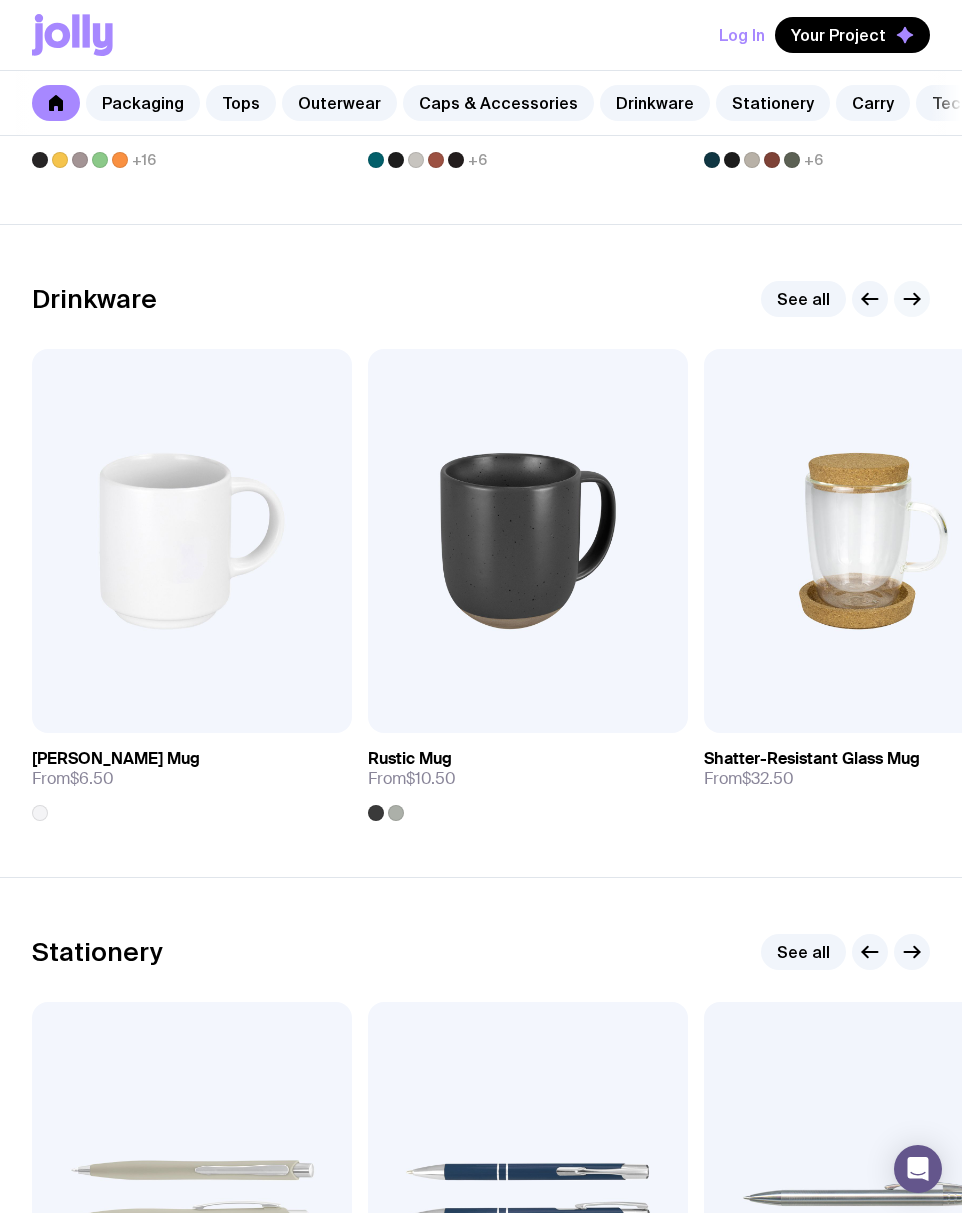click 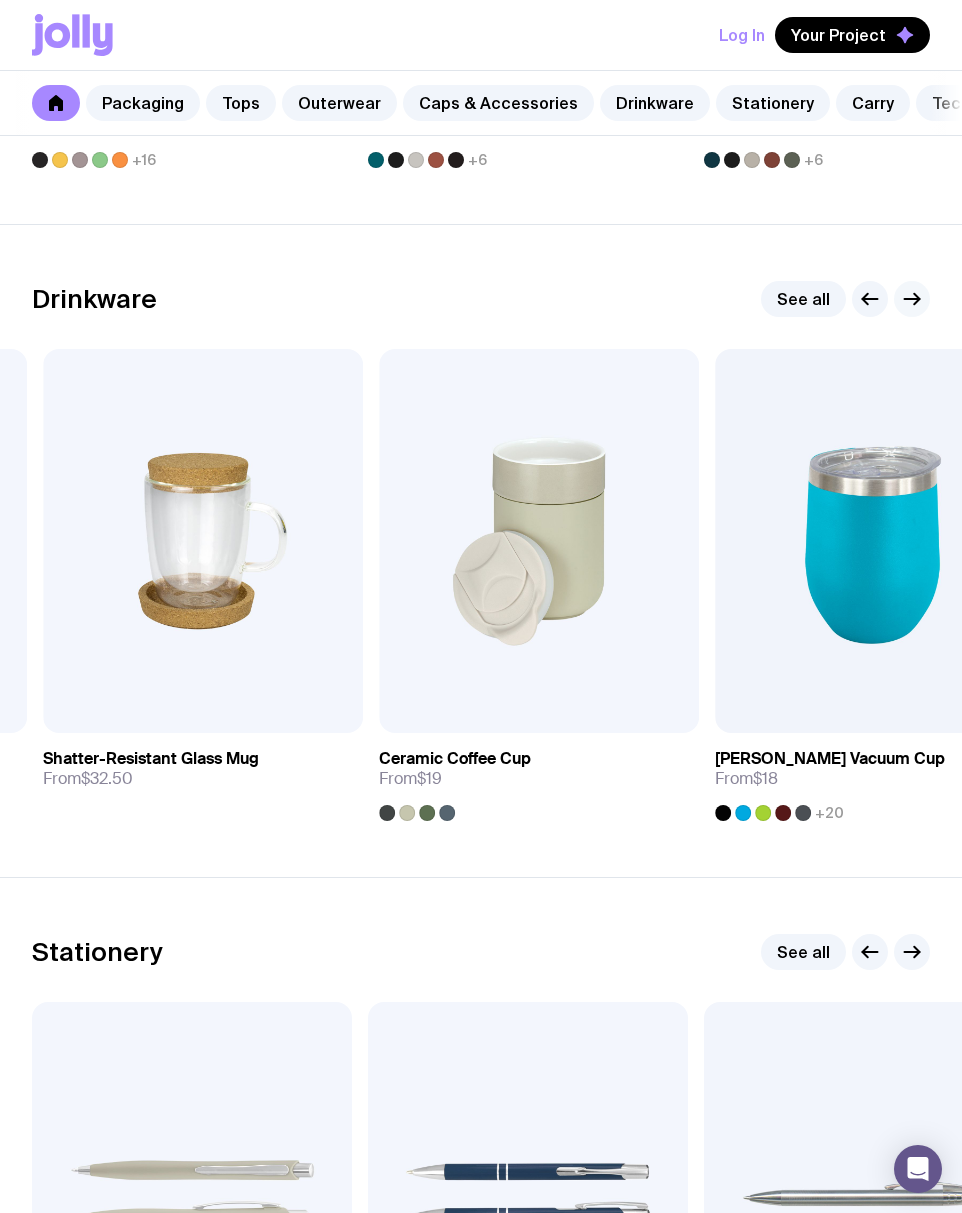 click 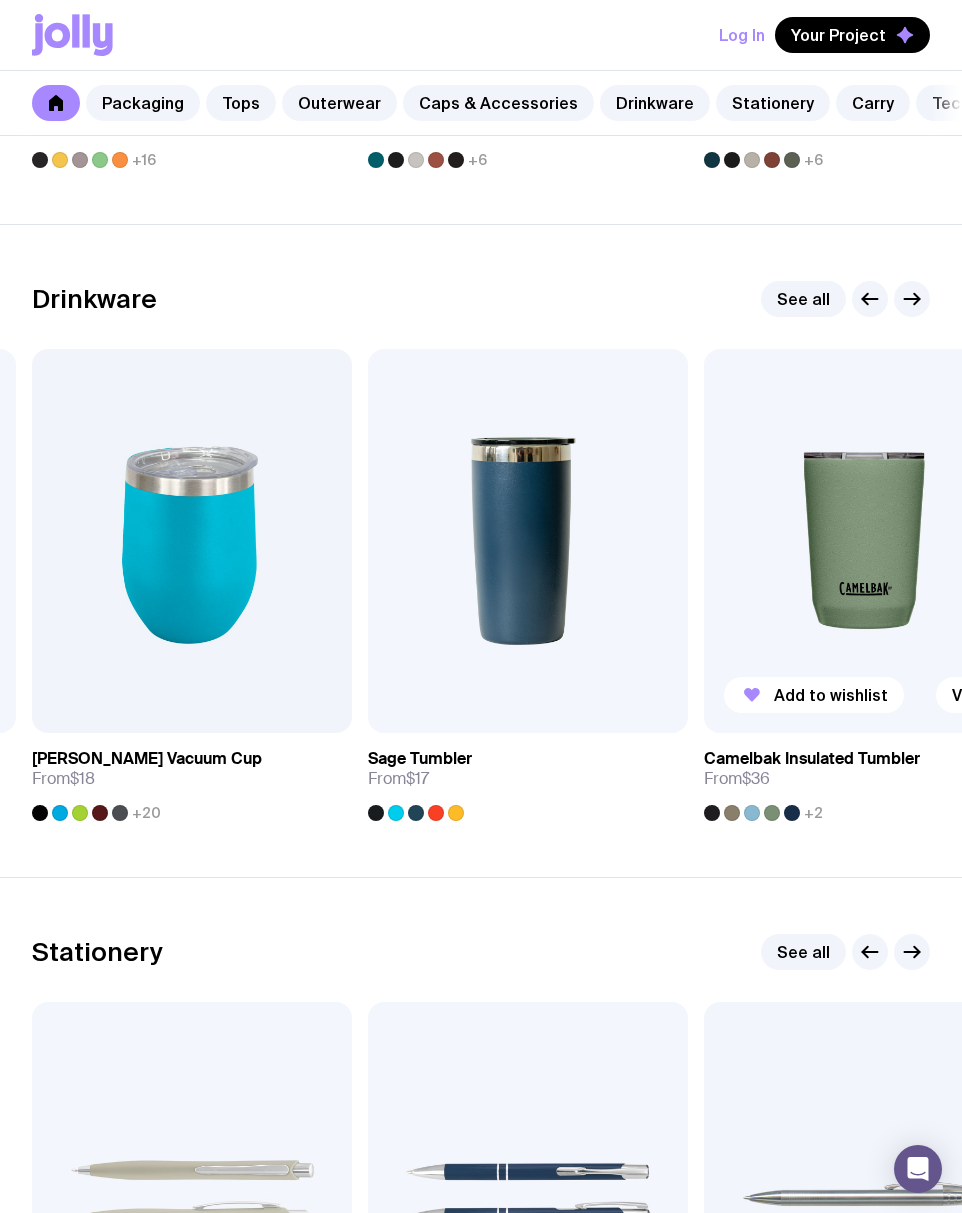 click at bounding box center [864, 541] 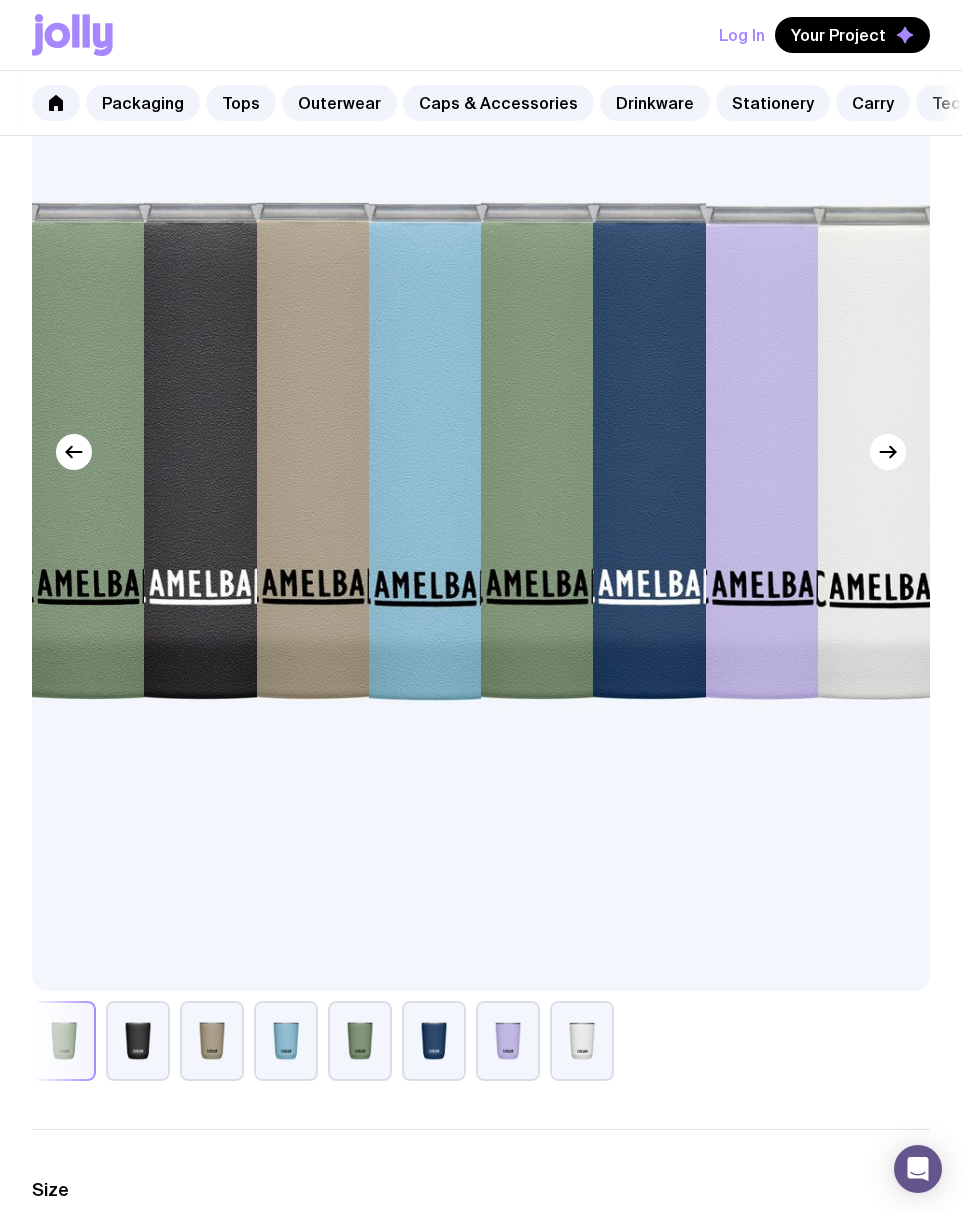 scroll, scrollTop: 708, scrollLeft: 0, axis: vertical 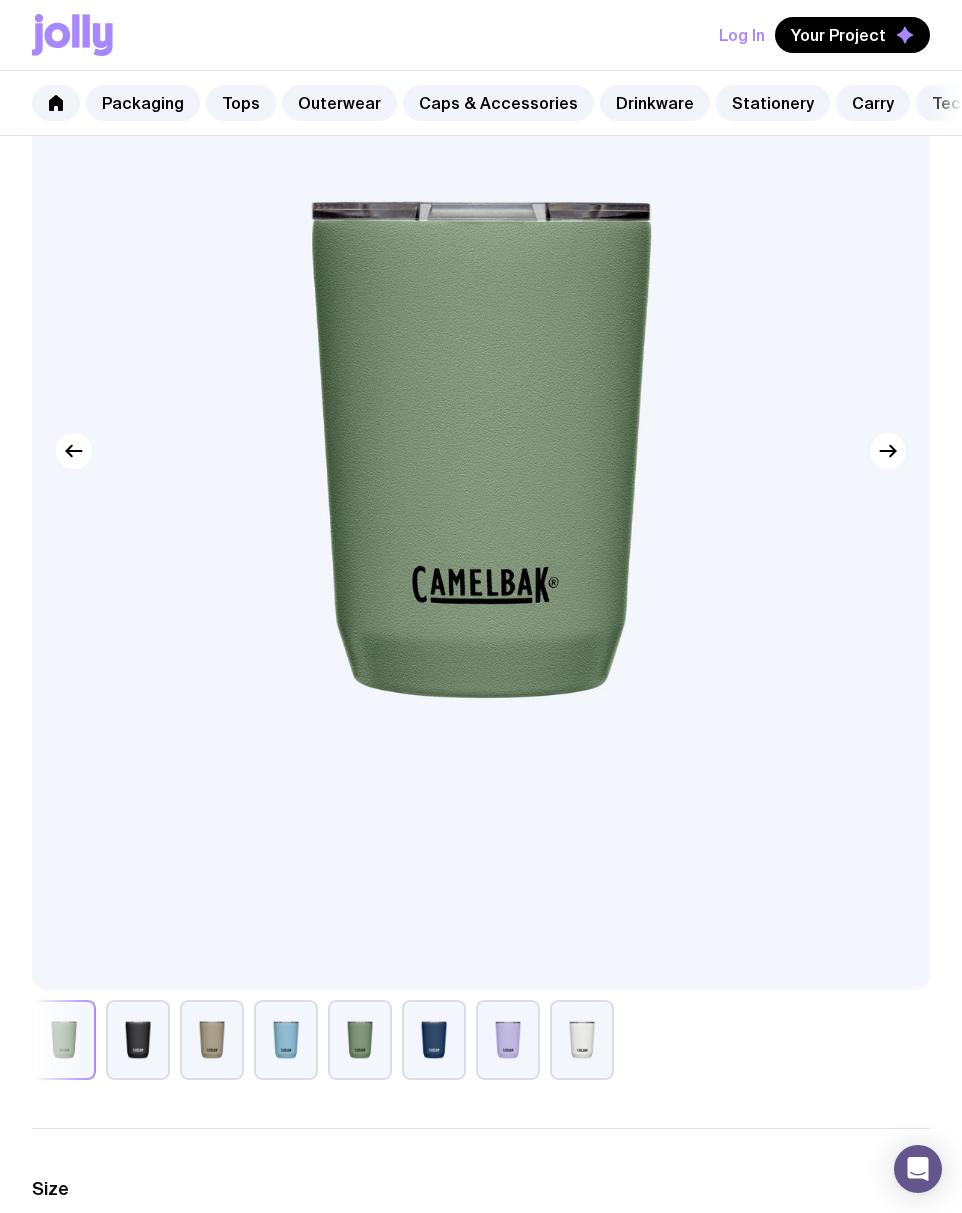 drag, startPoint x: 525, startPoint y: 1035, endPoint x: 508, endPoint y: 1039, distance: 17.464249 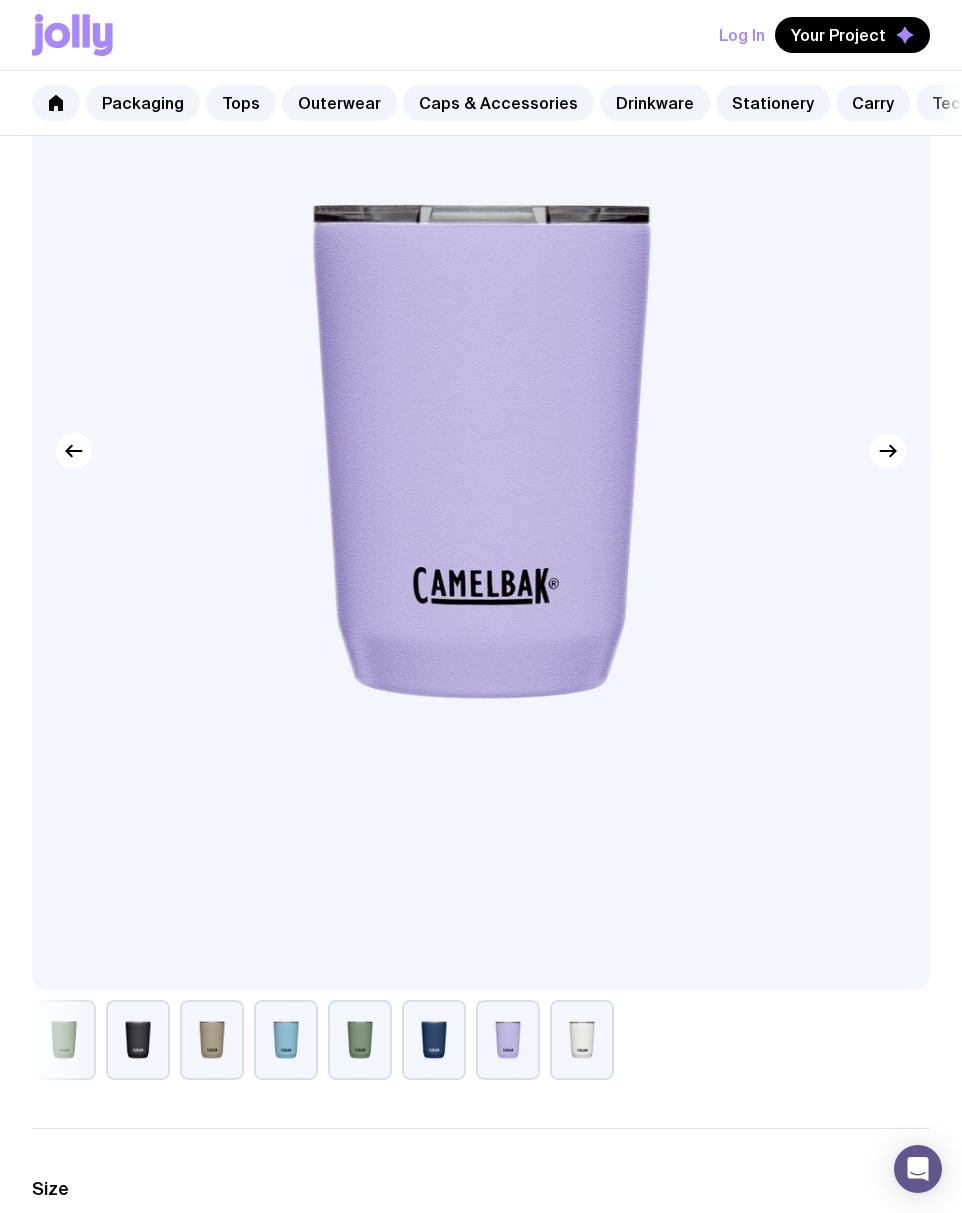 click at bounding box center [434, 1040] 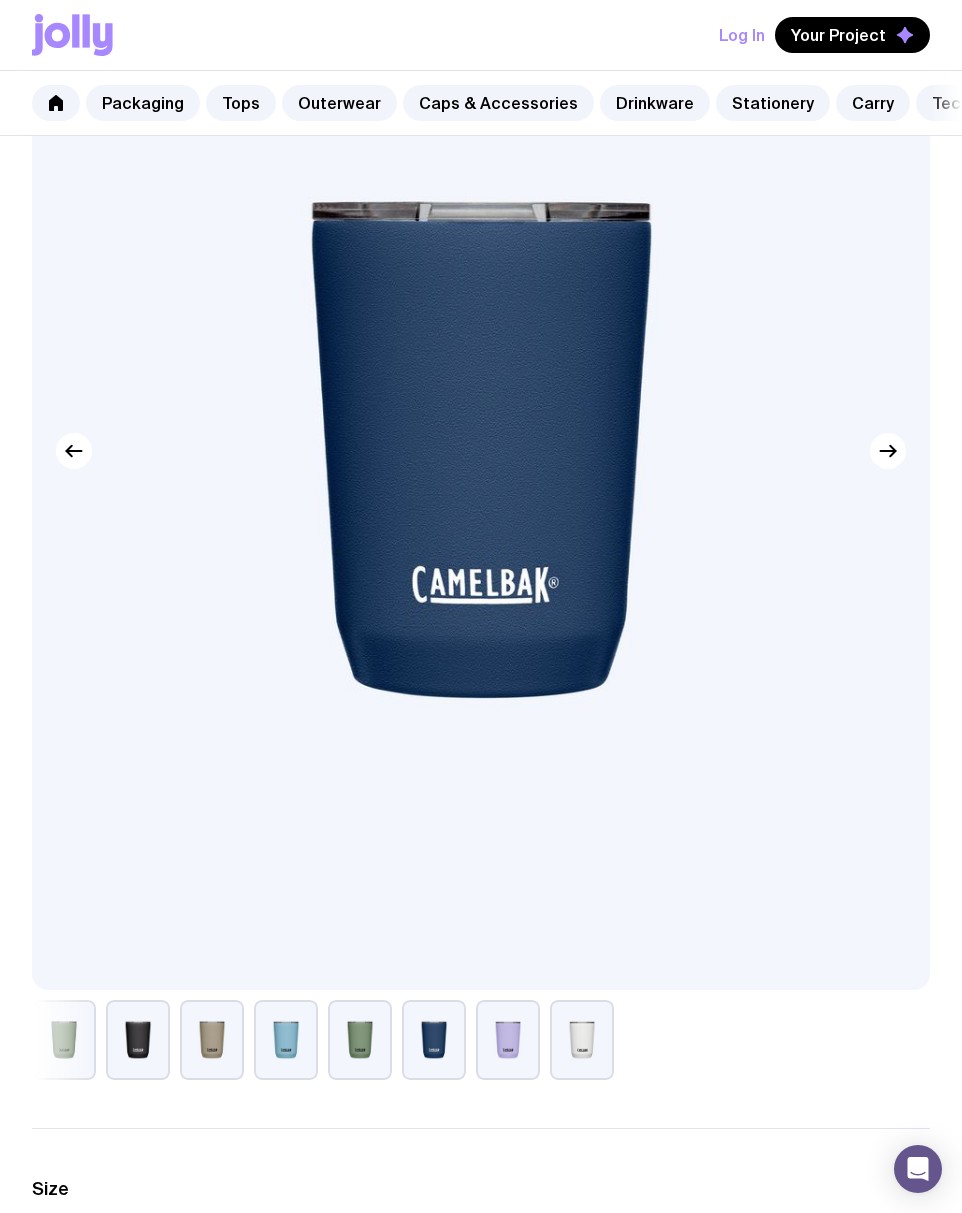 click at bounding box center (582, 1040) 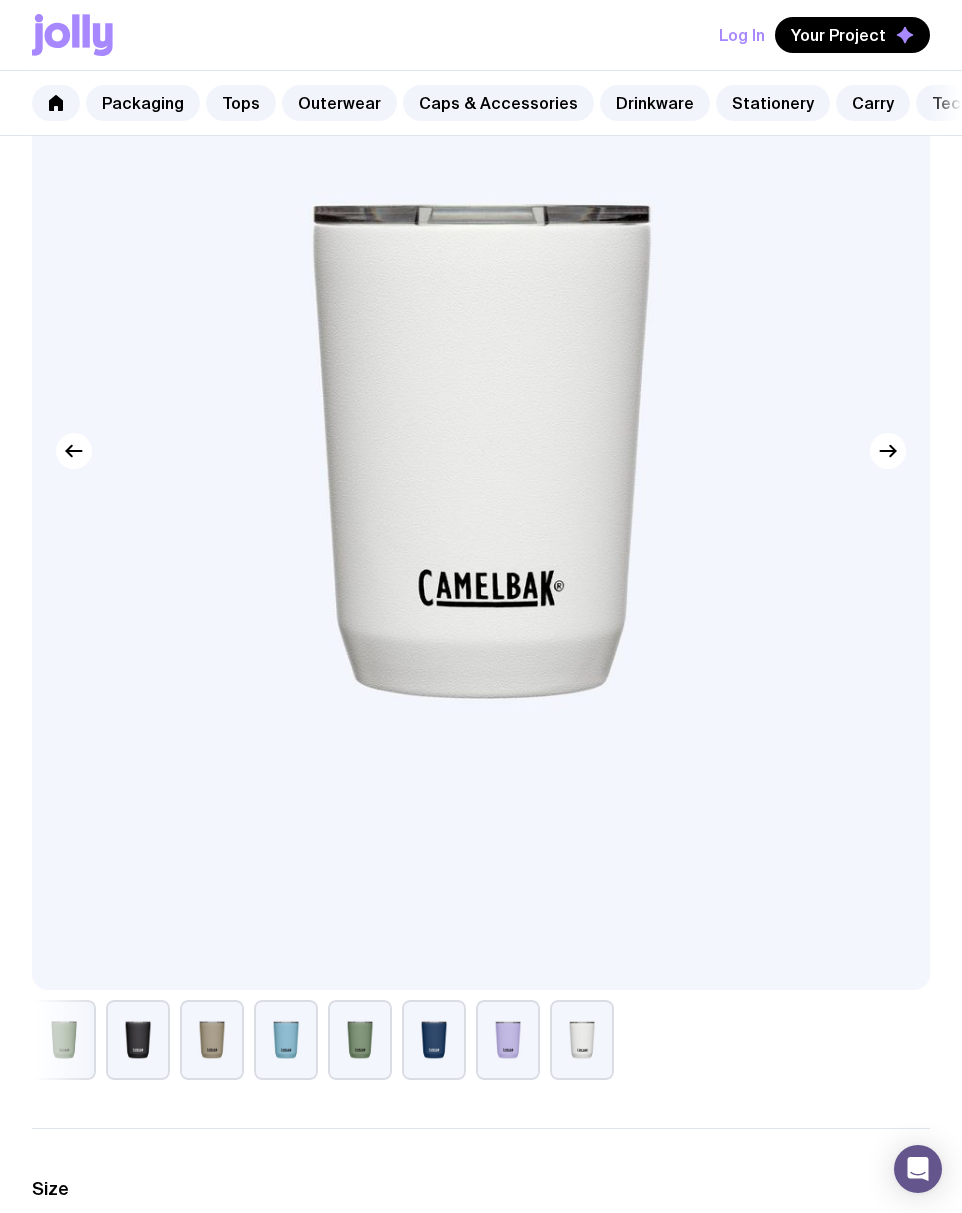 click at bounding box center [138, 1040] 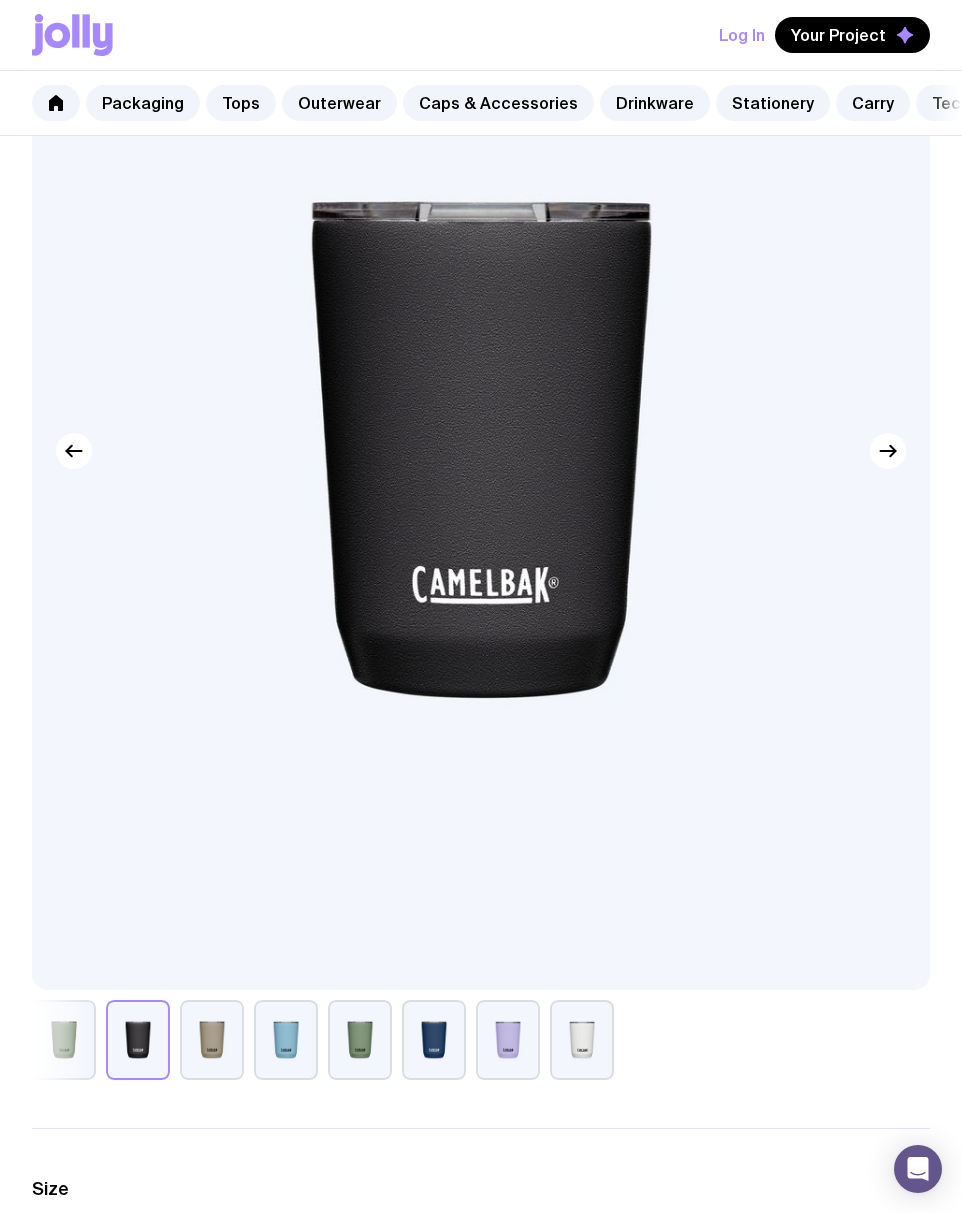 click at bounding box center (212, 1040) 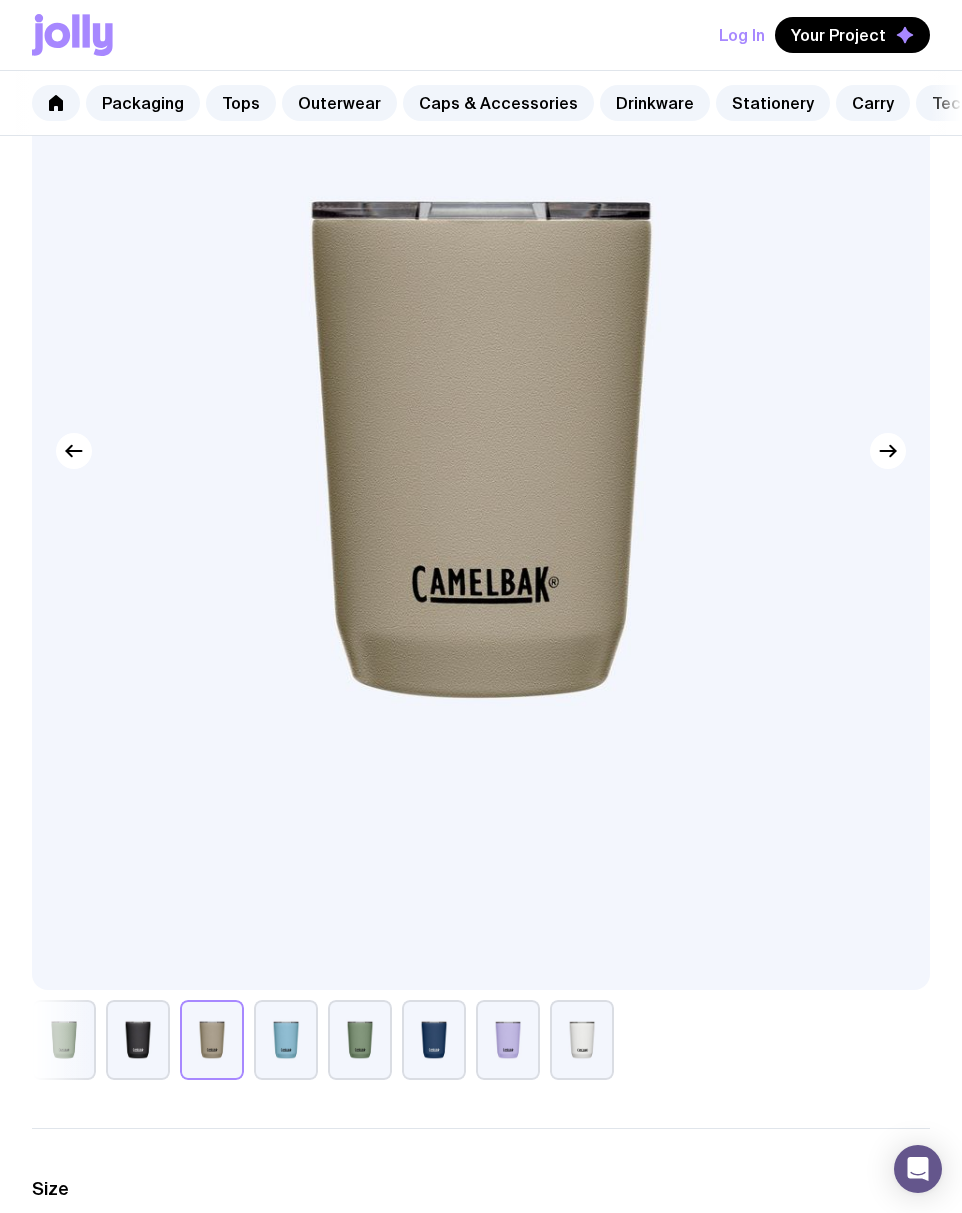 click at bounding box center (286, 1040) 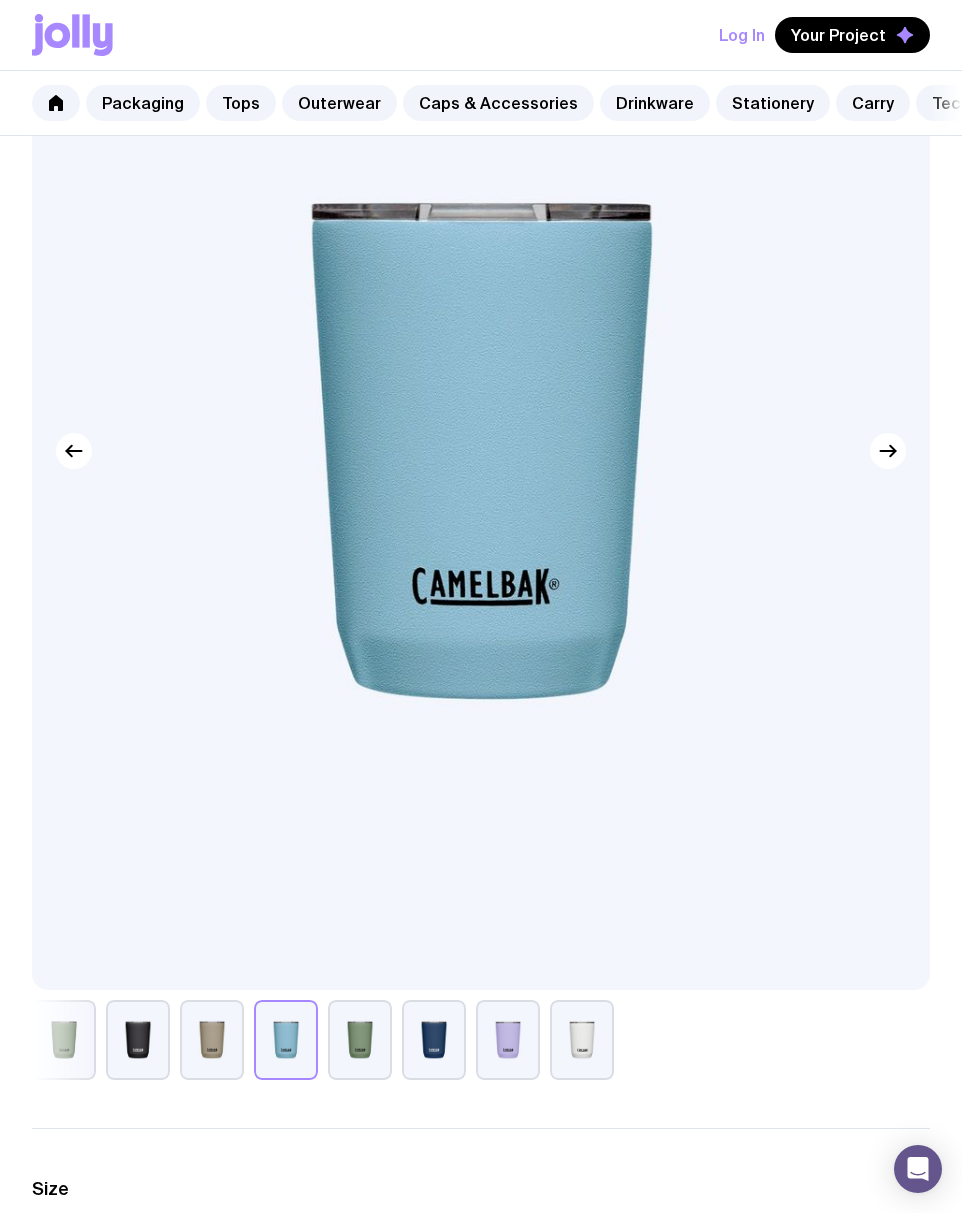 click at bounding box center (360, 1040) 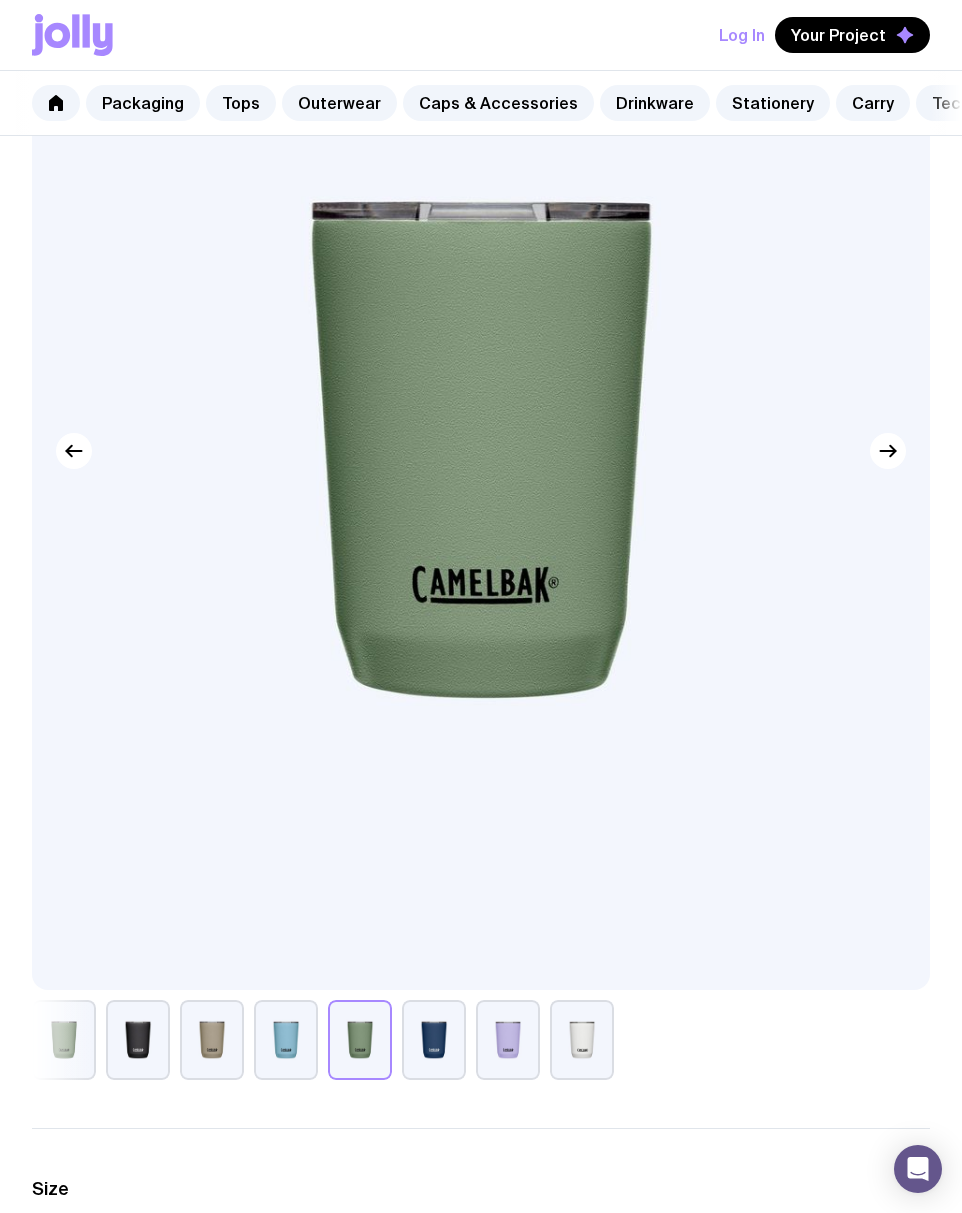 click at bounding box center [434, 1040] 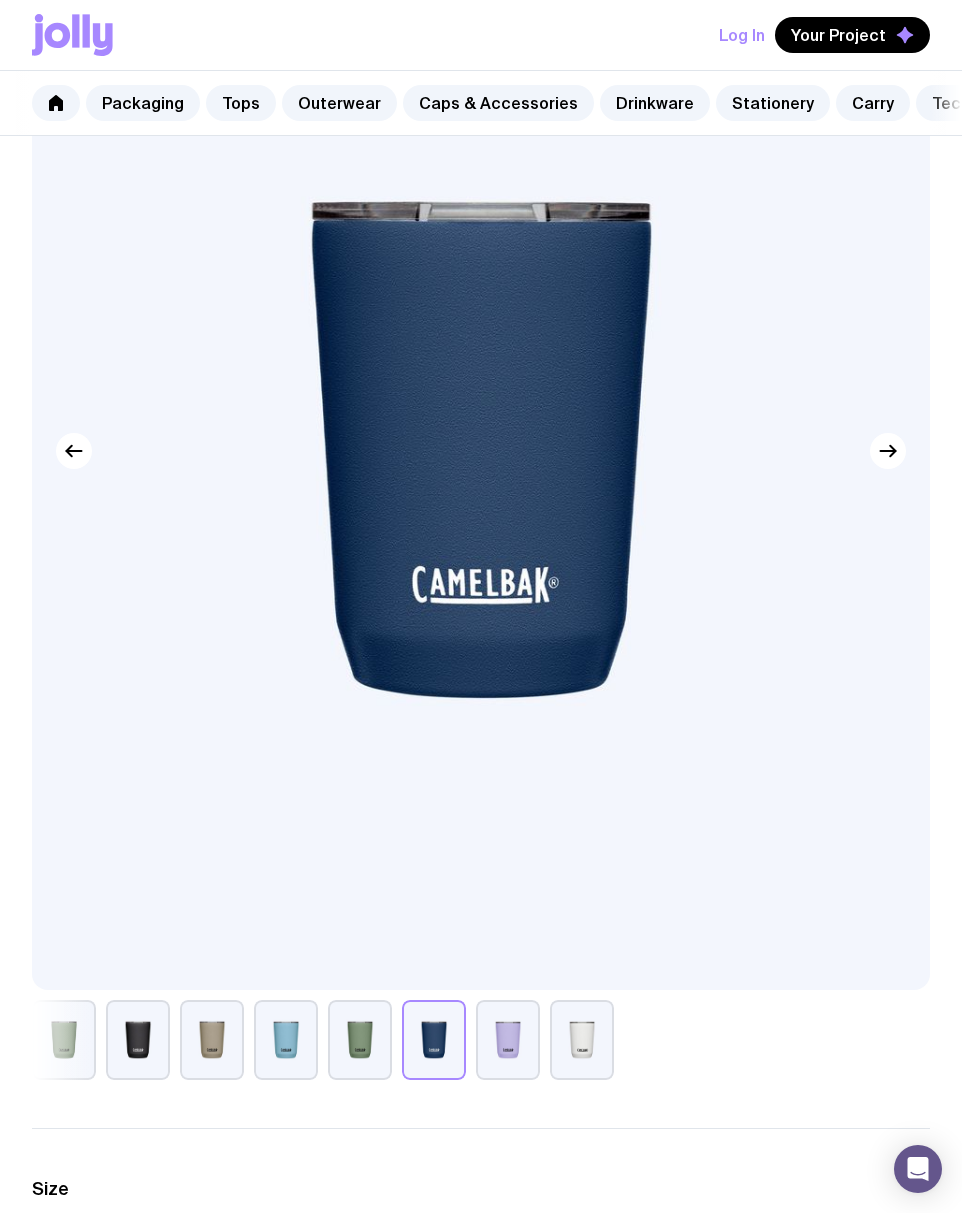 click at bounding box center (508, 1040) 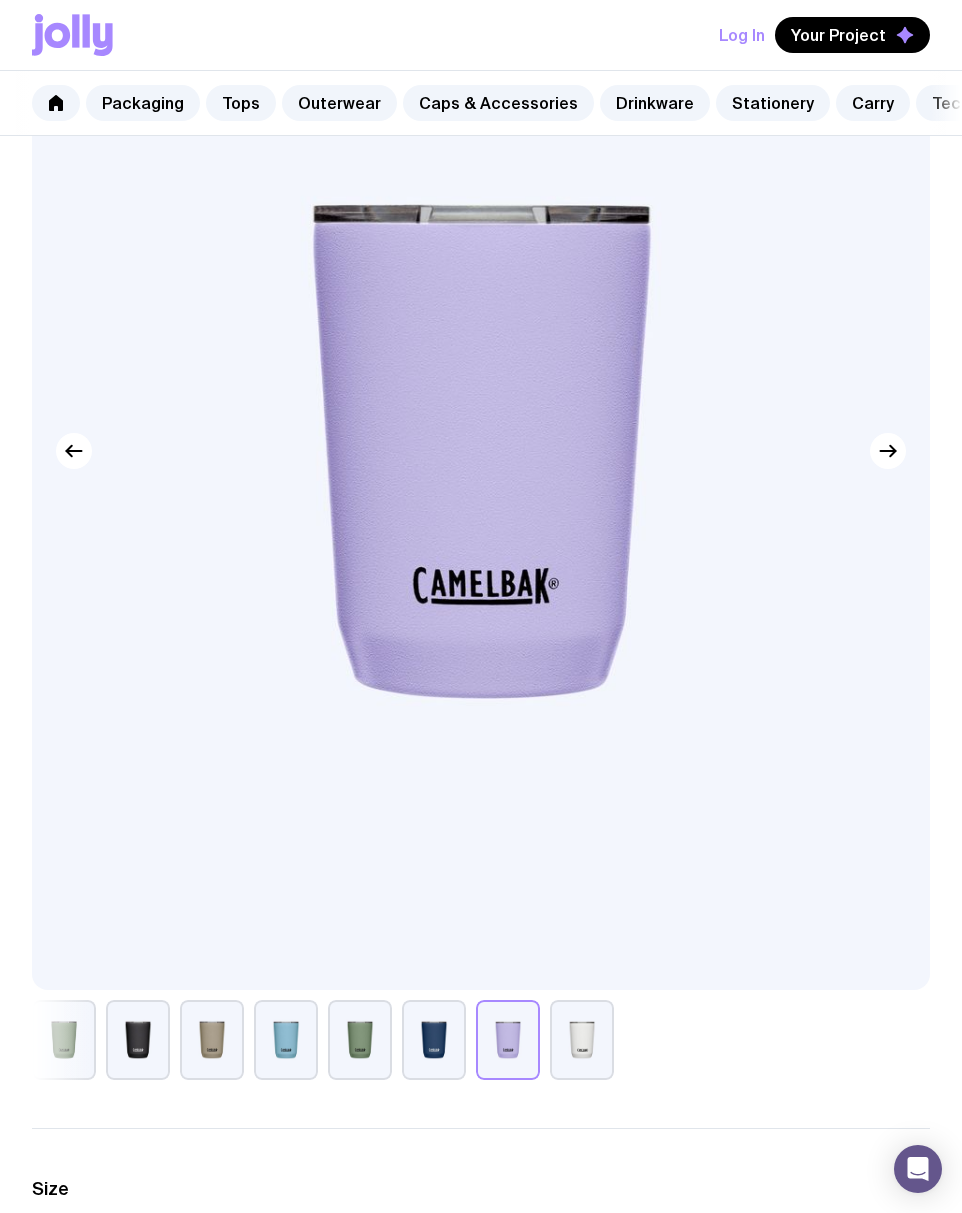 click at bounding box center [64, 1040] 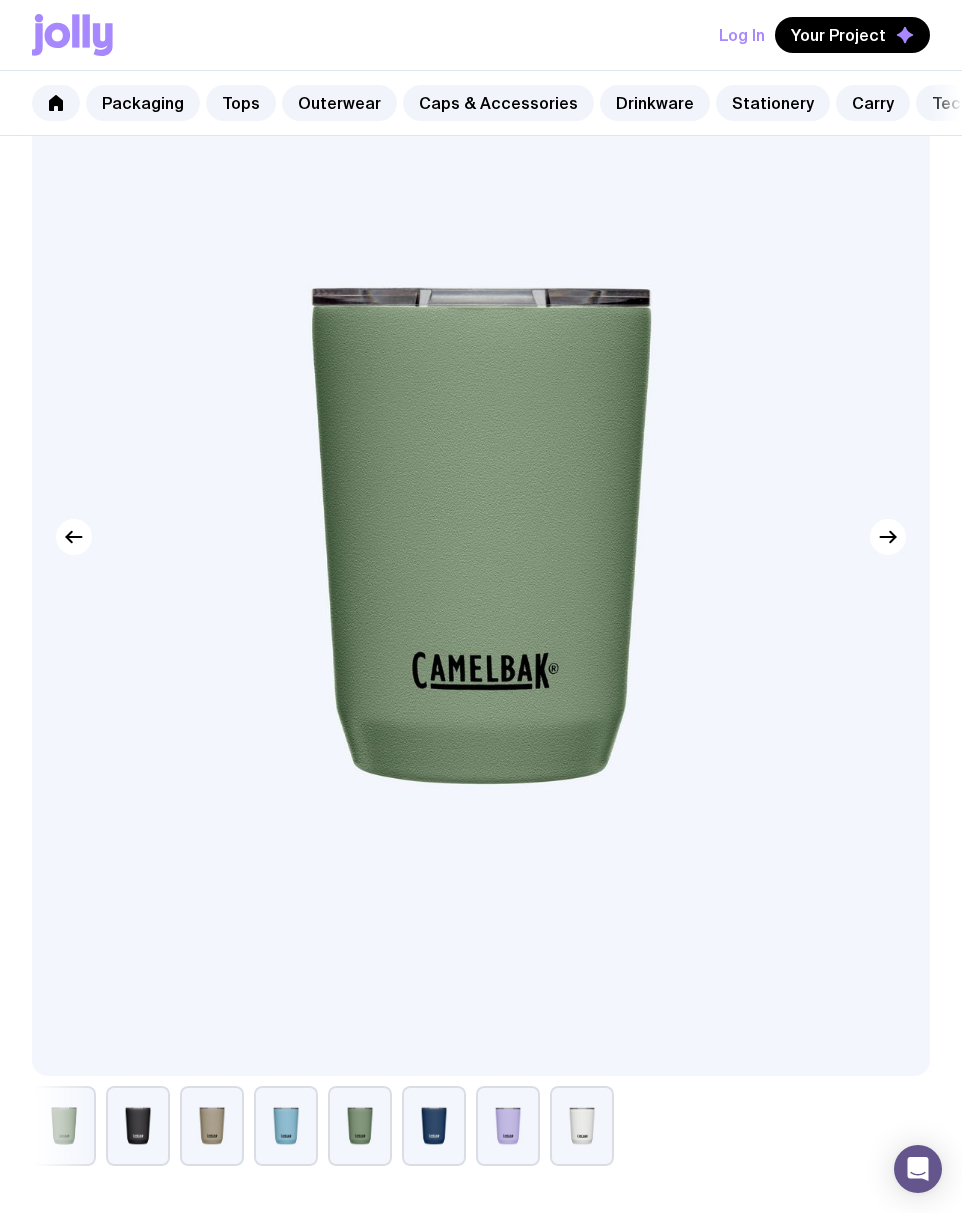 scroll, scrollTop: 586, scrollLeft: 0, axis: vertical 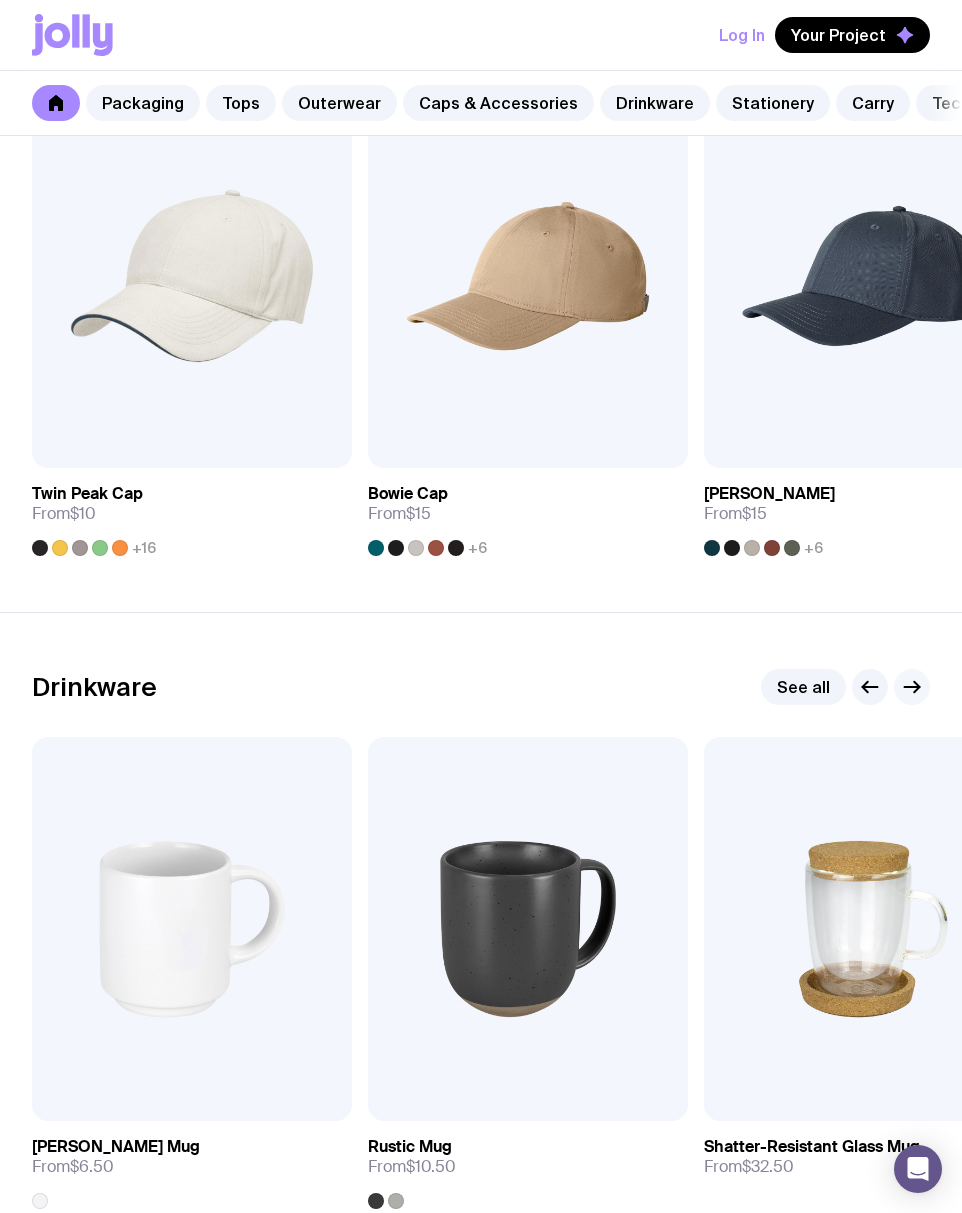click 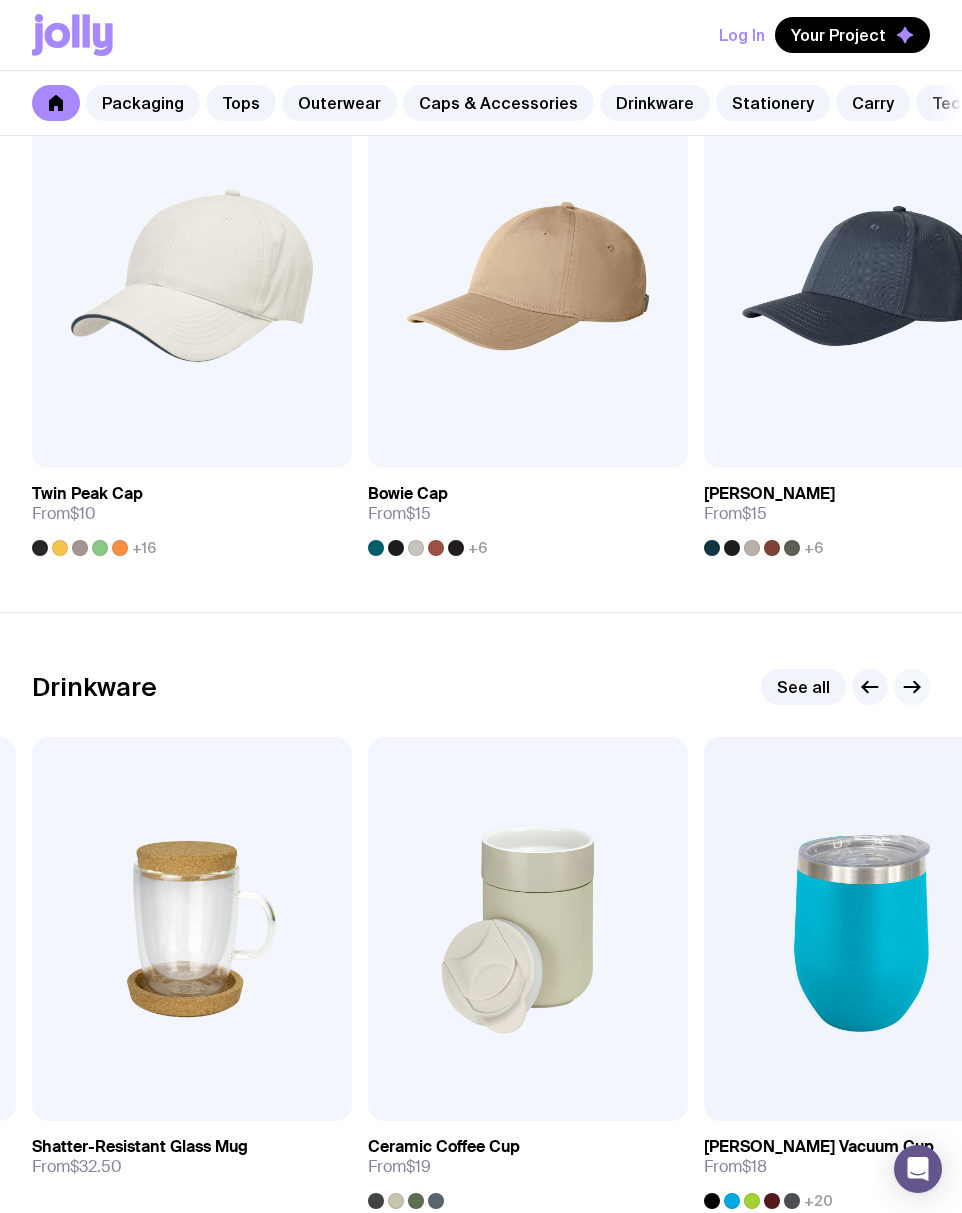 click 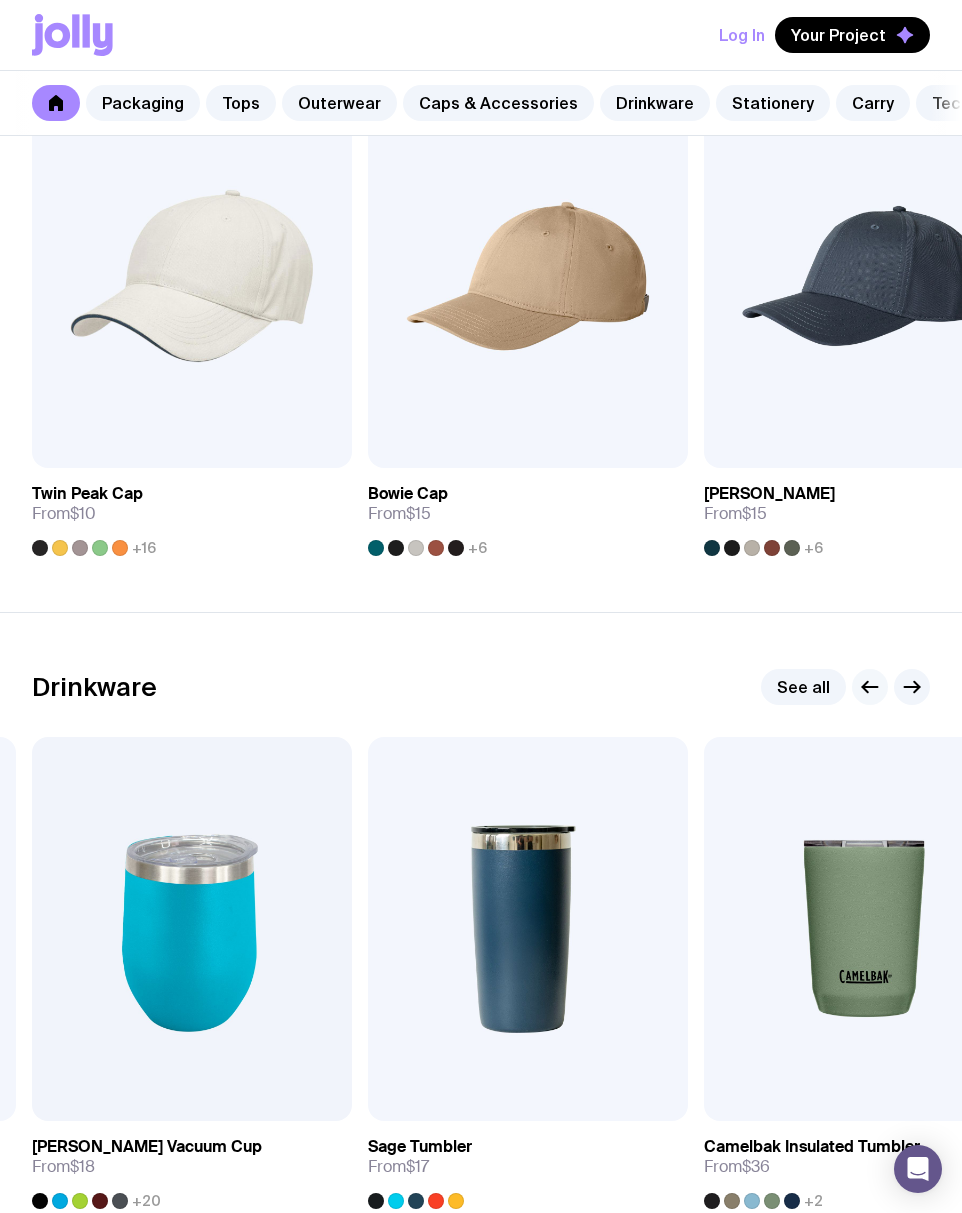 click 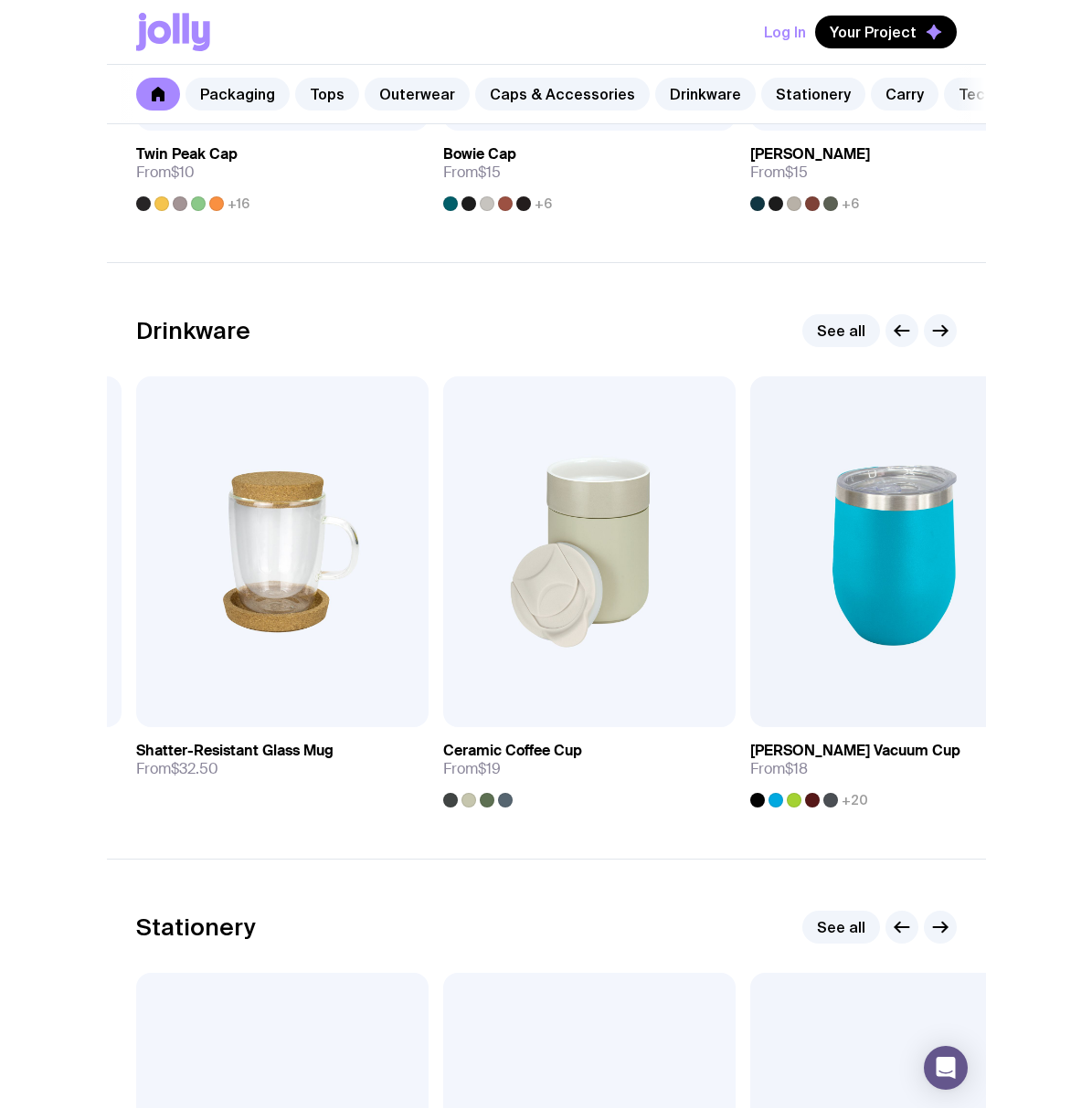 scroll, scrollTop: 2456, scrollLeft: 0, axis: vertical 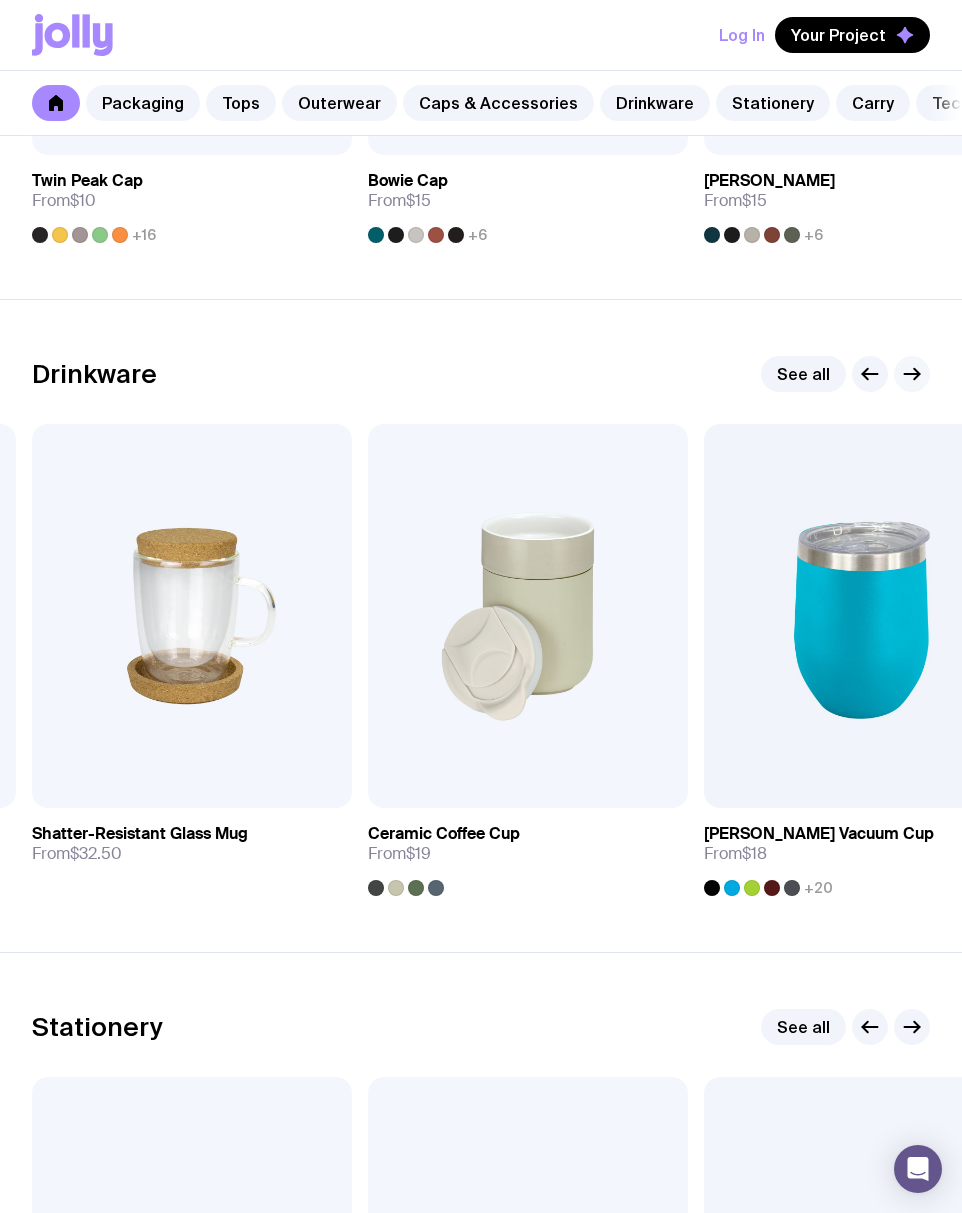 click 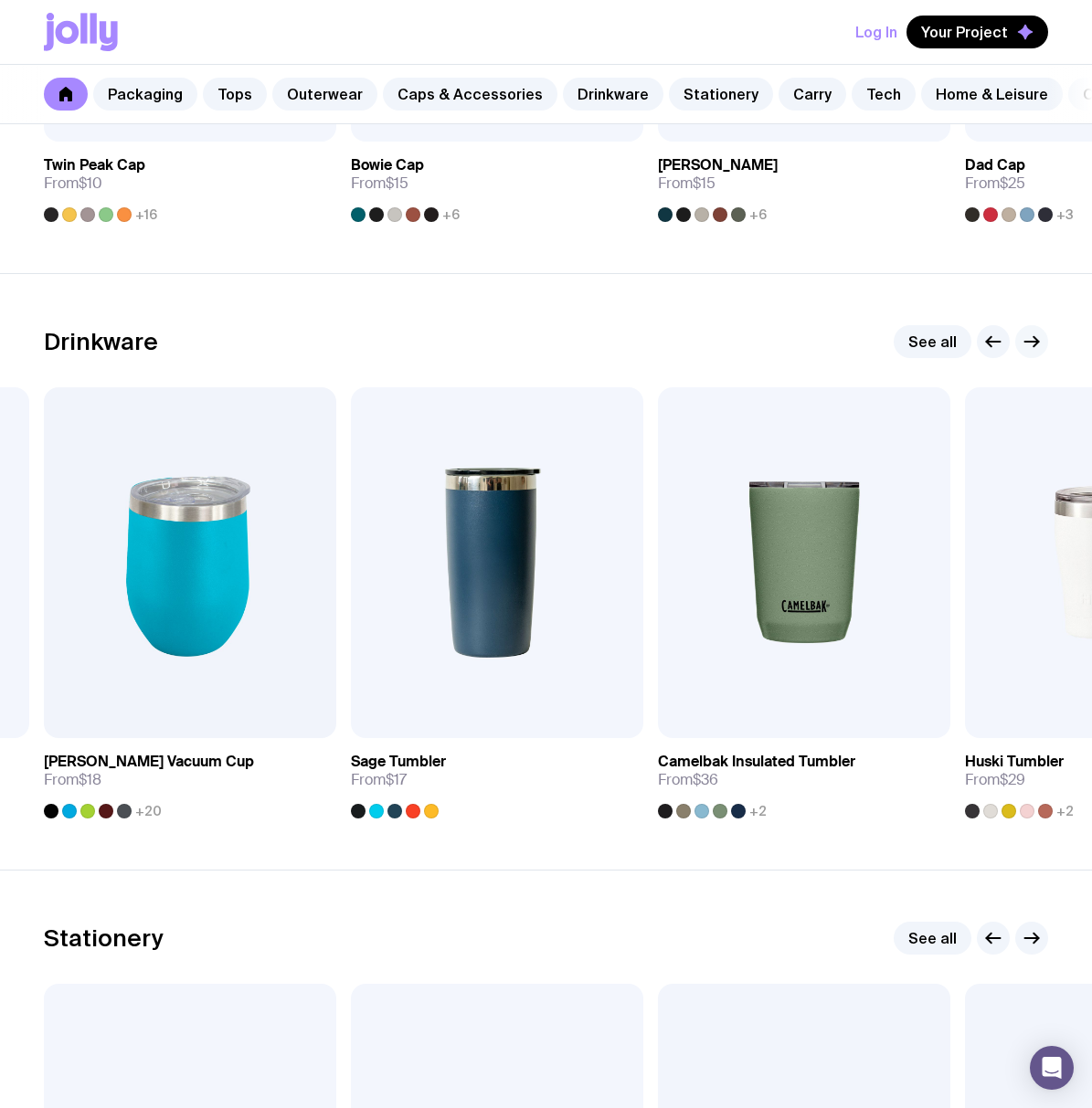 click 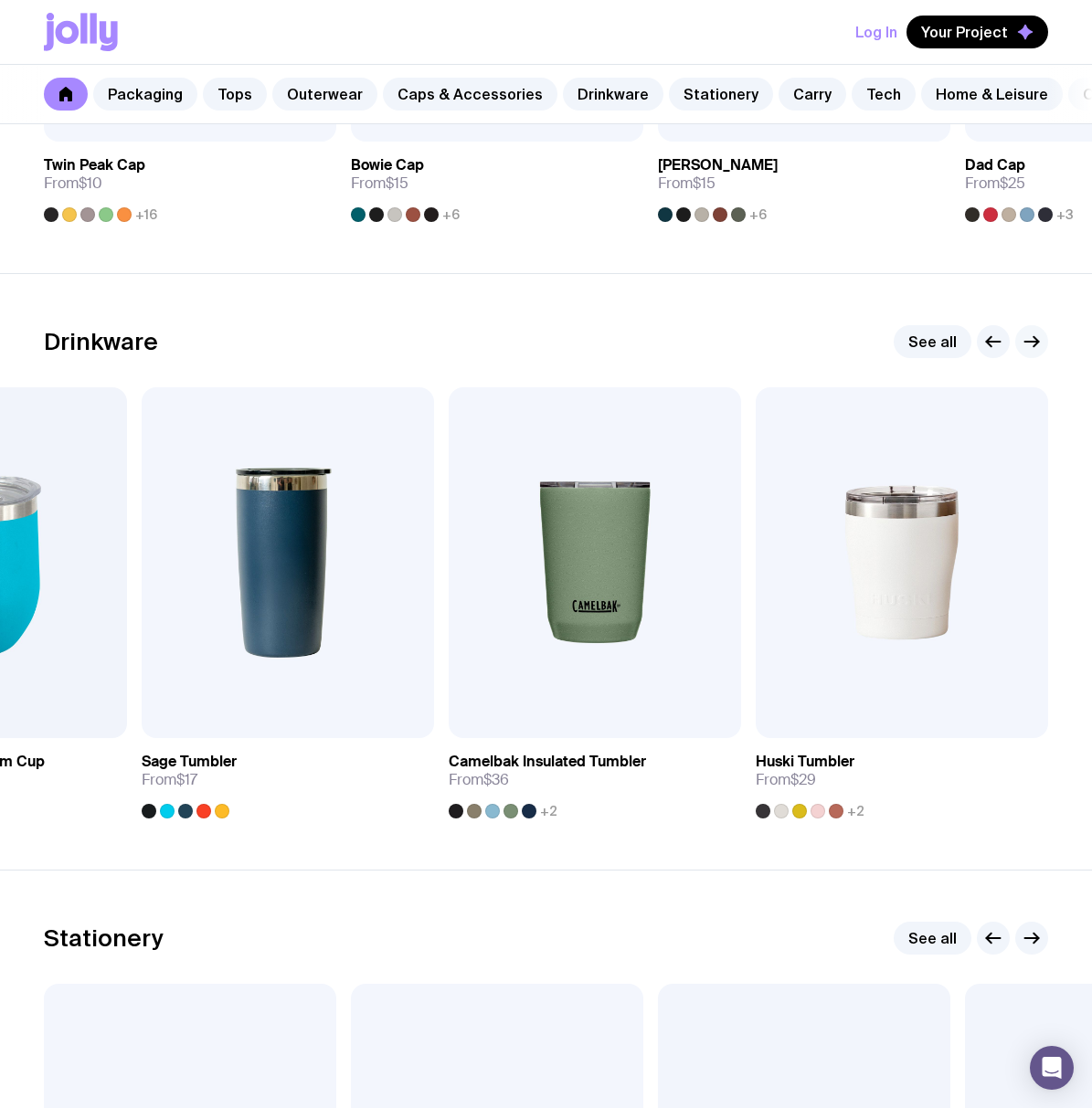 click 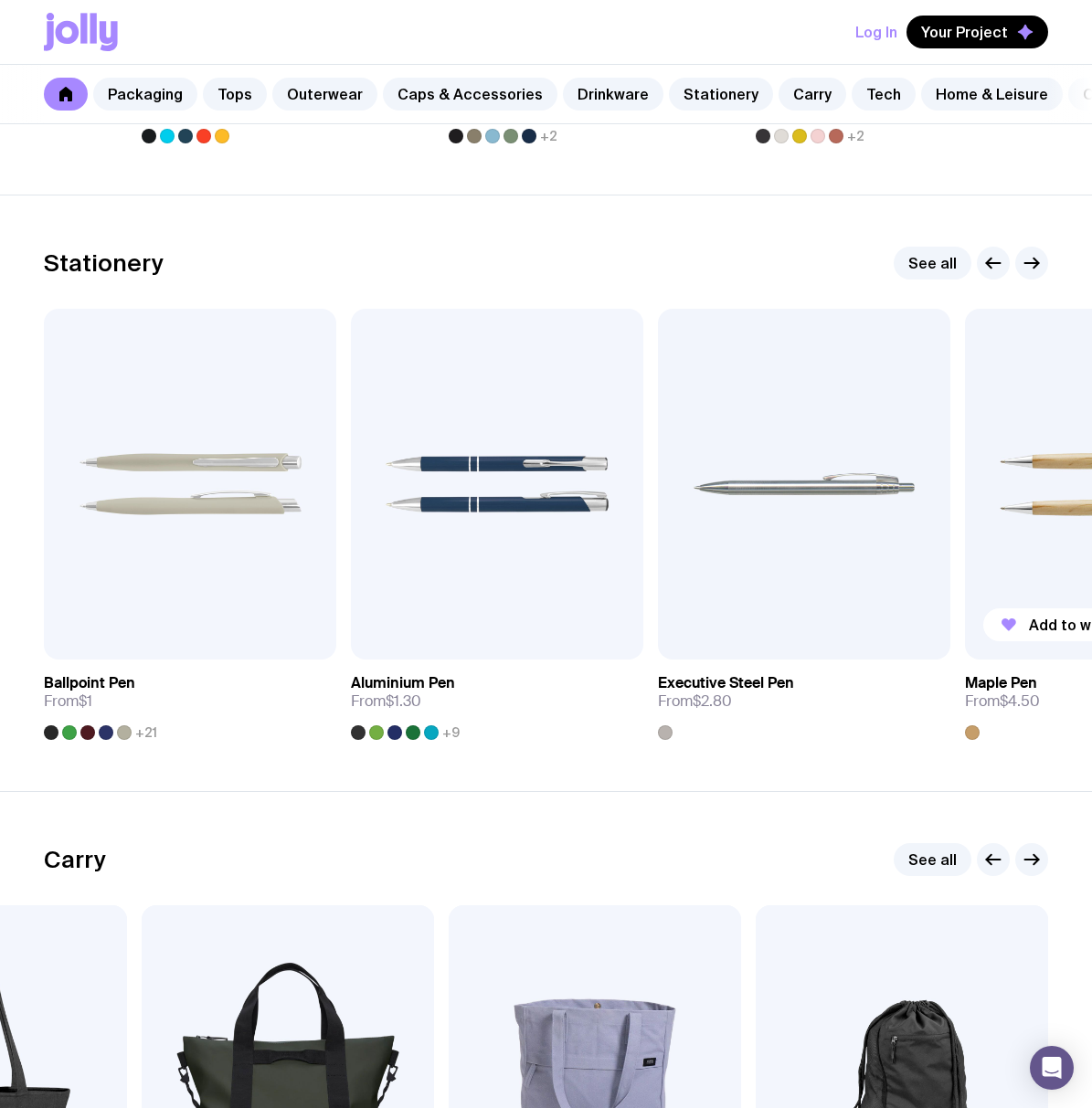 scroll, scrollTop: 3132, scrollLeft: 0, axis: vertical 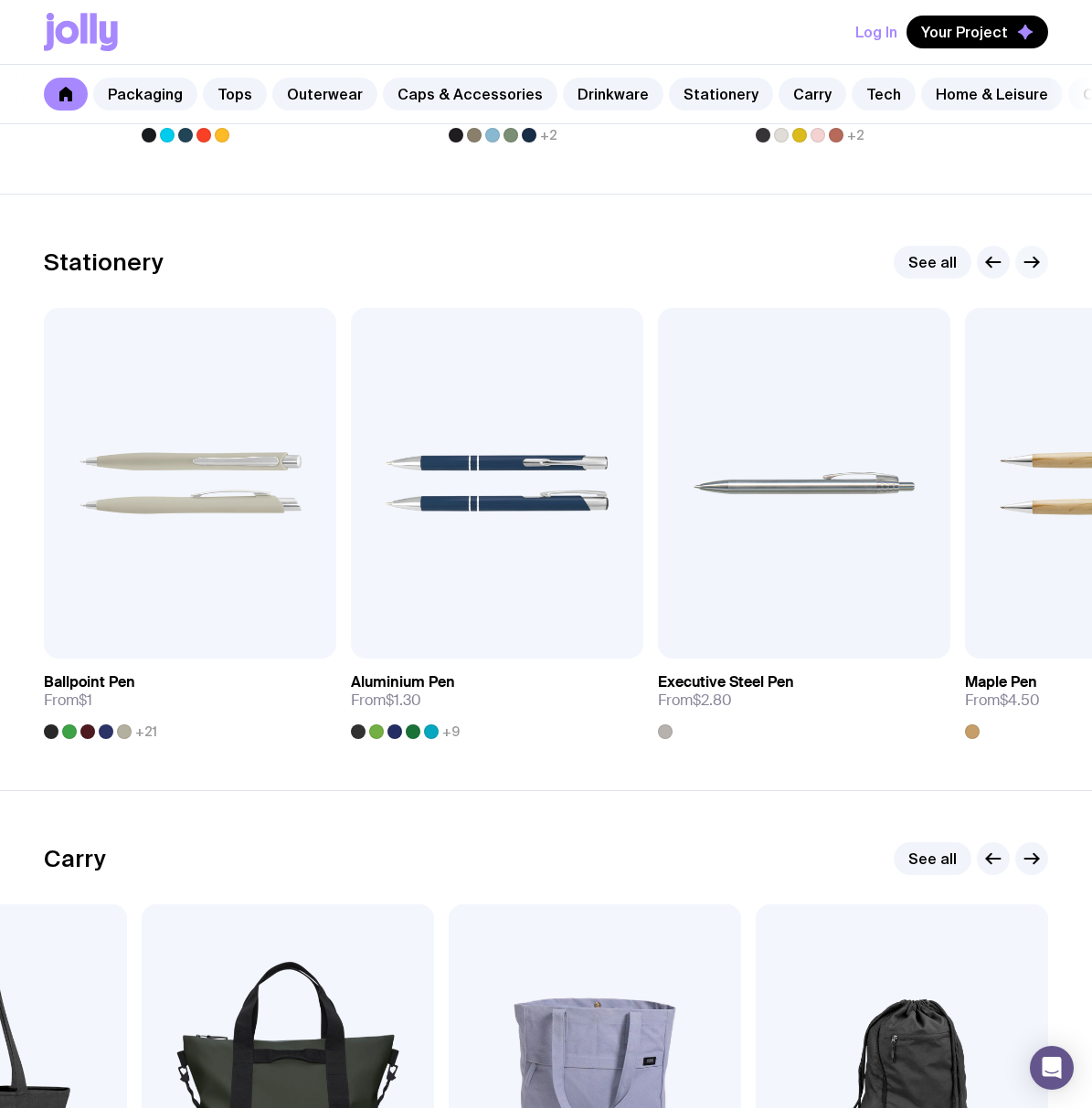 click 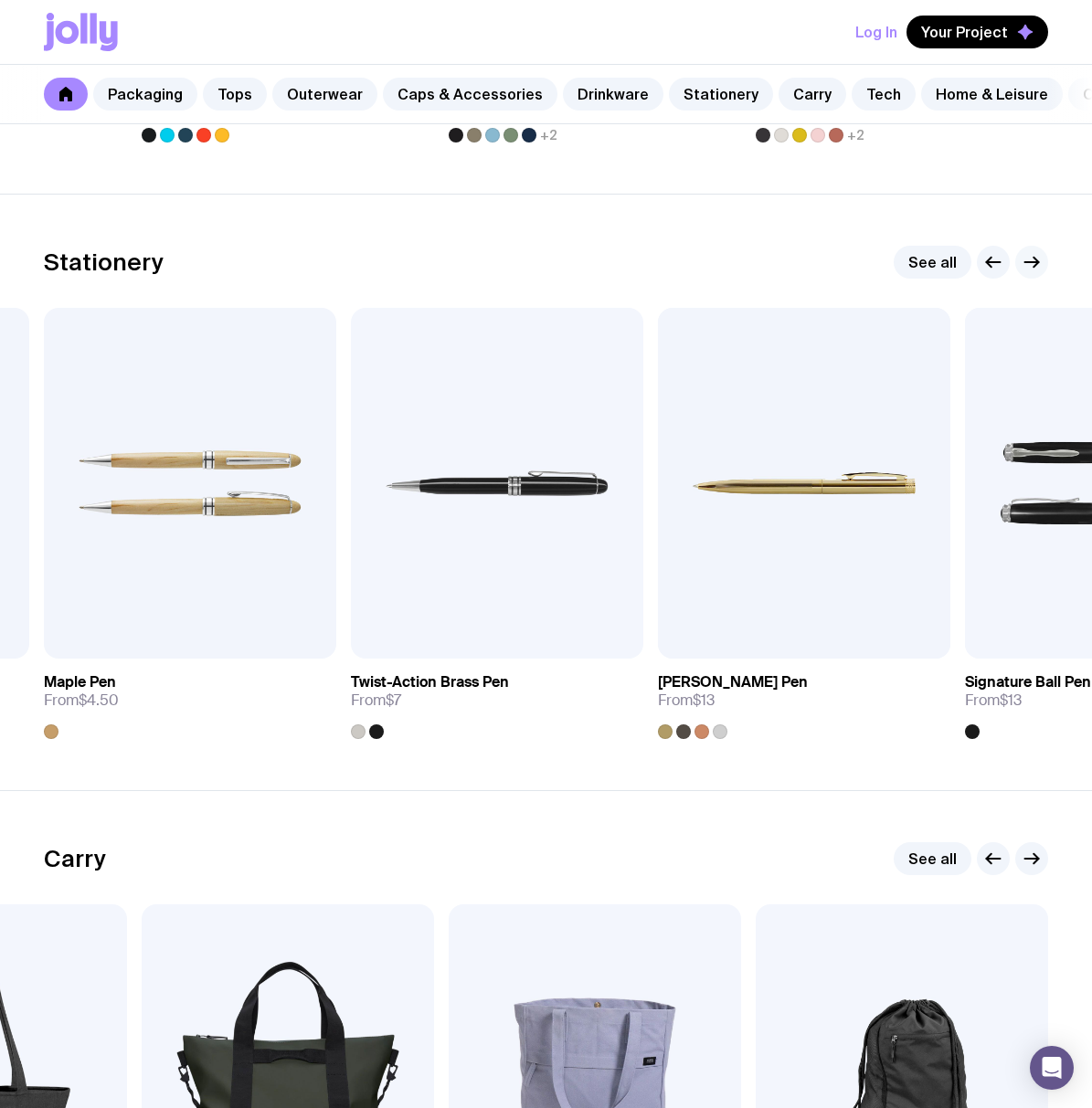 click 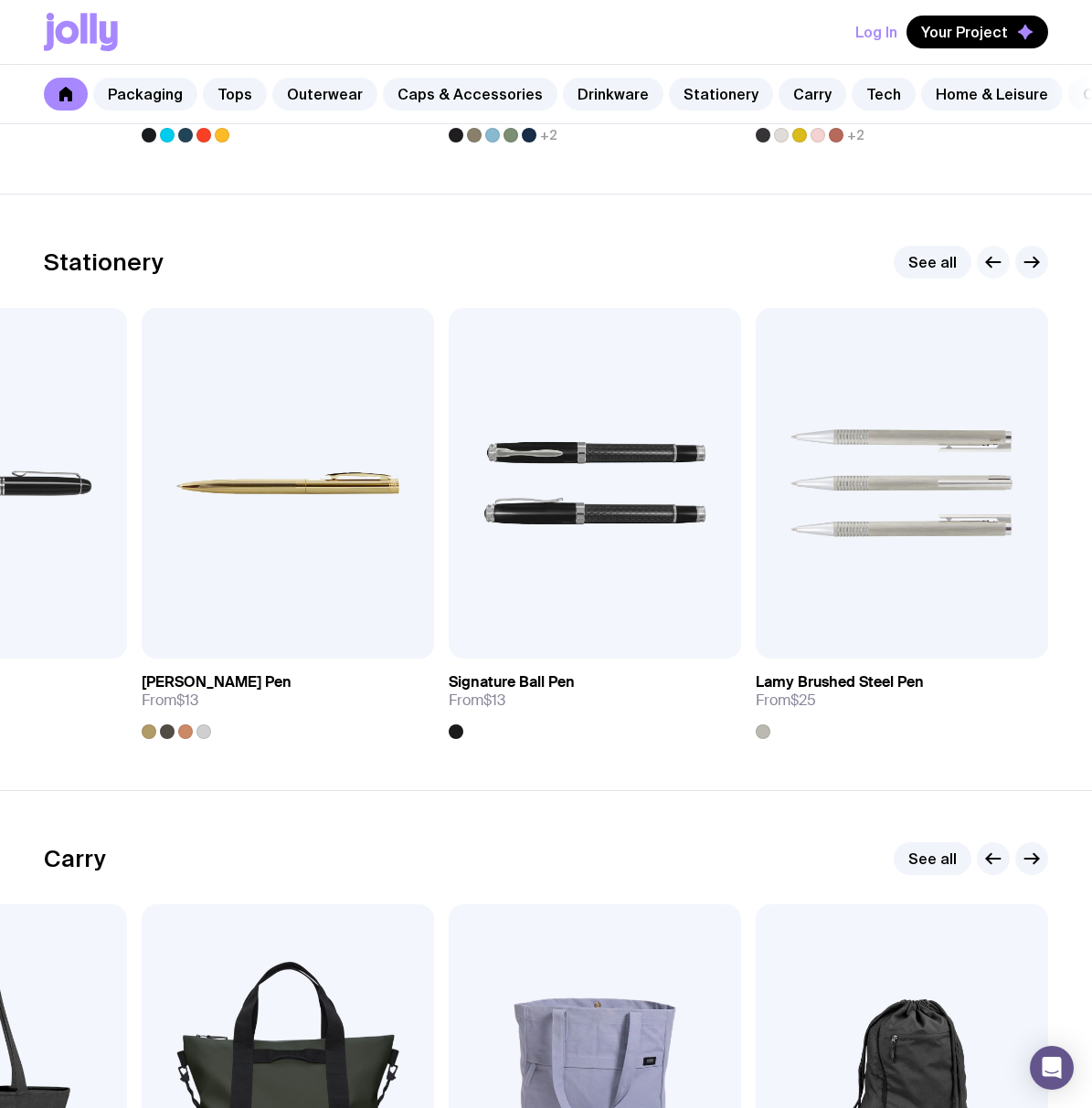 click 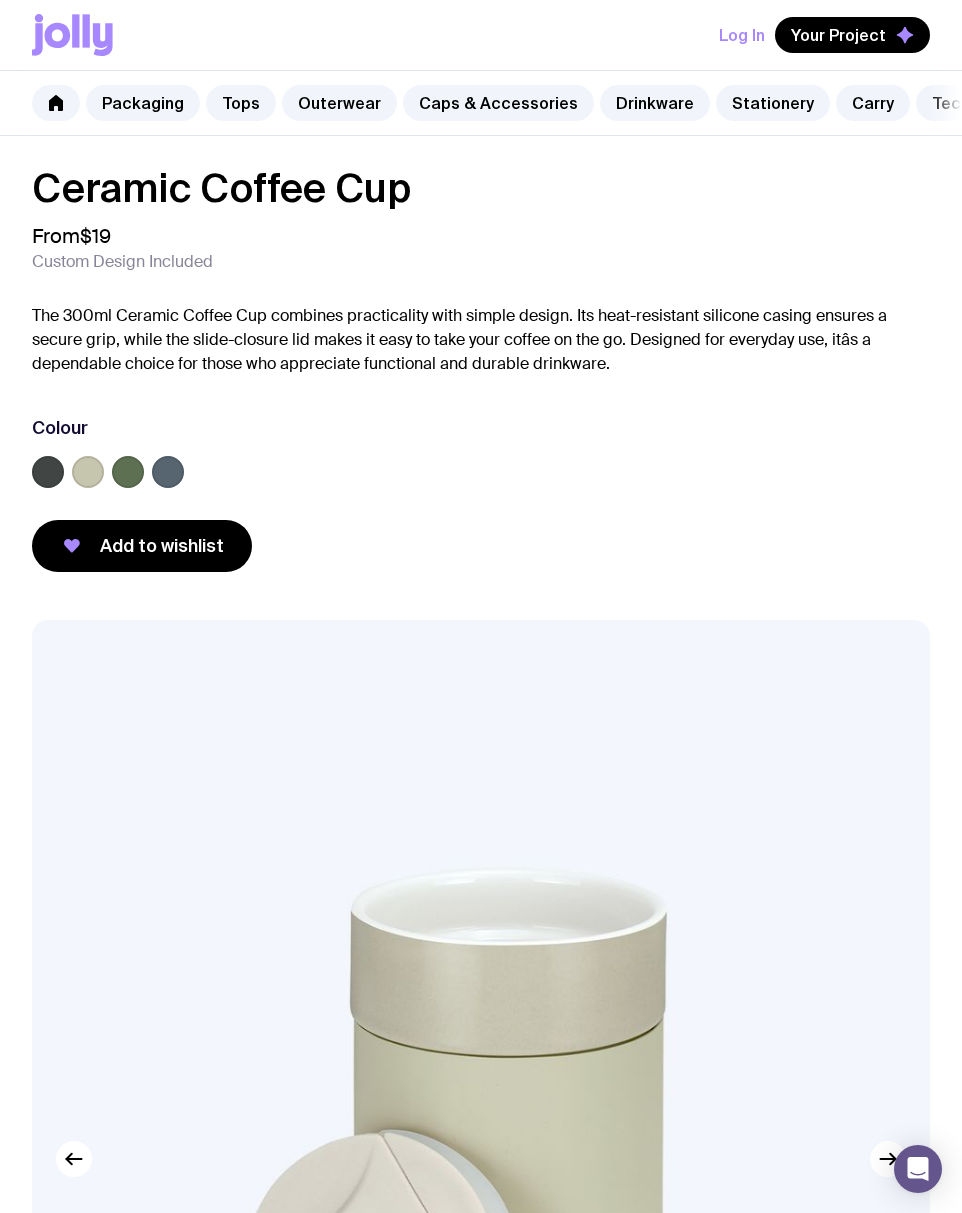 scroll, scrollTop: 306, scrollLeft: 0, axis: vertical 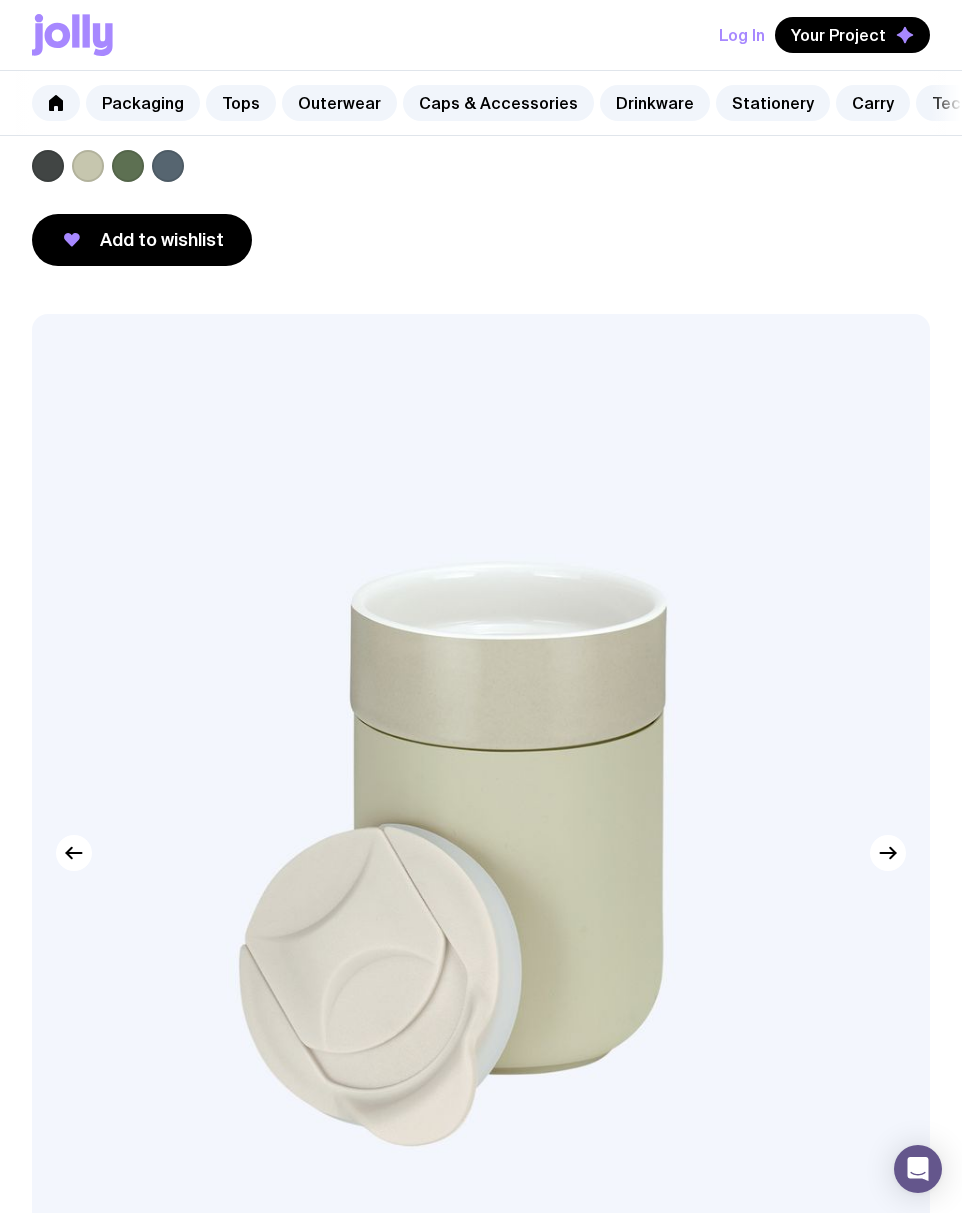 click at bounding box center (48, 166) 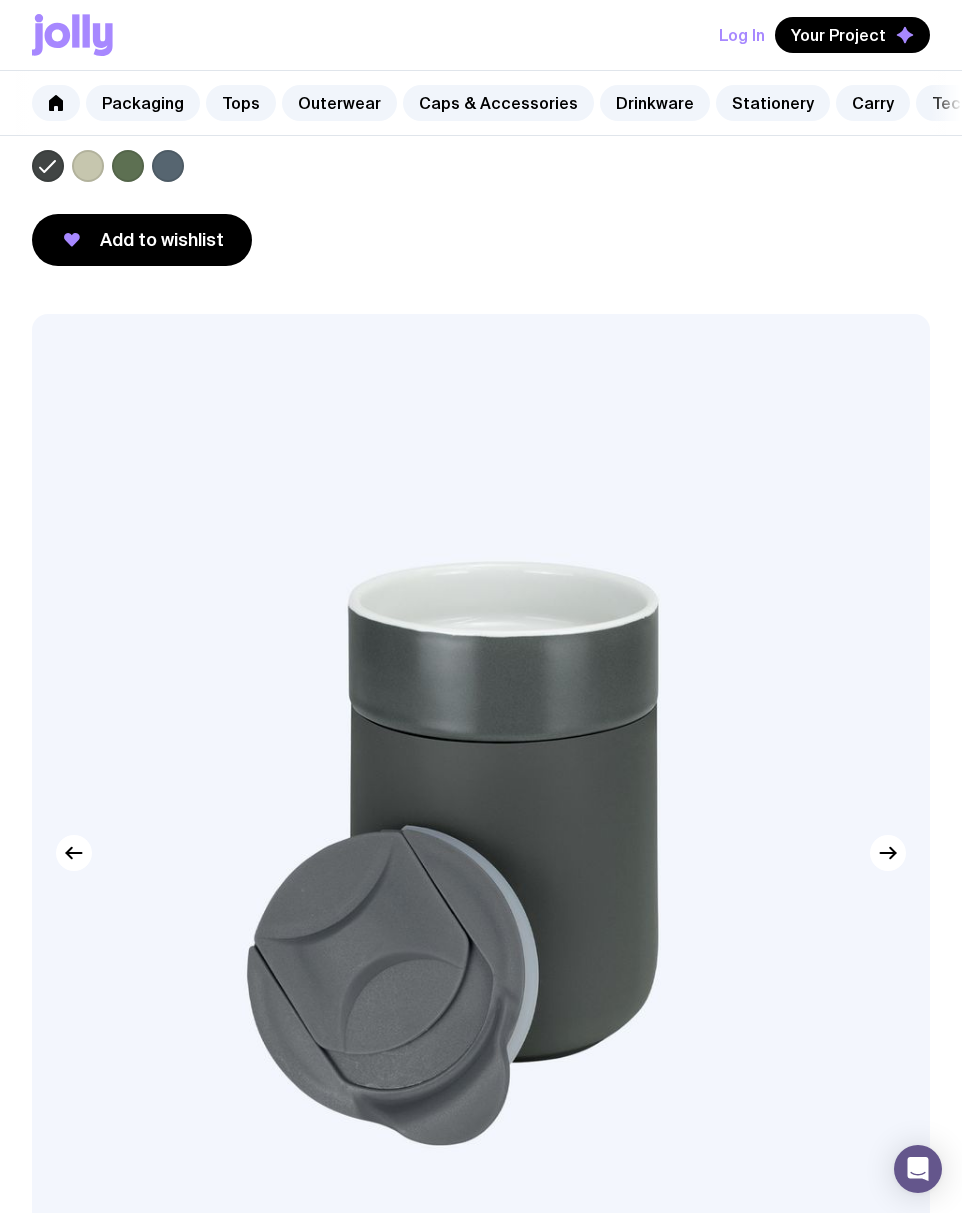 click at bounding box center (168, 166) 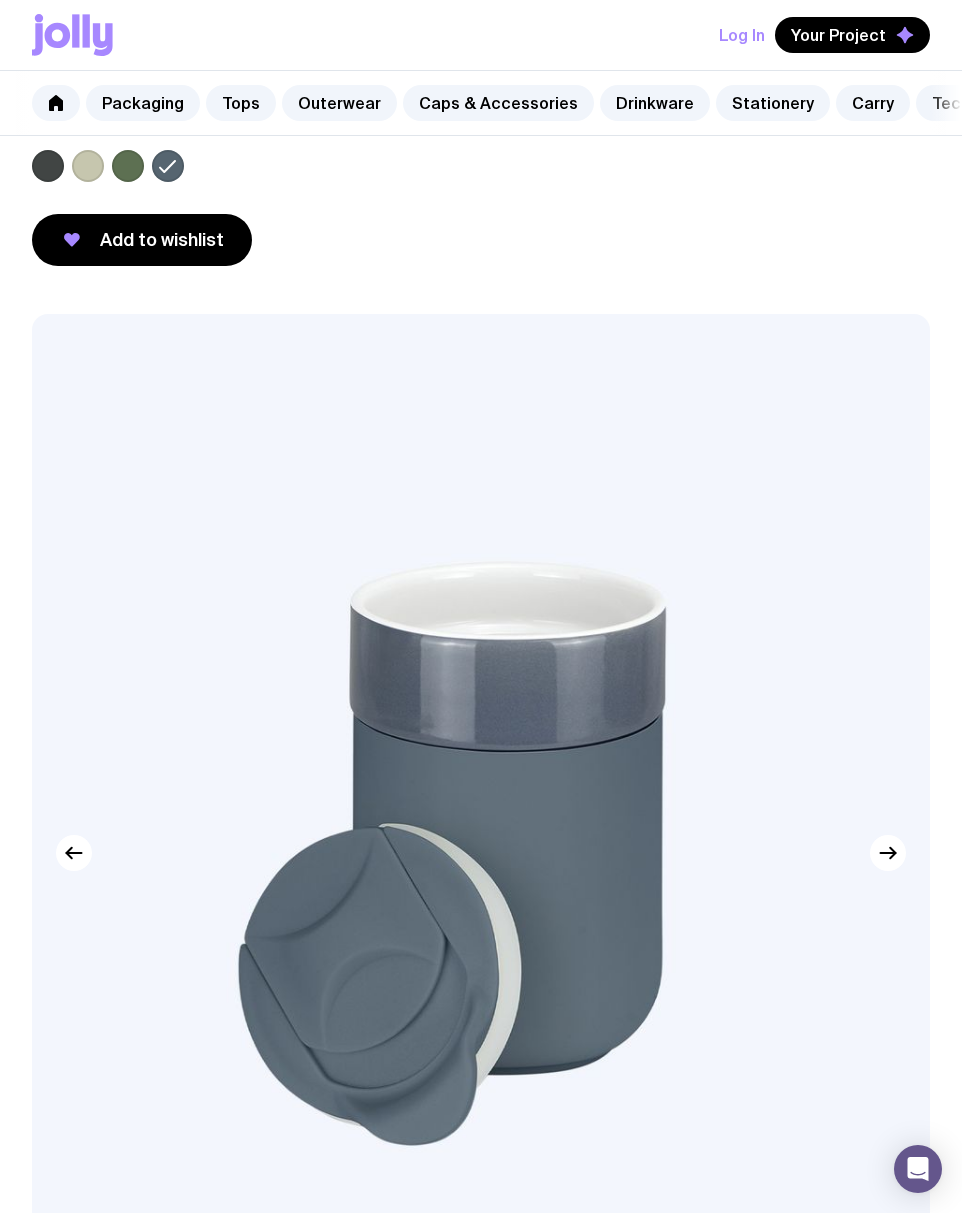 click at bounding box center [128, 166] 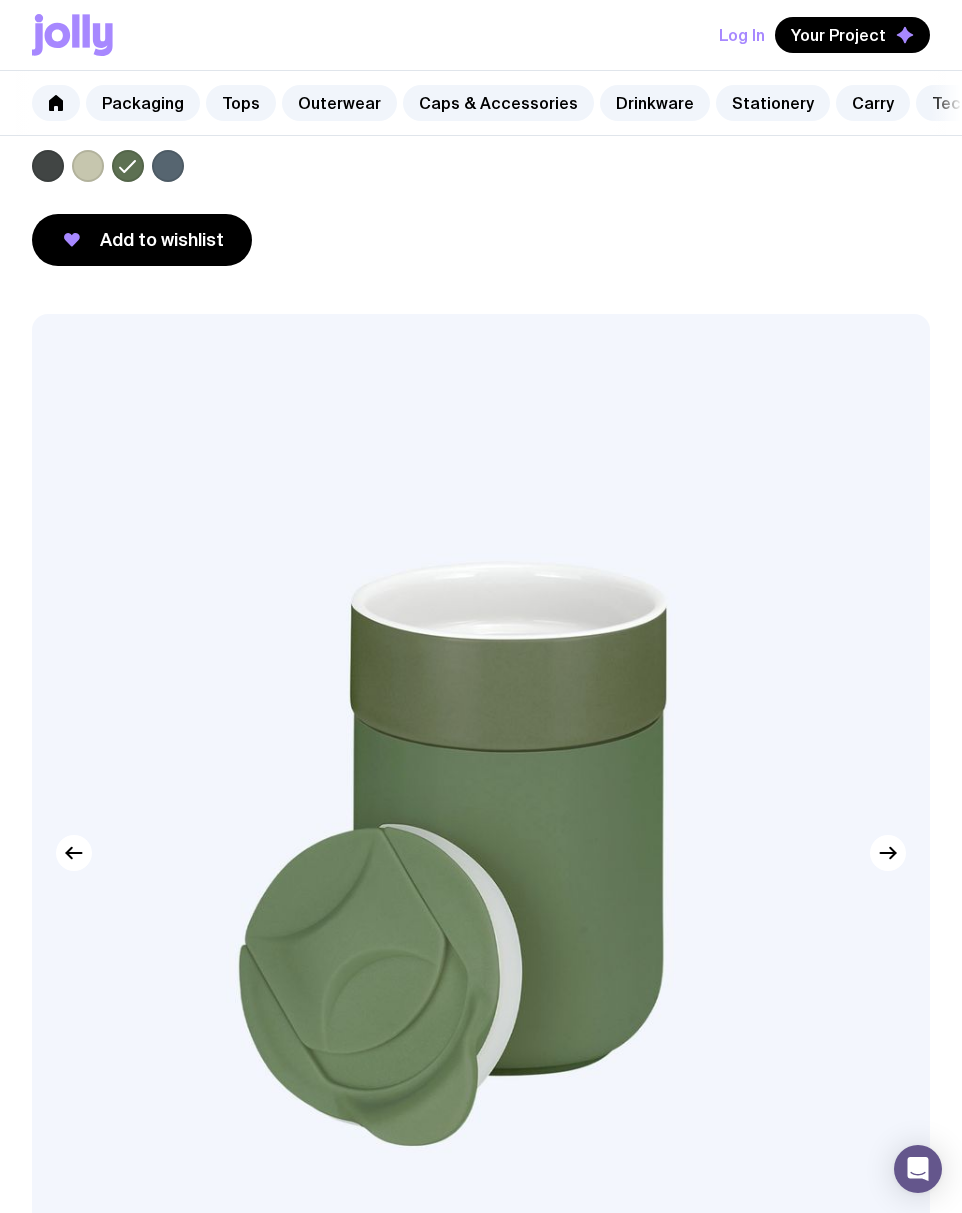 click at bounding box center [88, 166] 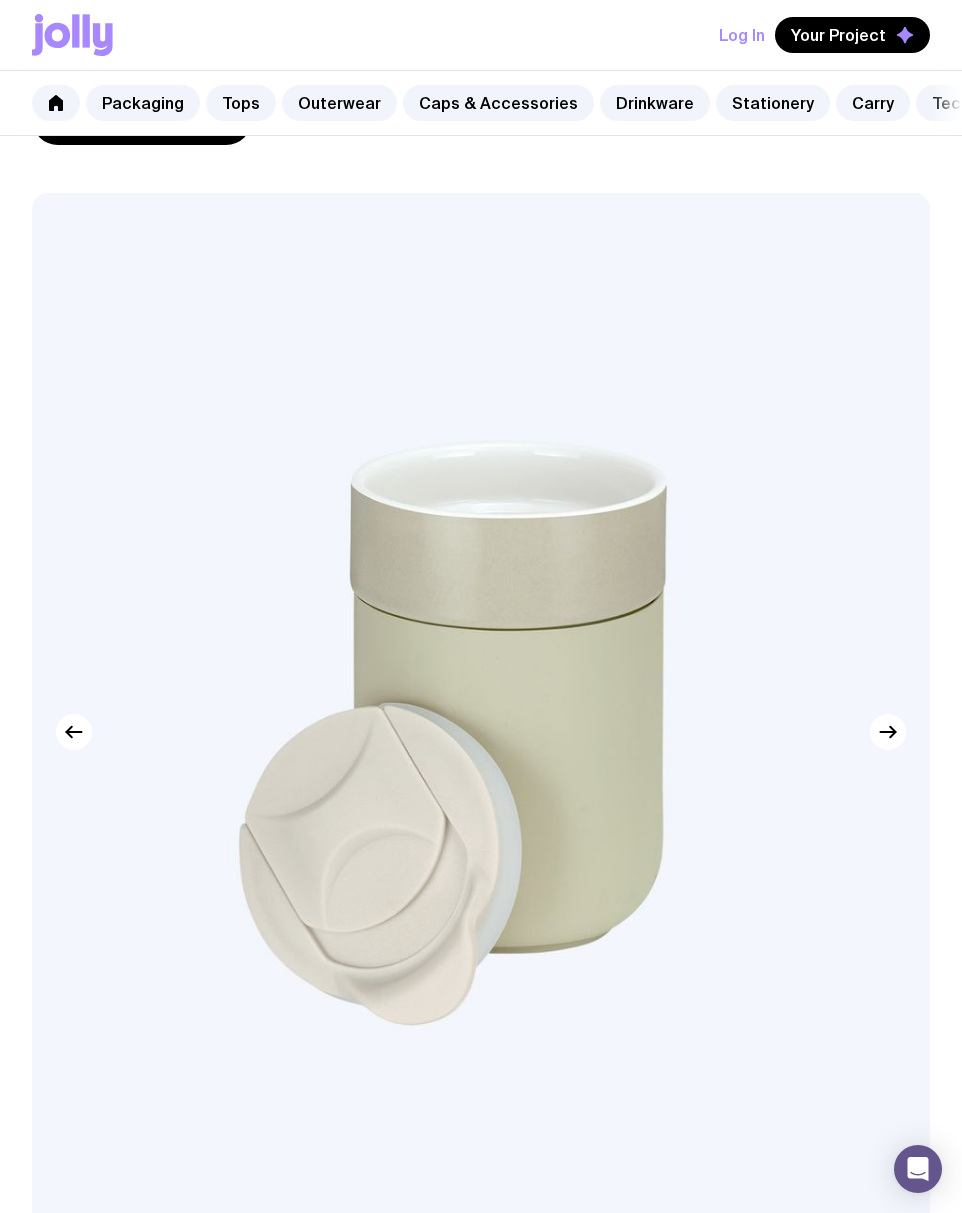 scroll, scrollTop: 418, scrollLeft: 0, axis: vertical 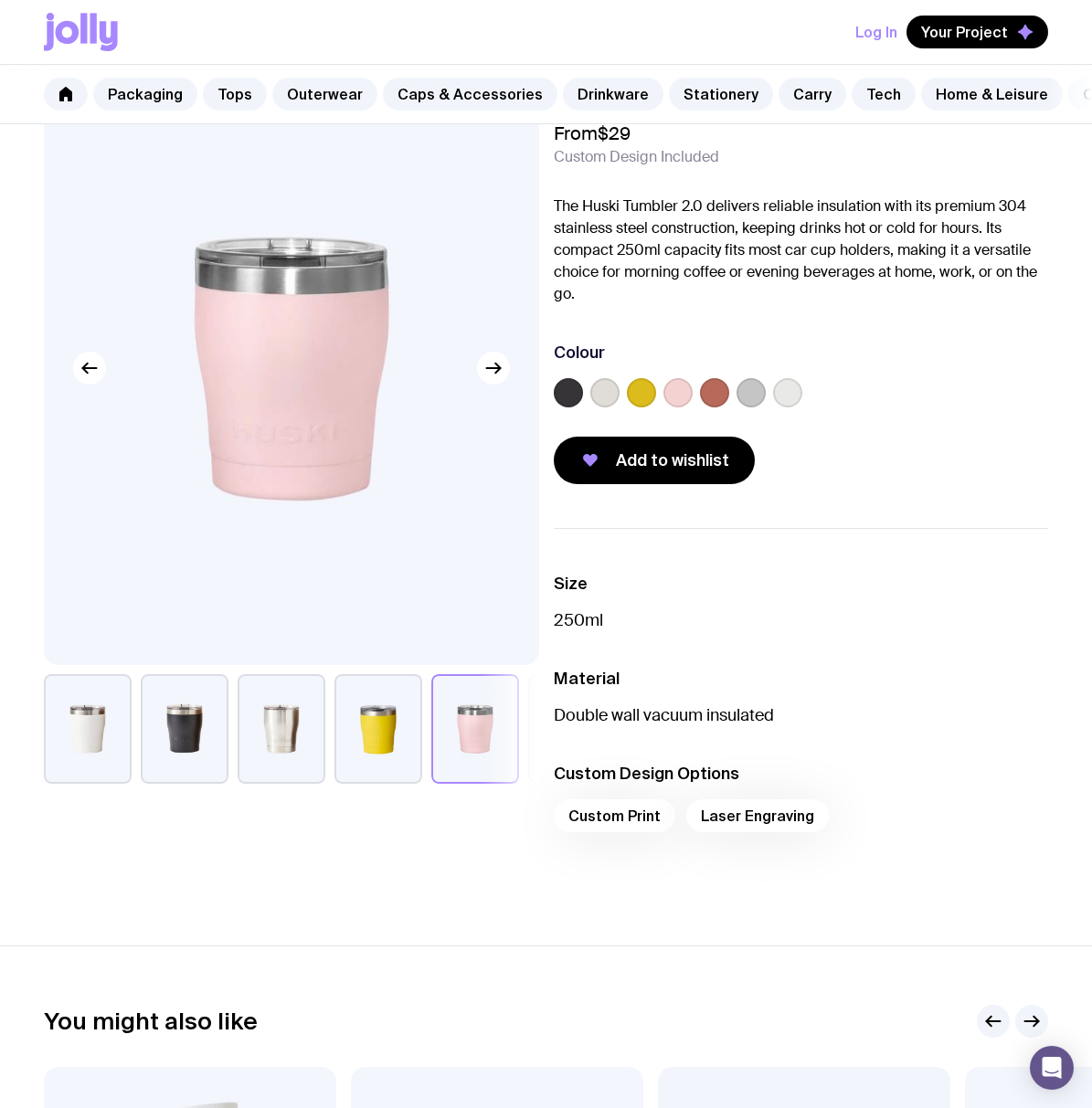 click on "Custom Print Laser Engraving" at bounding box center (801, 821) 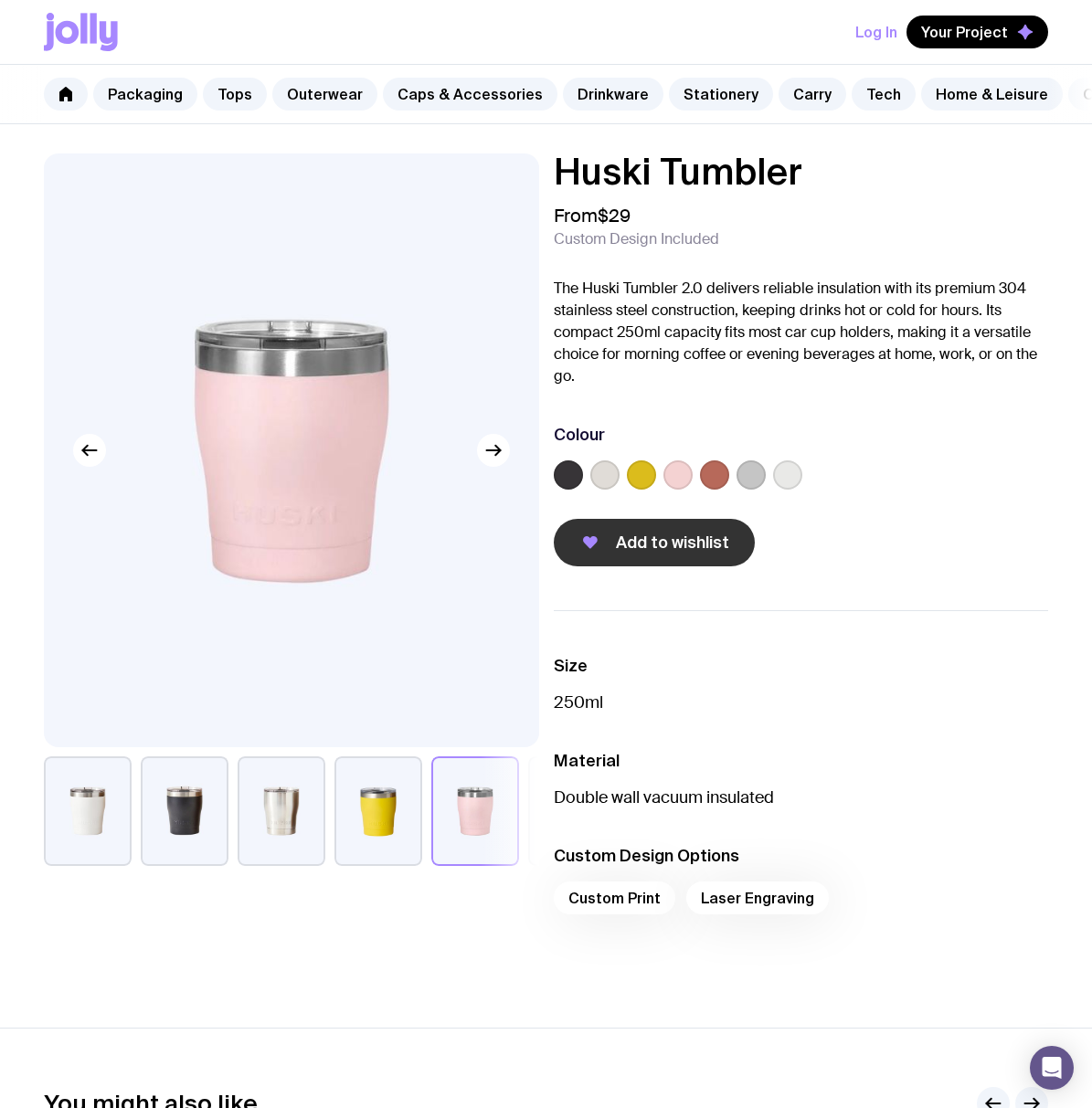 click on "Add to wishlist" at bounding box center (673, 543) 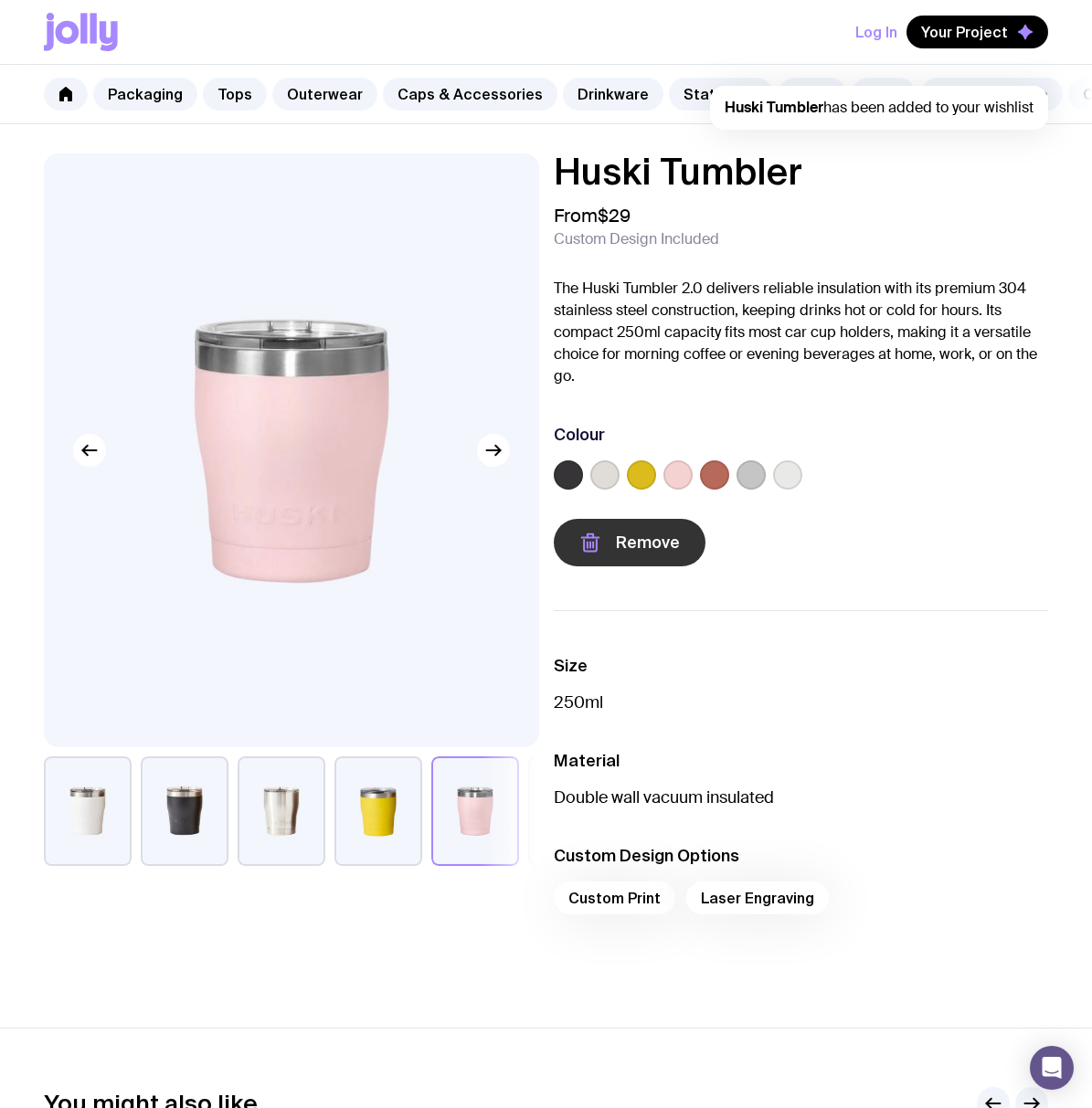 scroll, scrollTop: 0, scrollLeft: 0, axis: both 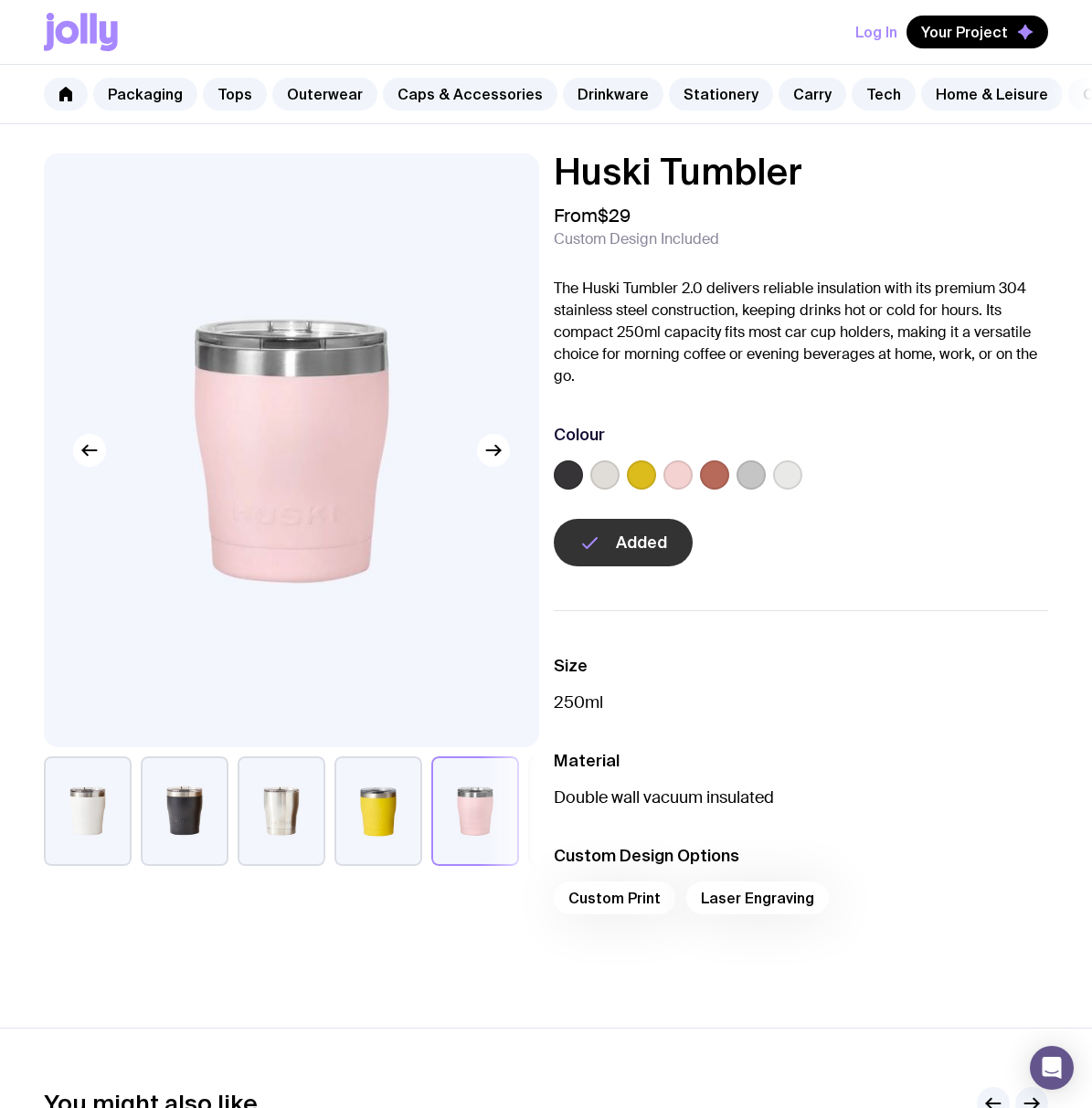 click on "Custom Print Laser Engraving" at bounding box center (801, 903) 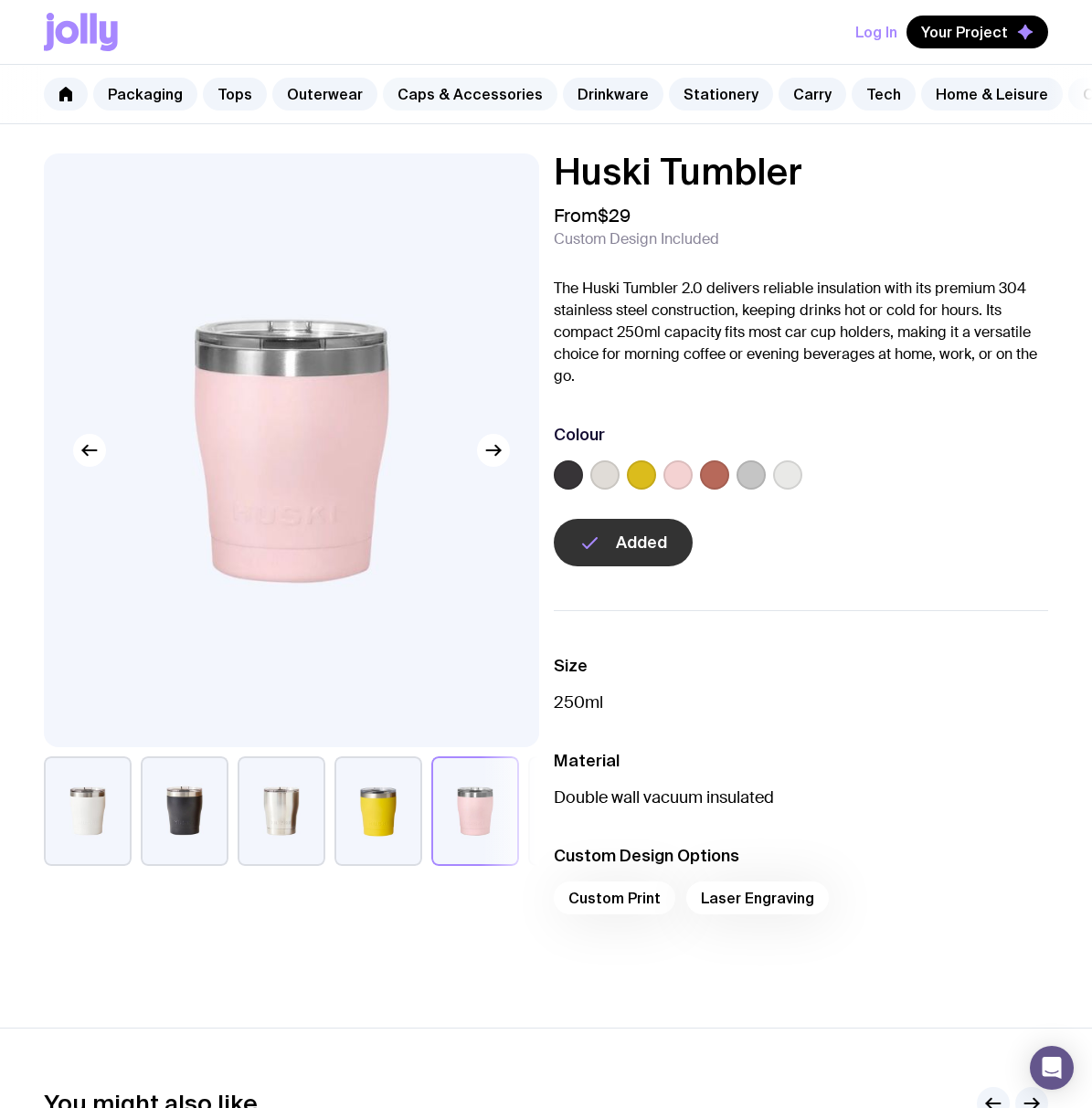 click on "Caps & Accessories" at bounding box center [470, 94] 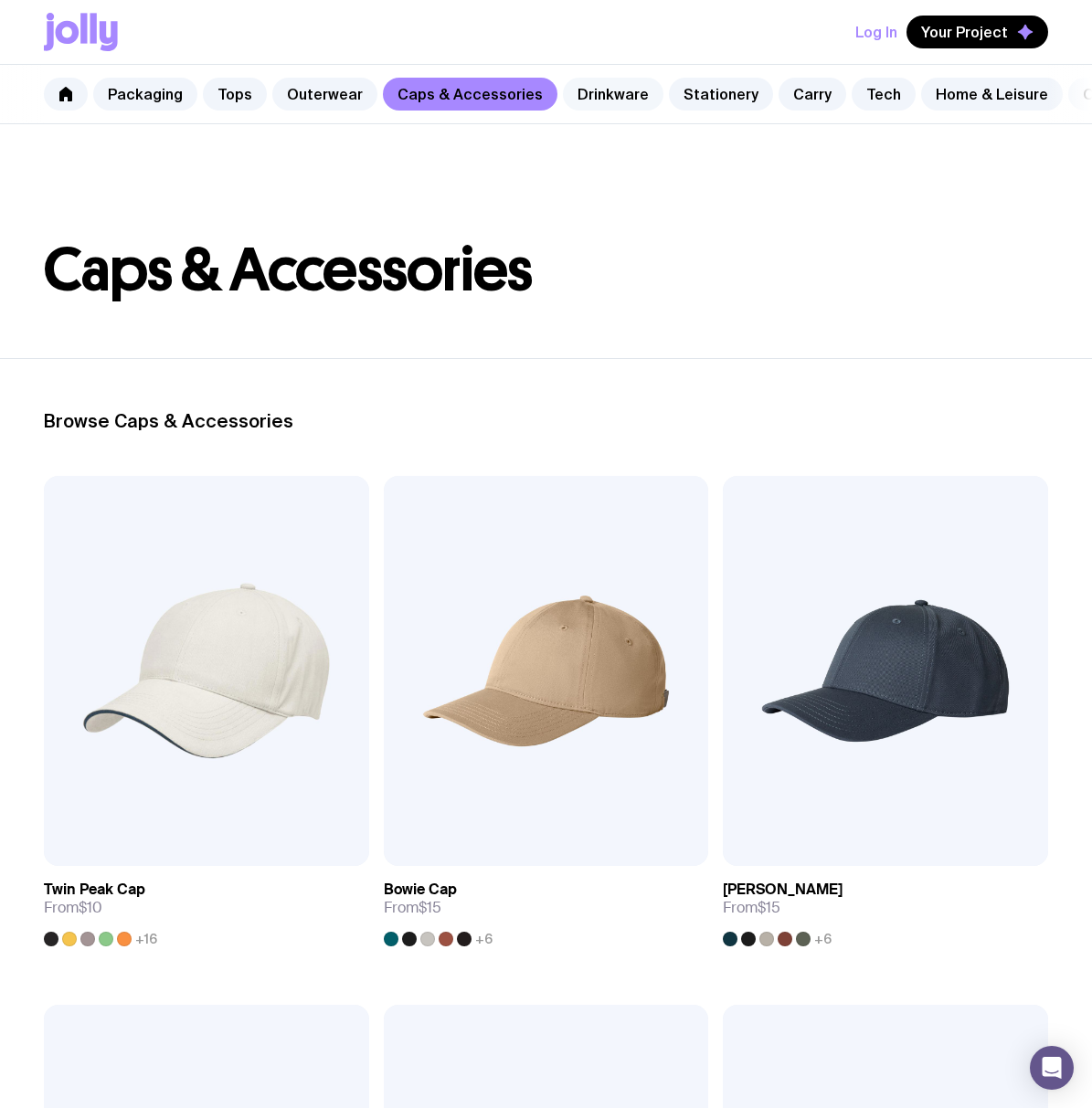 click on "Drinkware" at bounding box center [613, 94] 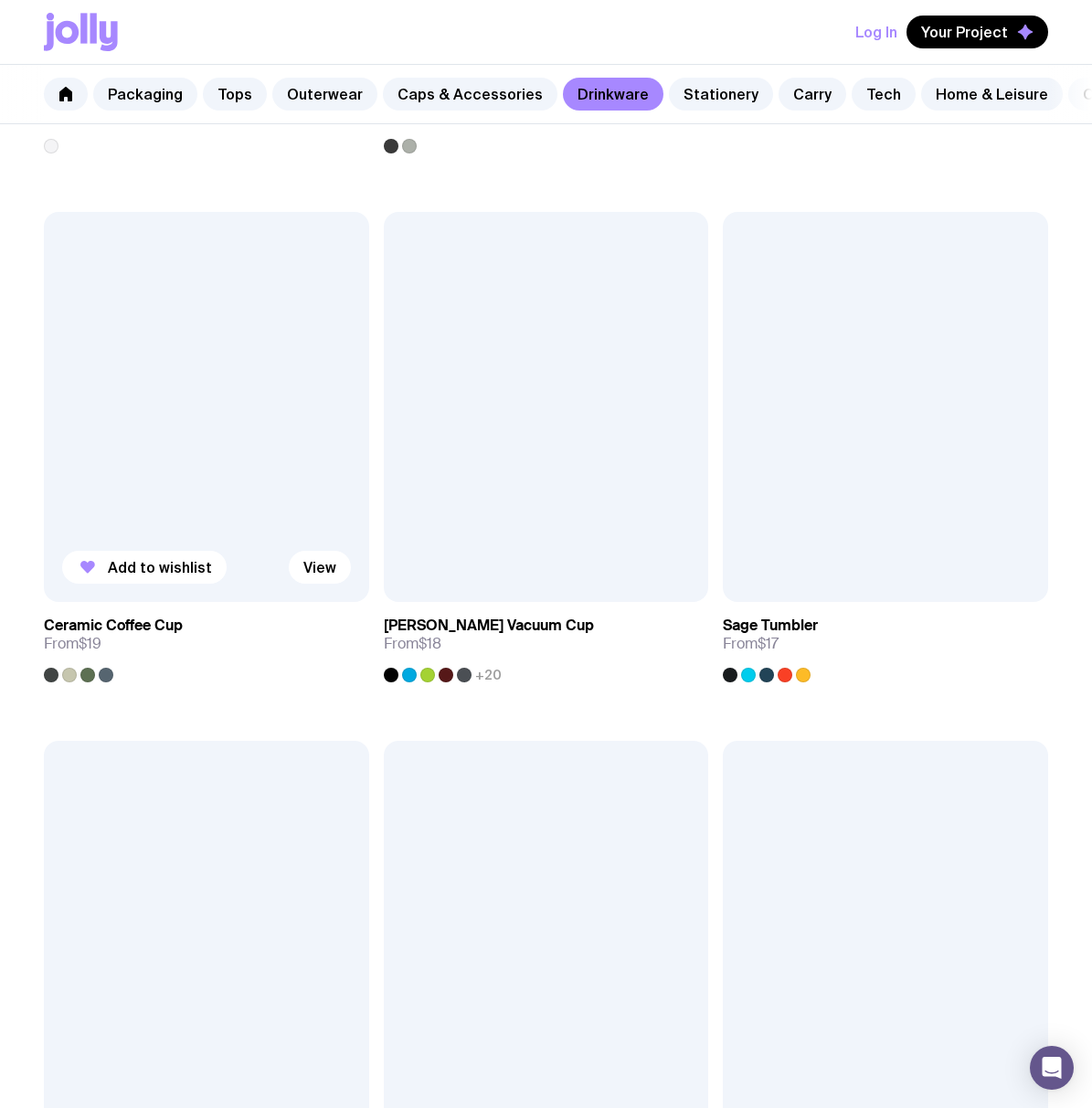 scroll, scrollTop: 0, scrollLeft: 0, axis: both 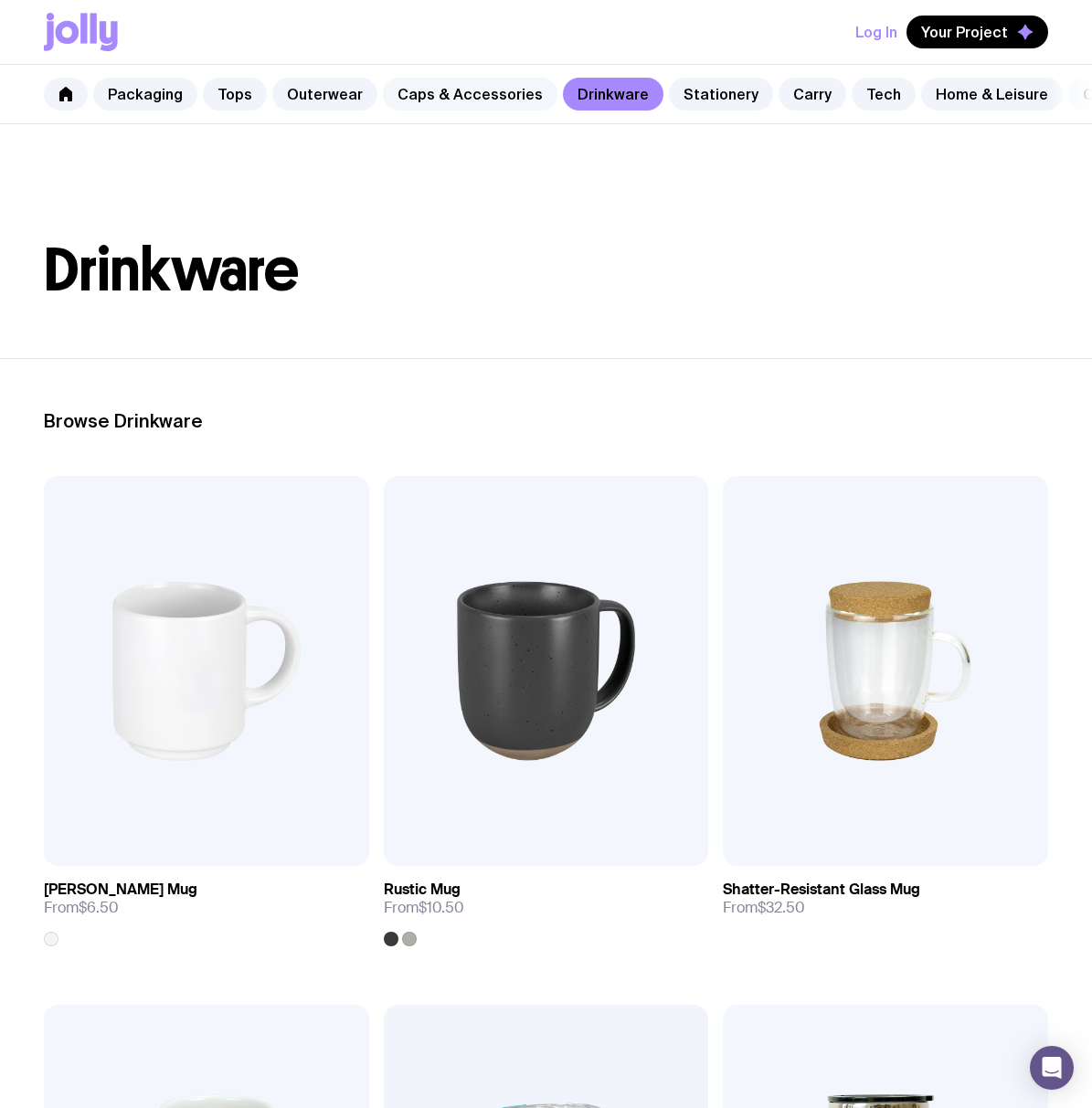 click on "Caps & Accessories" at bounding box center [470, 94] 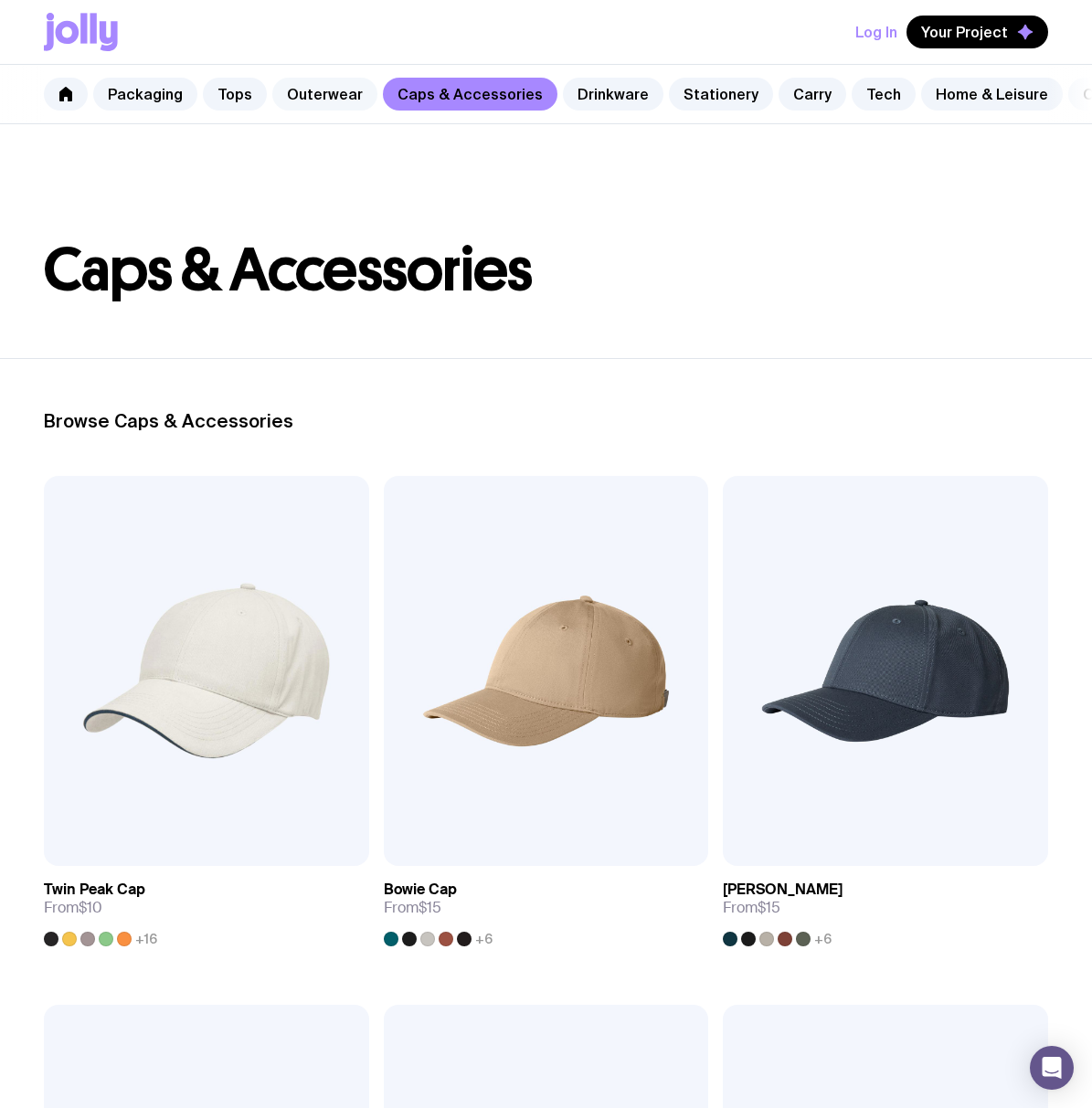 click on "Outerwear" at bounding box center [324, 94] 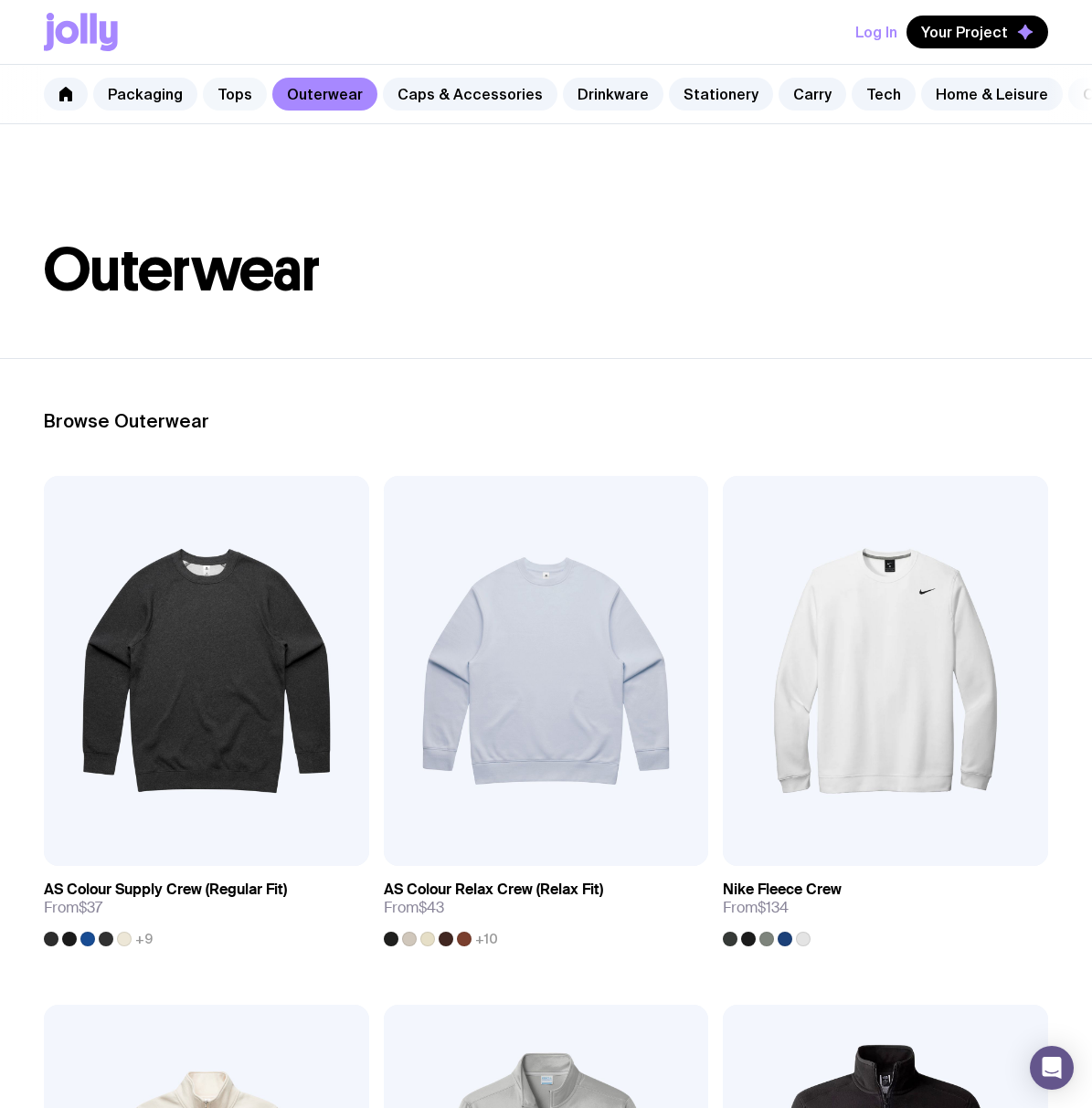 click on "Tops" at bounding box center [235, 94] 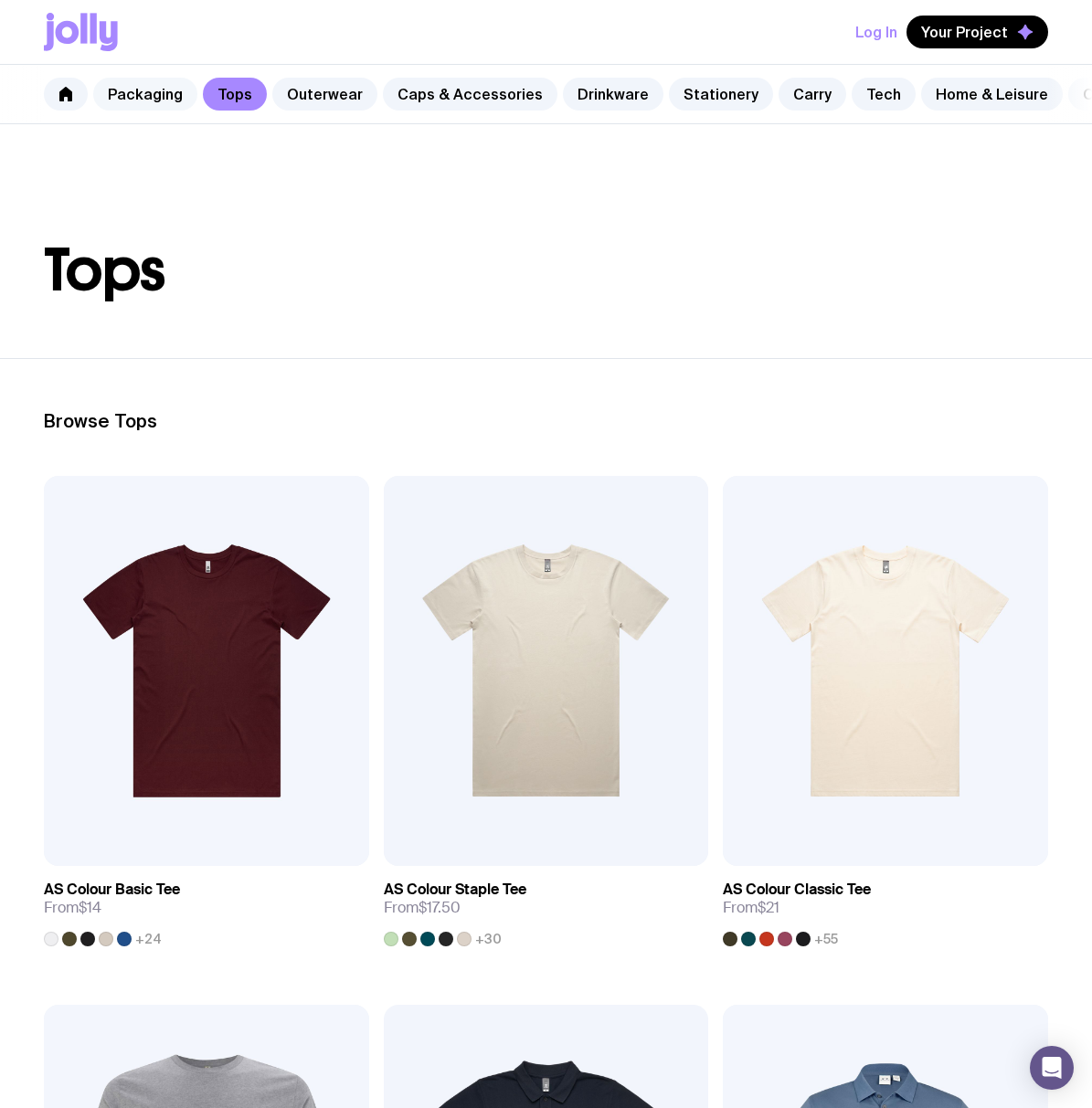 click on "Packaging" at bounding box center [145, 94] 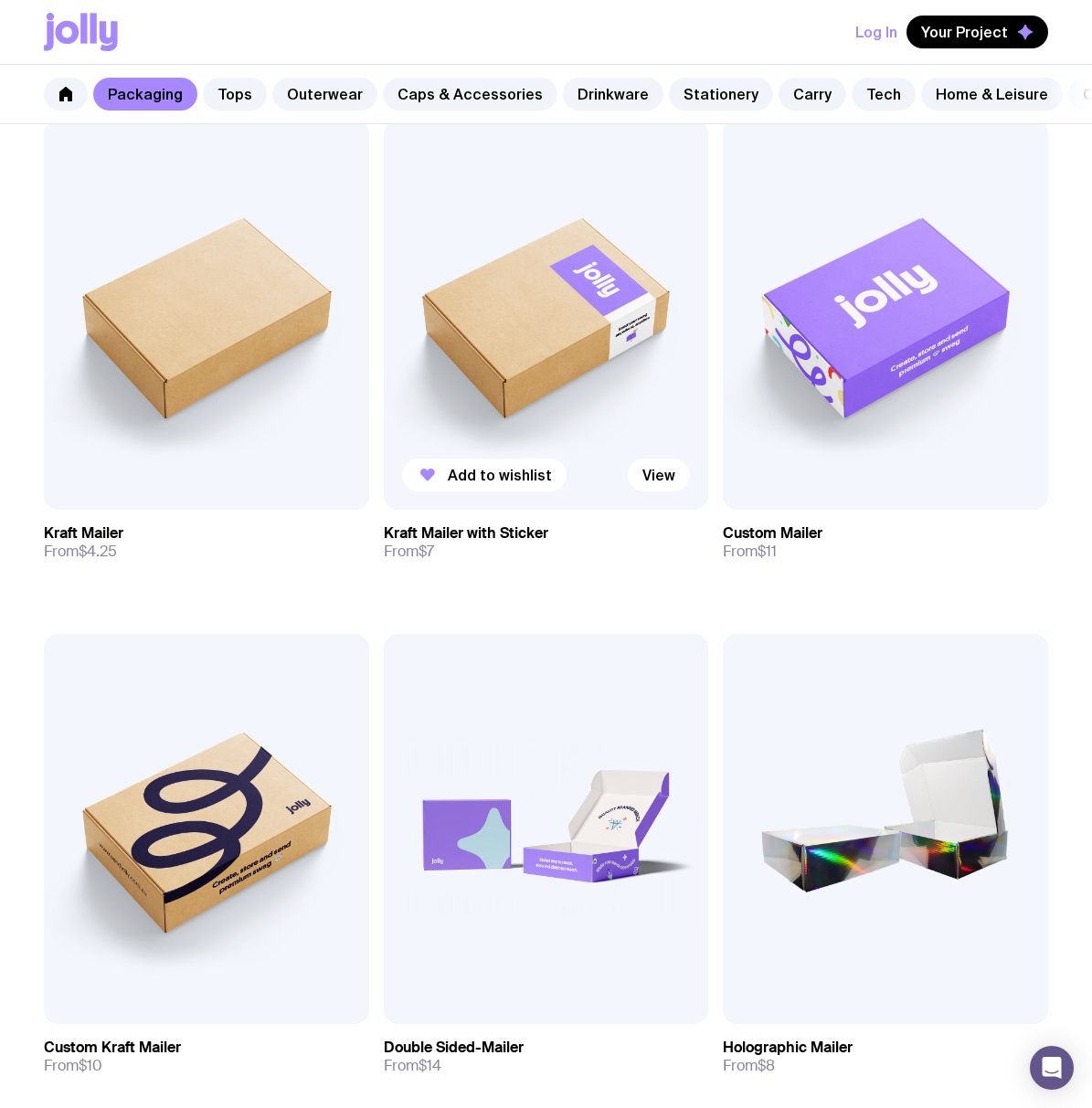 scroll, scrollTop: 0, scrollLeft: 0, axis: both 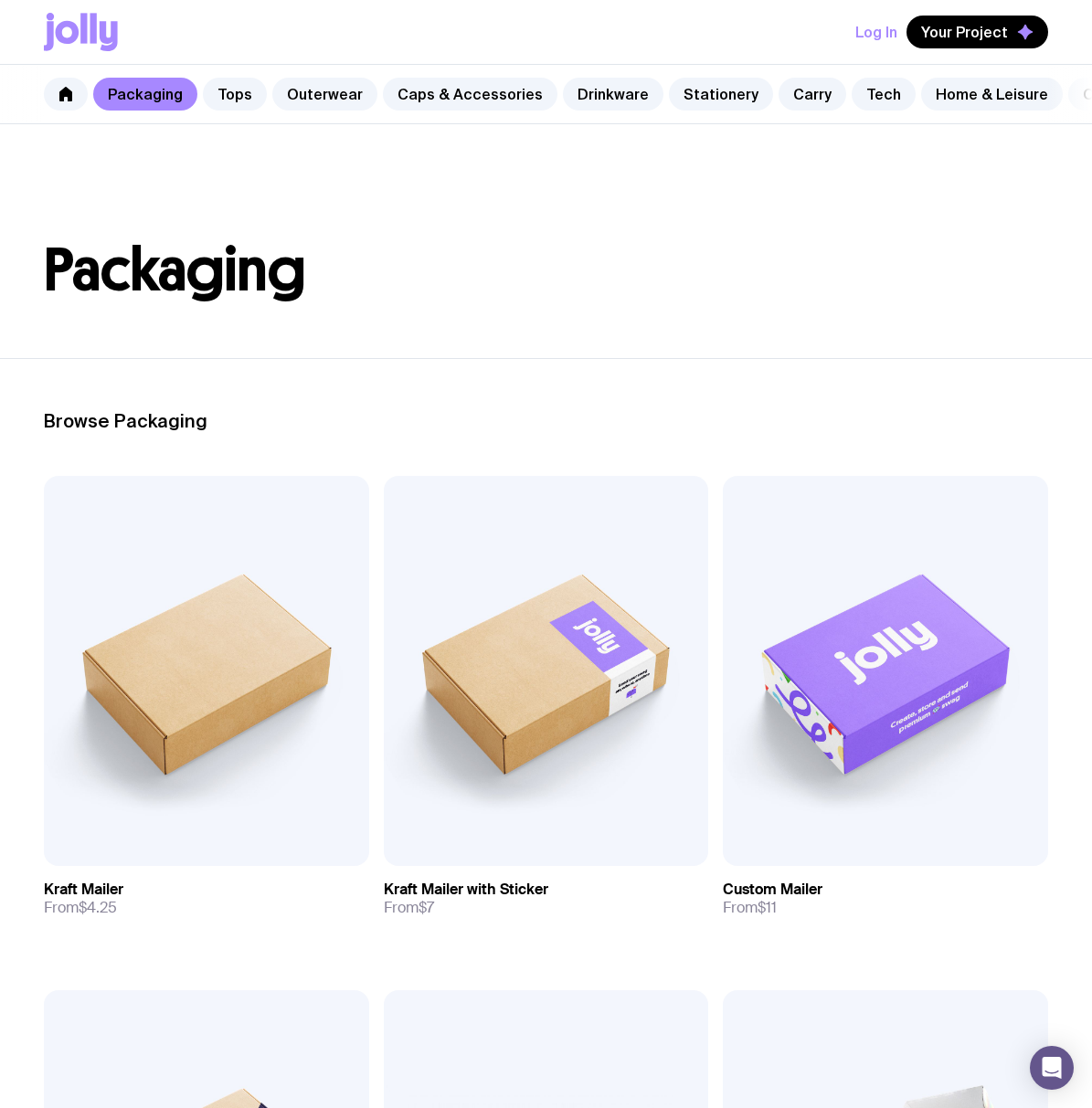 click on "Packaging Tops Outerwear Caps & Accessories Drinkware Stationery Carry Tech Home & Leisure Outdoors Snacks" at bounding box center (546, 94) 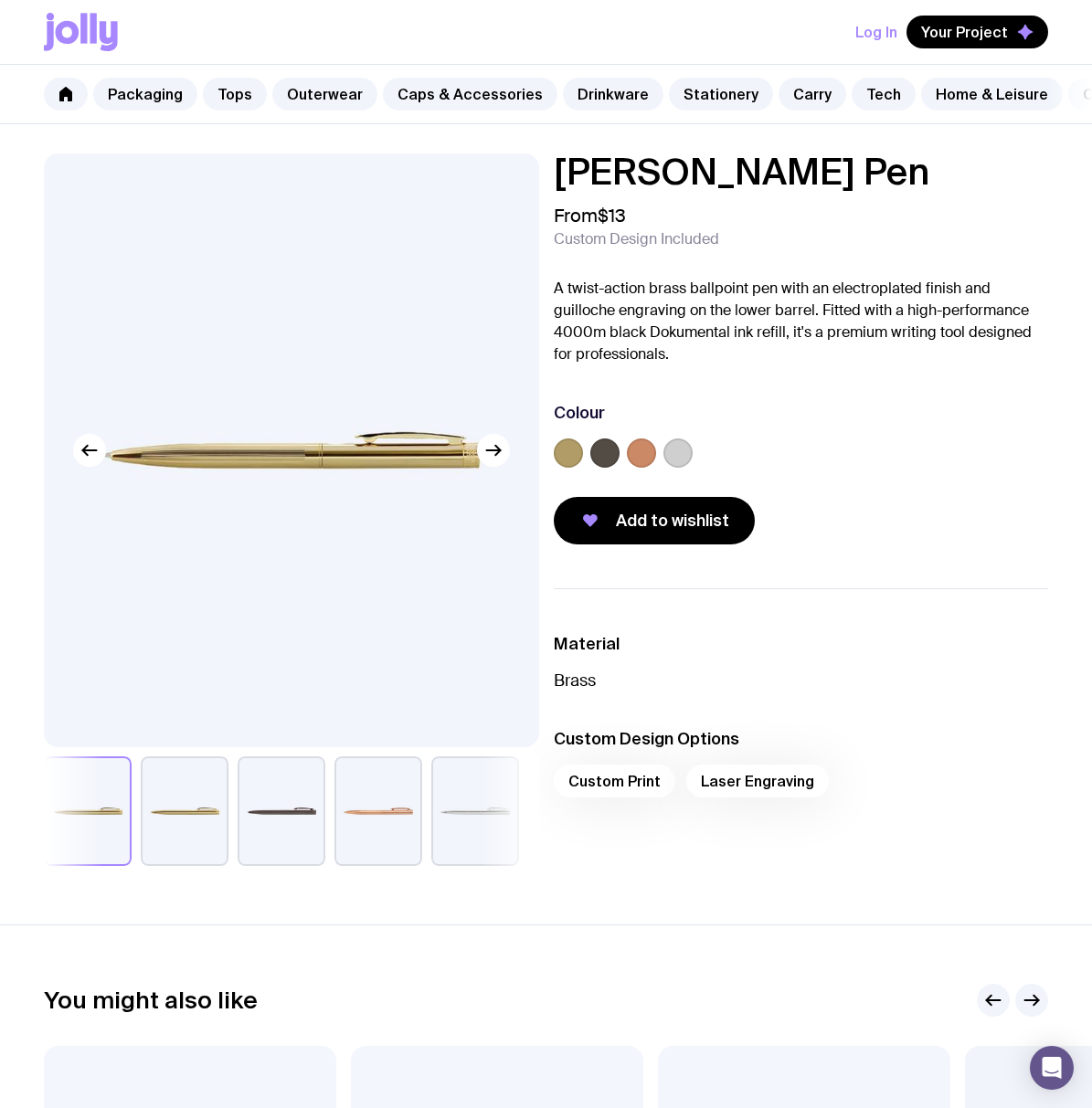 scroll, scrollTop: 0, scrollLeft: 0, axis: both 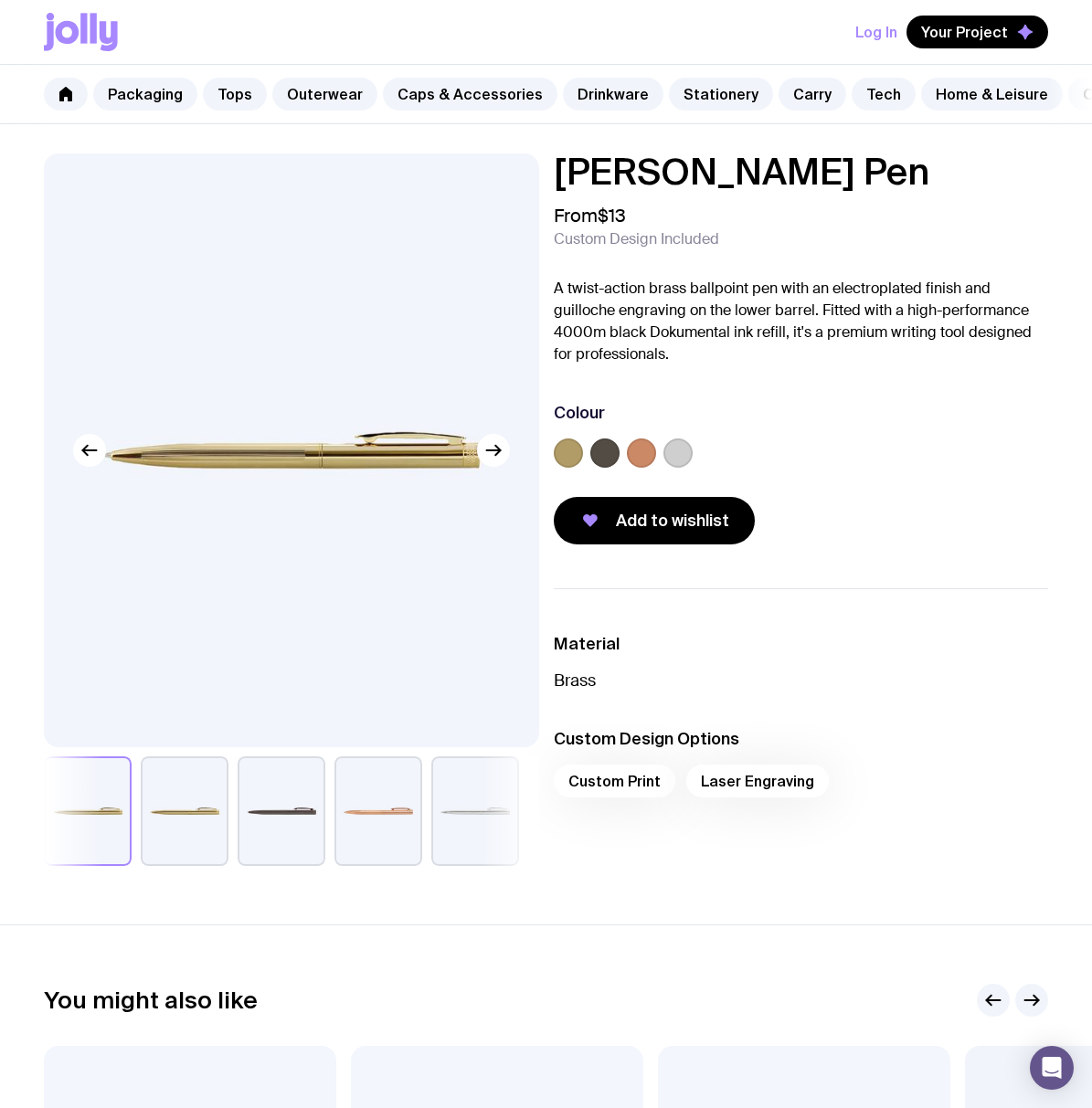 click at bounding box center [185, 811] 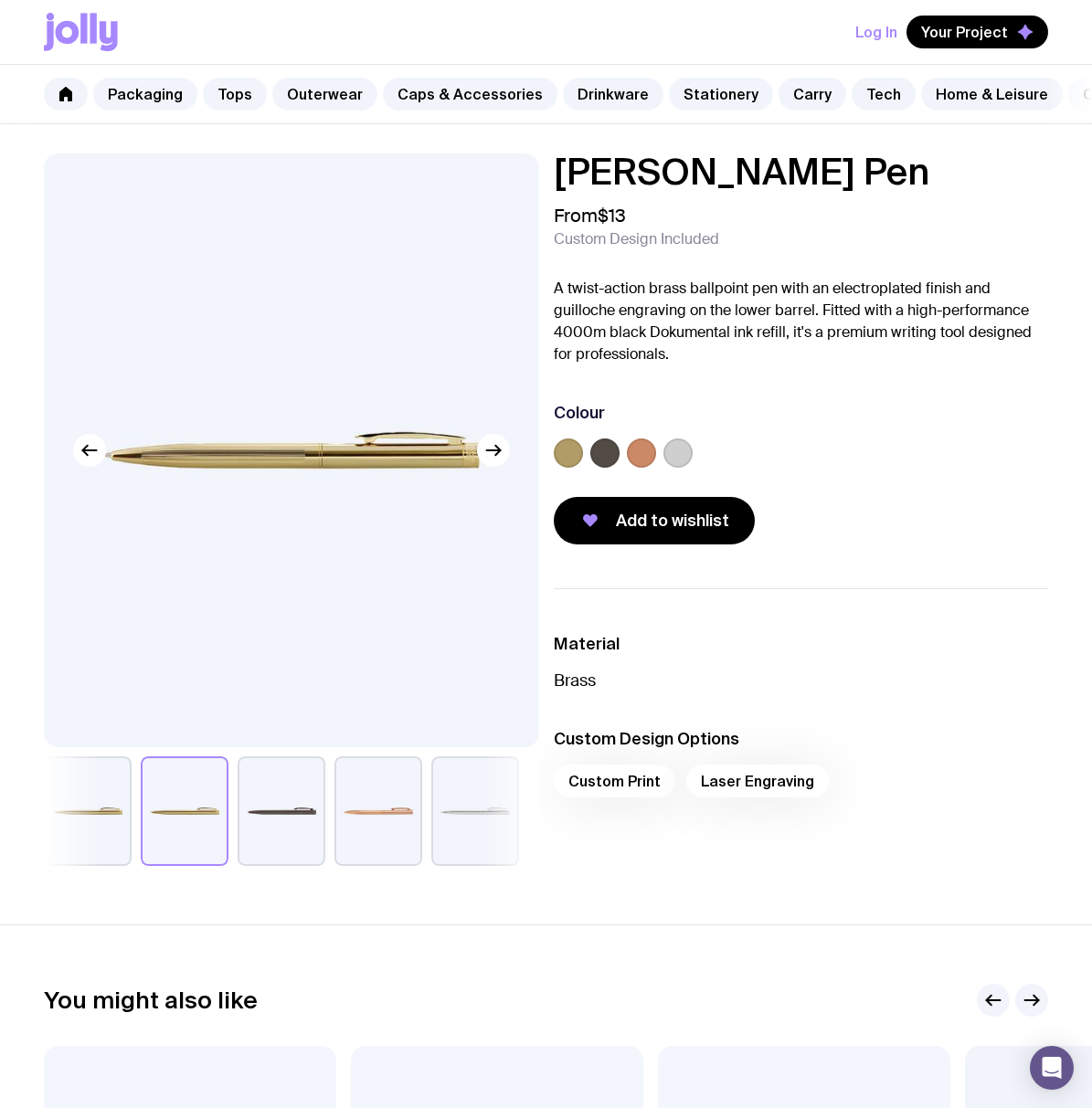 click at bounding box center (378, 811) 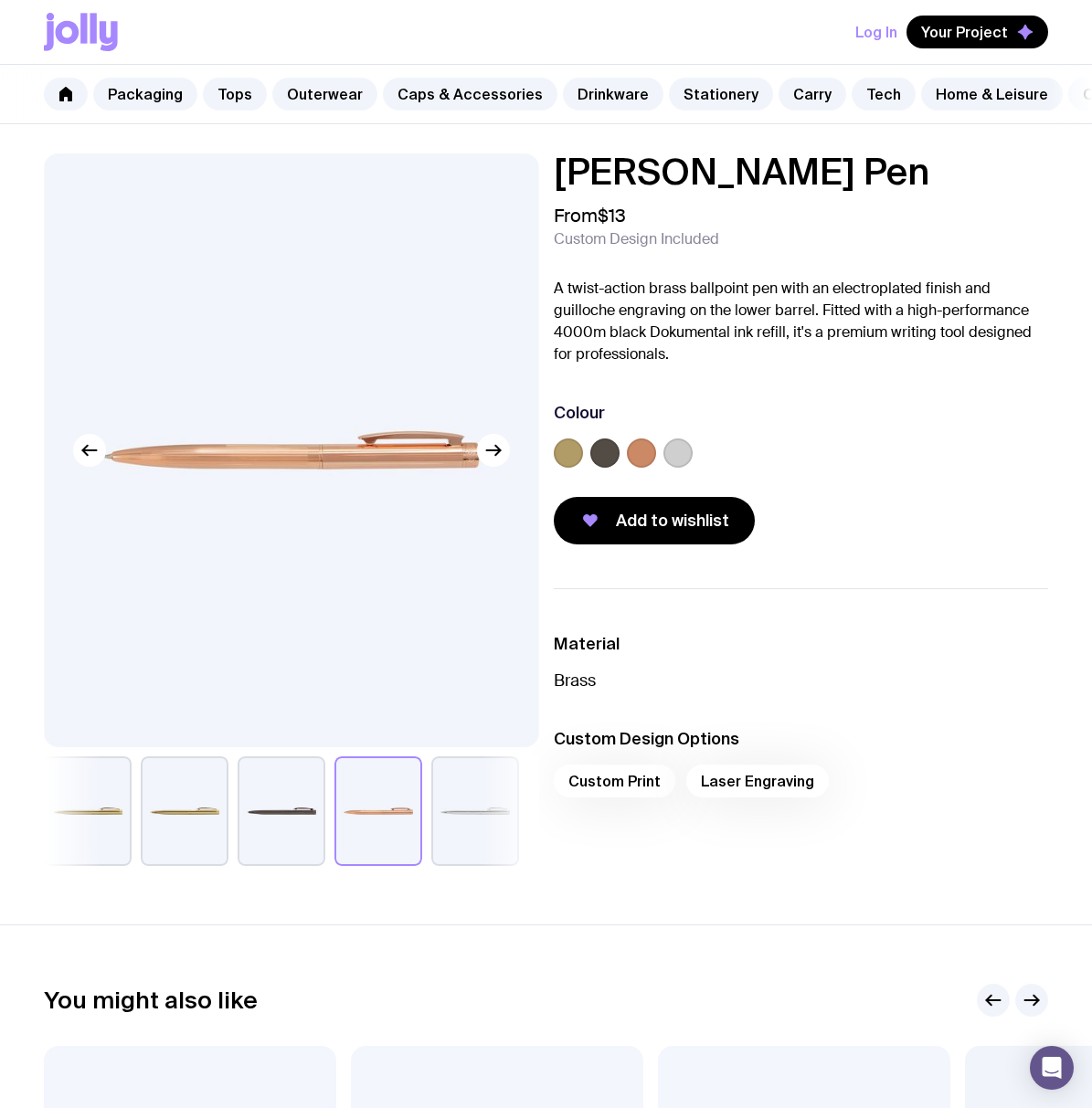 click at bounding box center (475, 811) 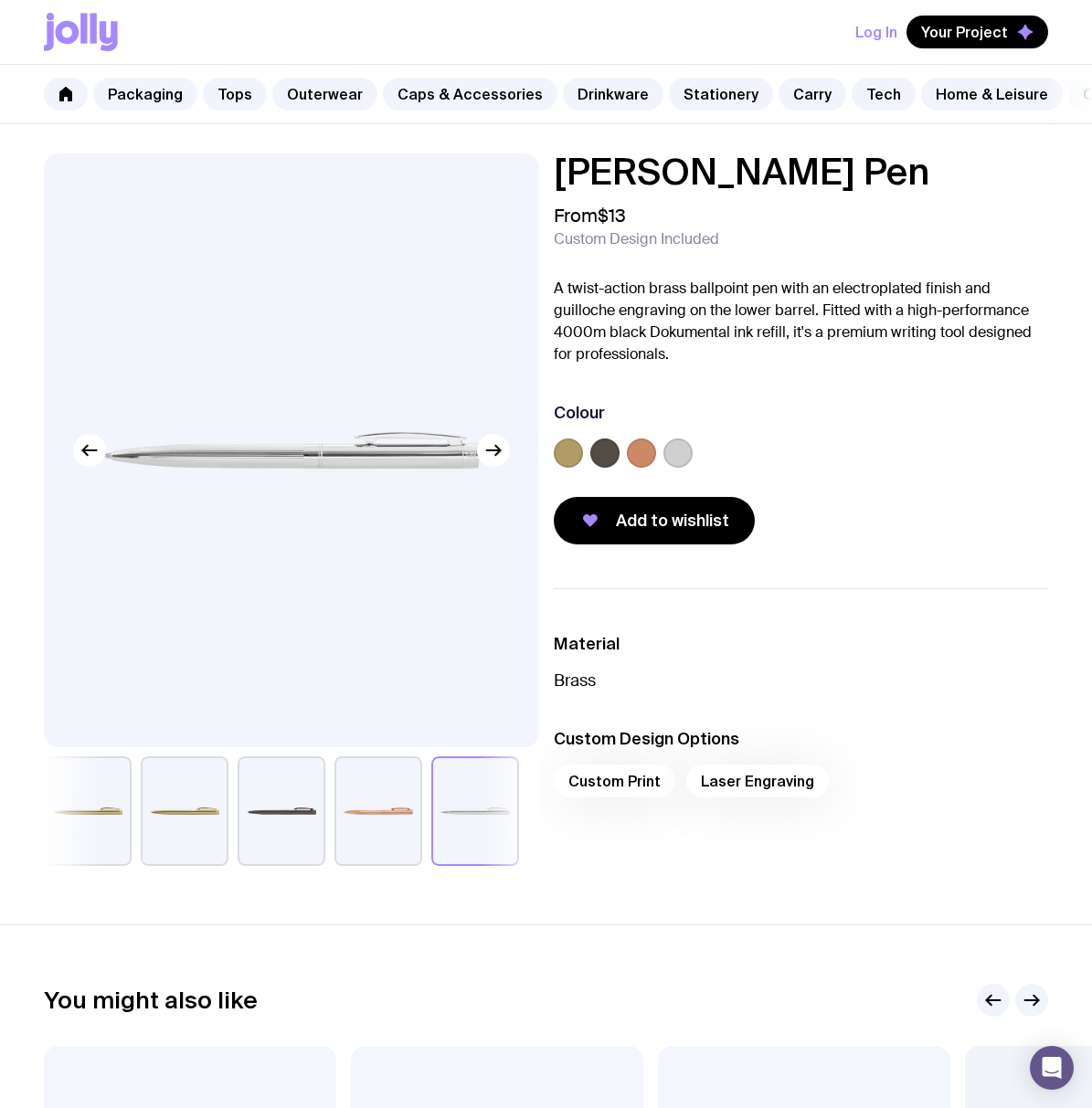 drag, startPoint x: 395, startPoint y: 839, endPoint x: 378, endPoint y: 842, distance: 17.262677 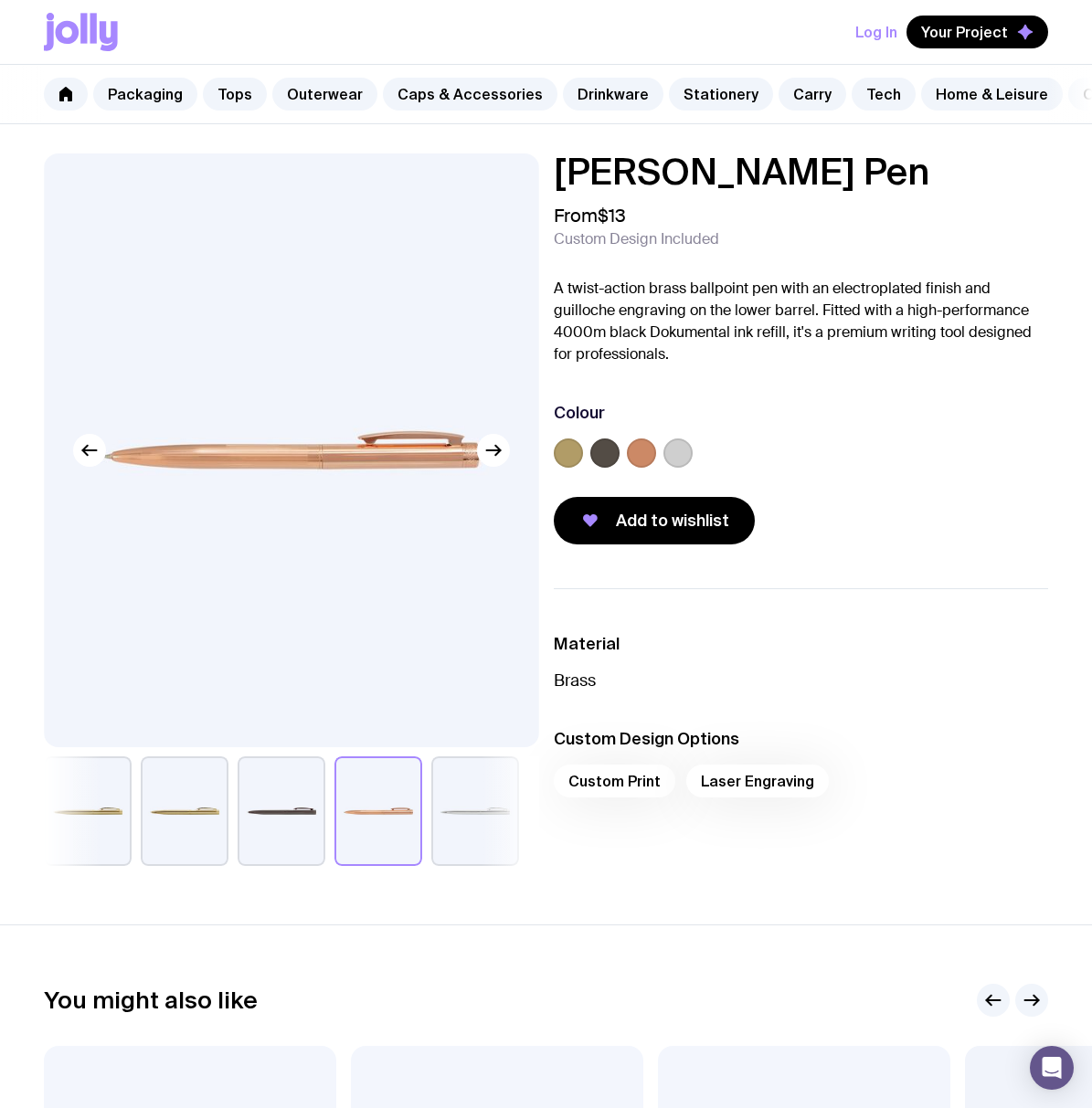 click at bounding box center (185, 811) 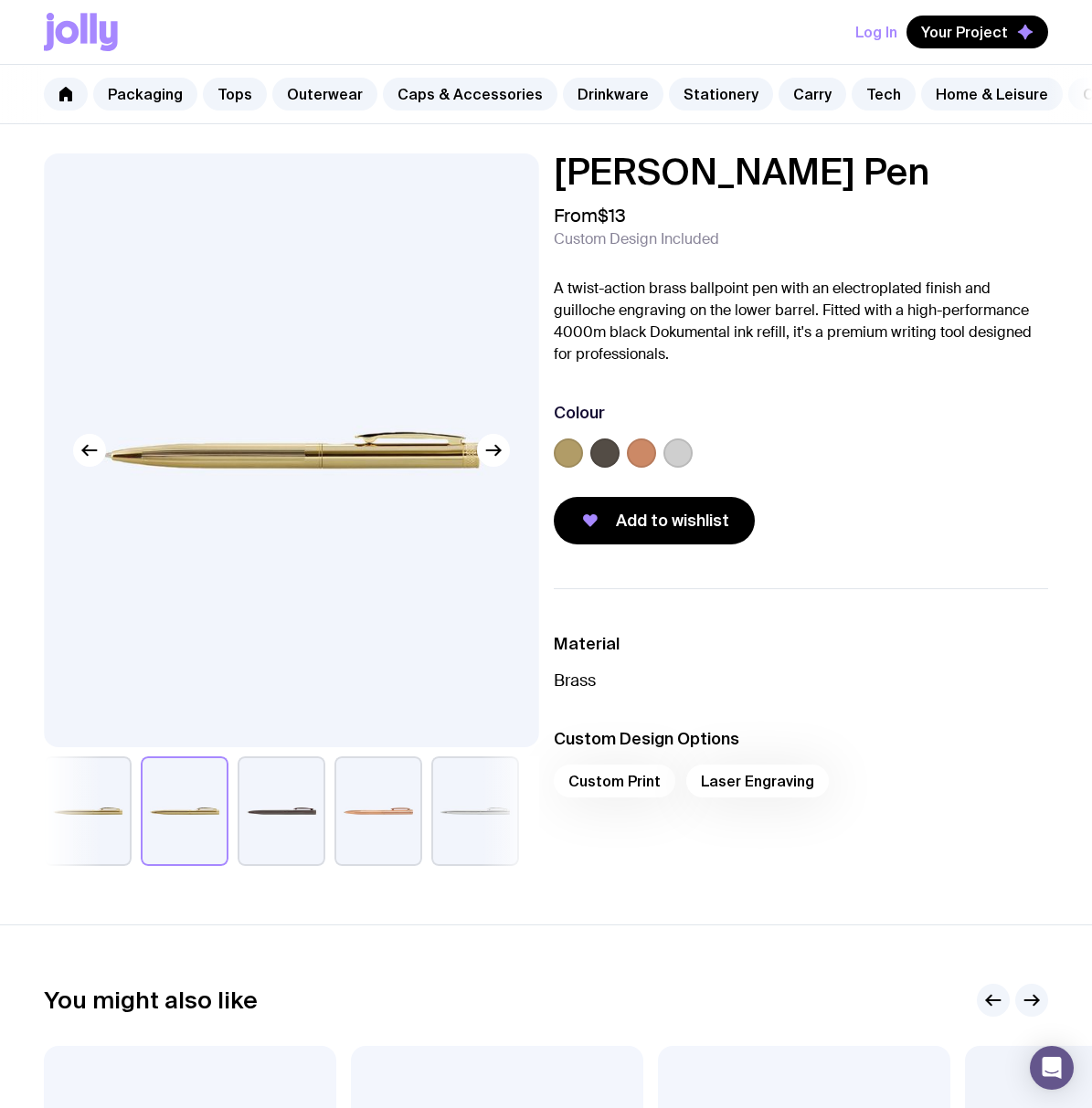 click at bounding box center [88, 811] 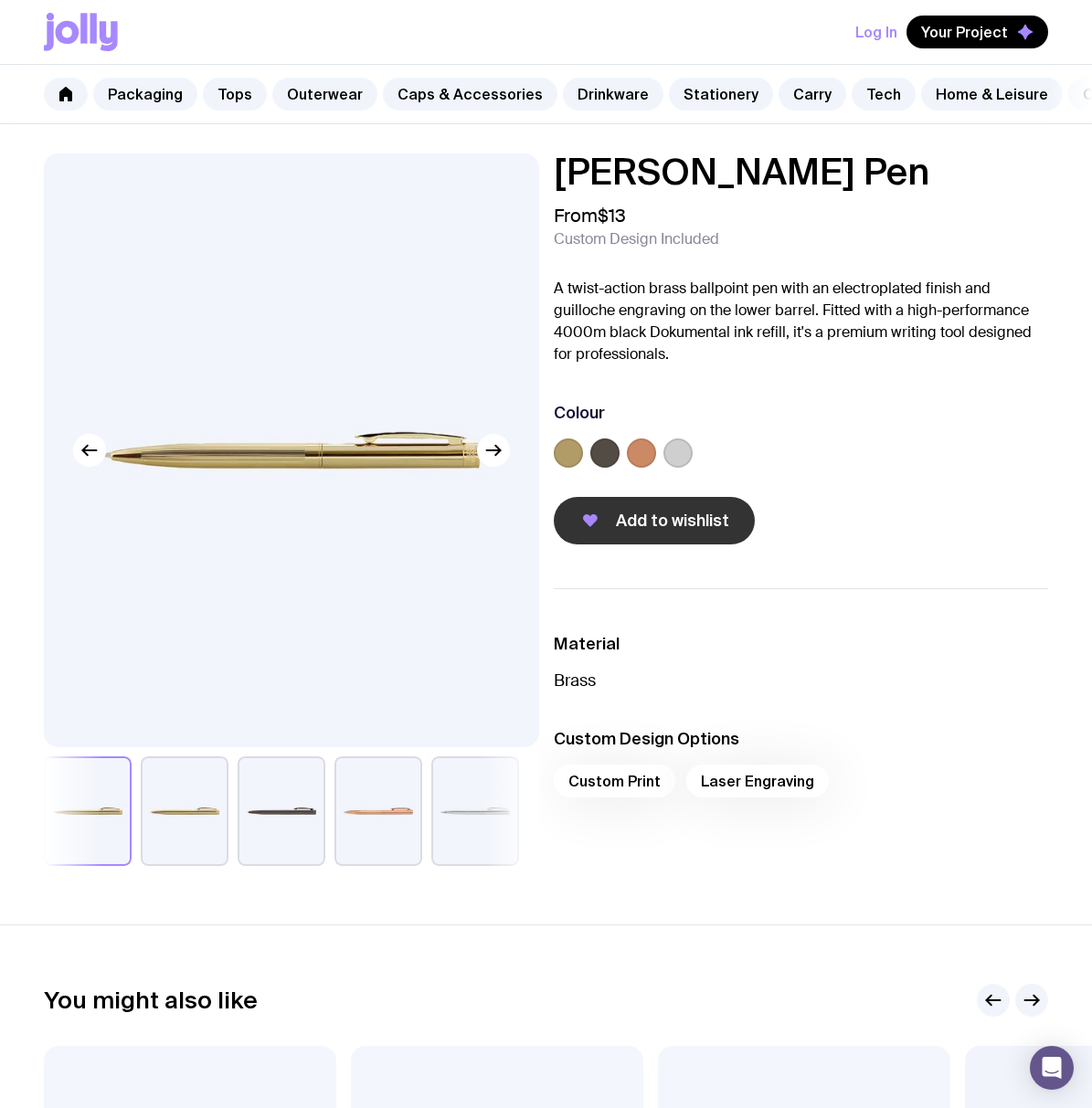 click on "Add to wishlist" at bounding box center (673, 521) 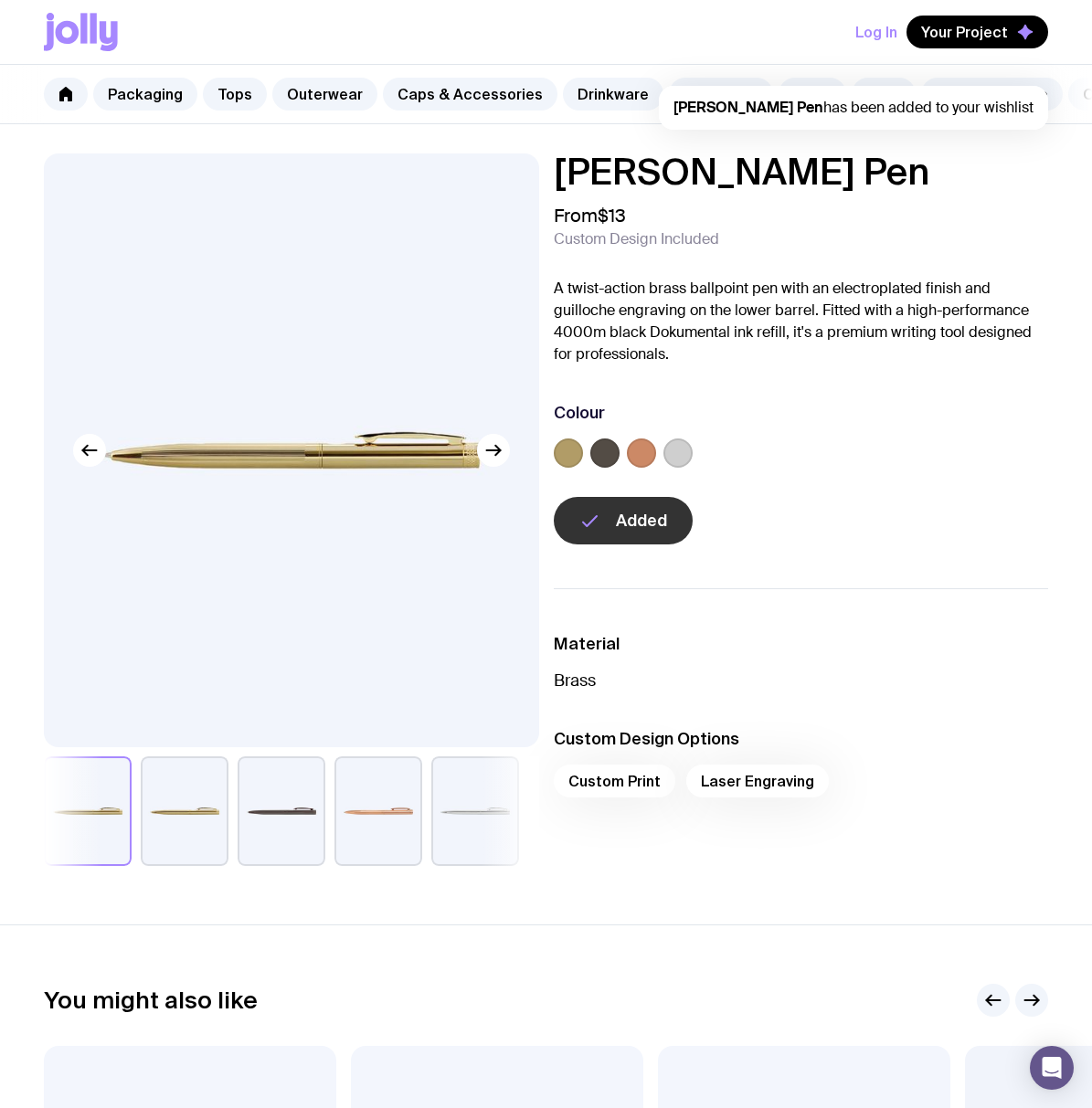 scroll, scrollTop: 0, scrollLeft: 0, axis: both 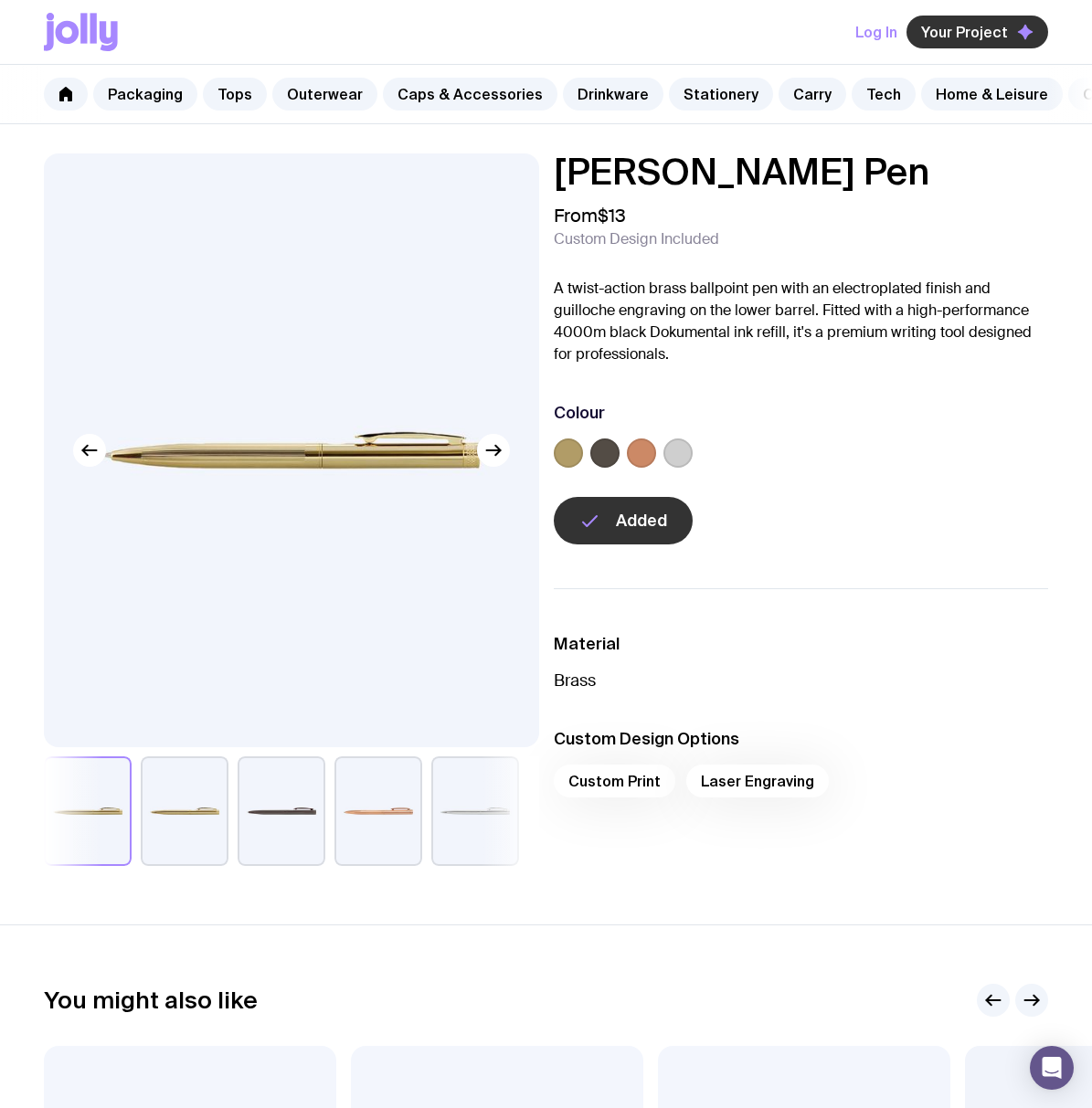 click on "Your Project" at bounding box center (964, 32) 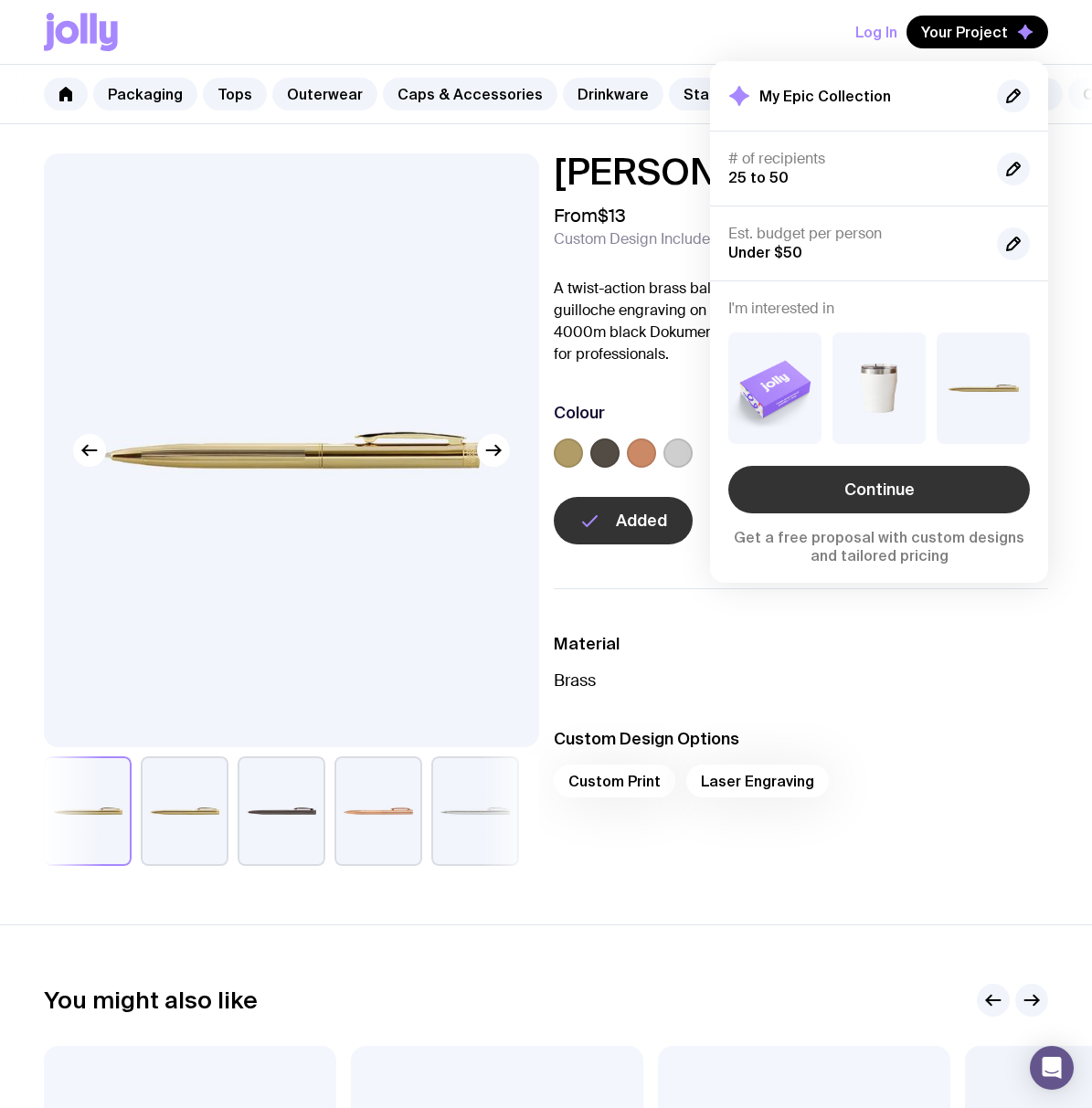 click on "Continue" at bounding box center (879, 490) 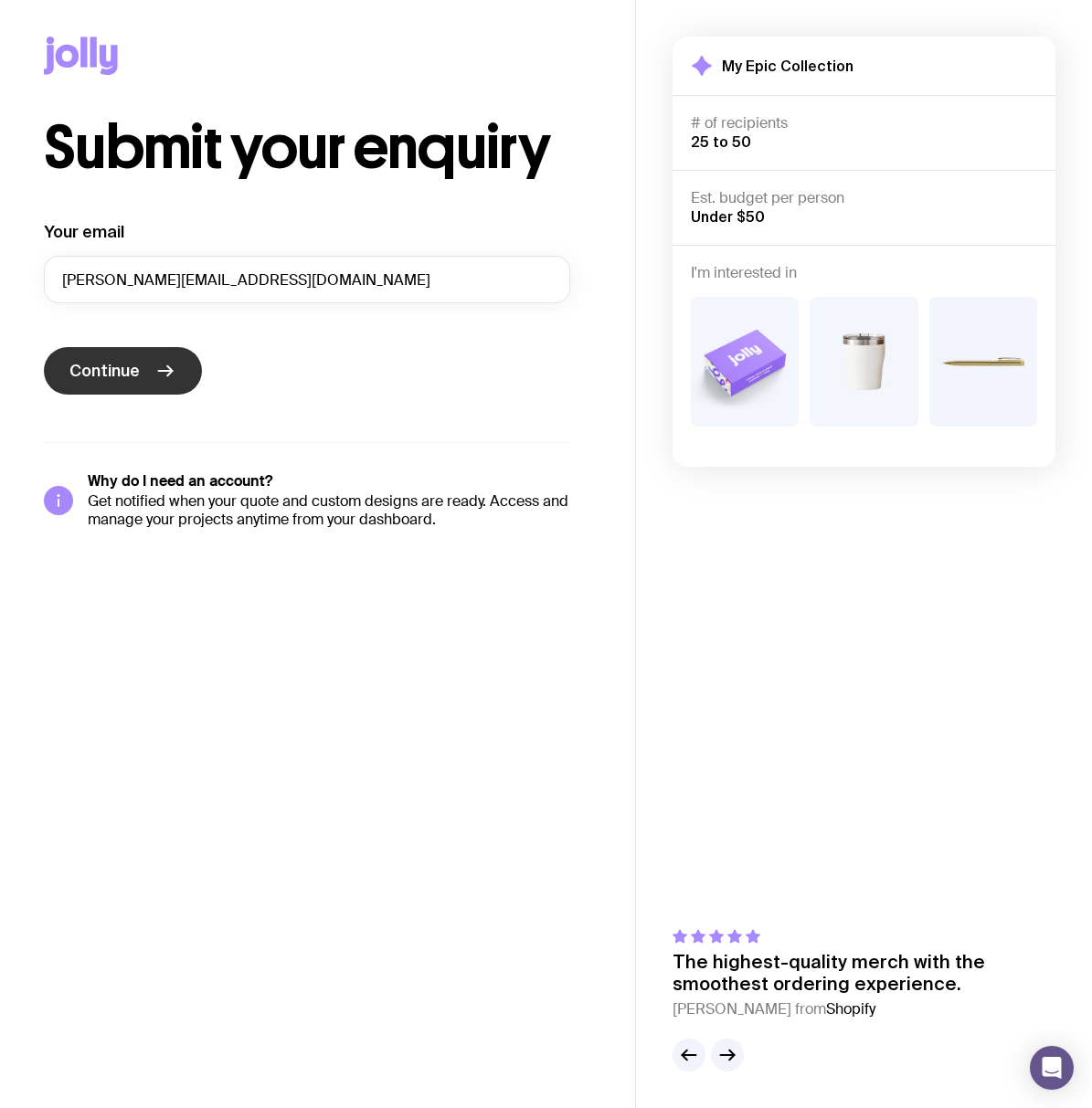click on "Continue" 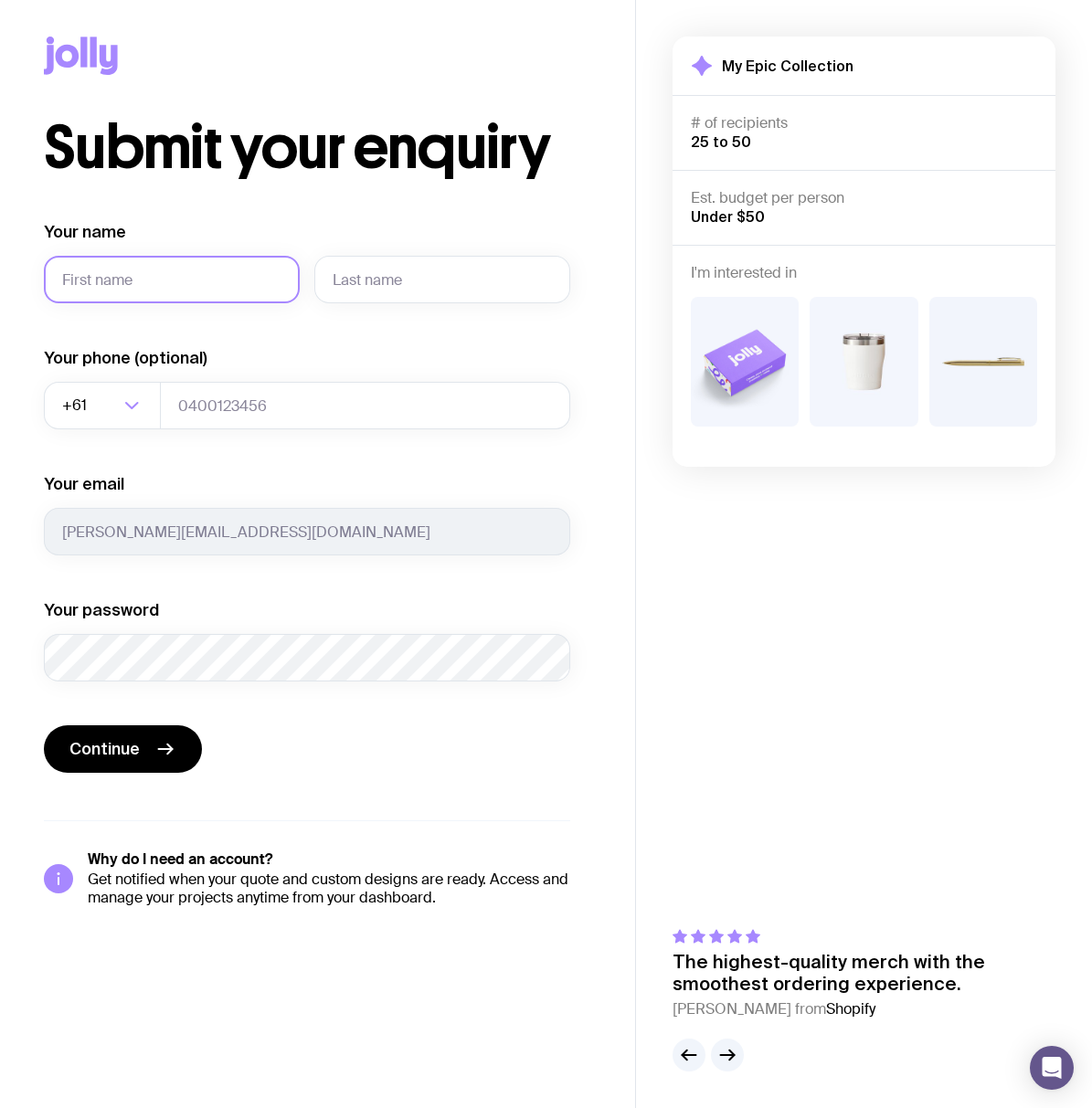 click on "Your name" 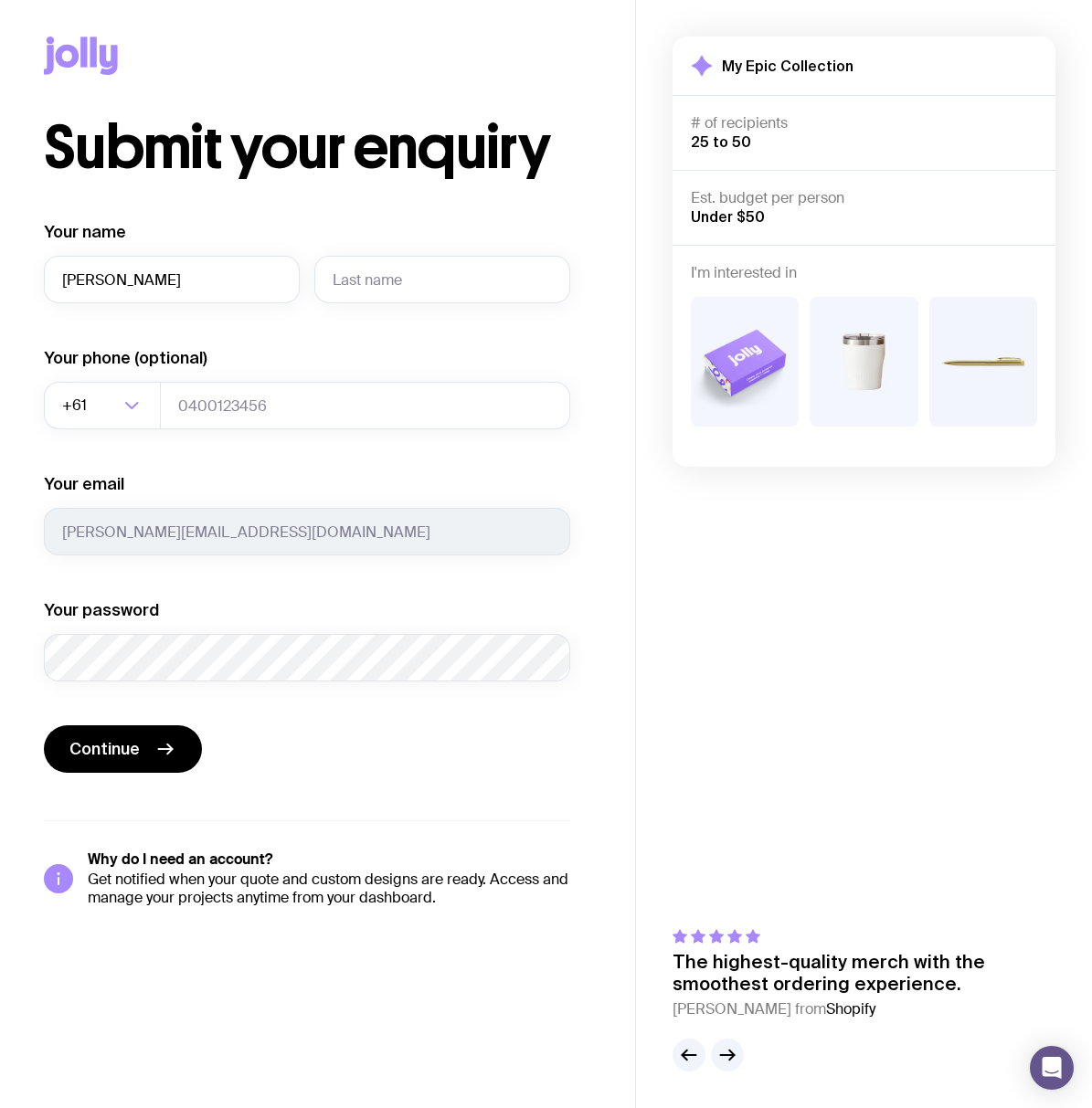 type on "[PERSON_NAME]" 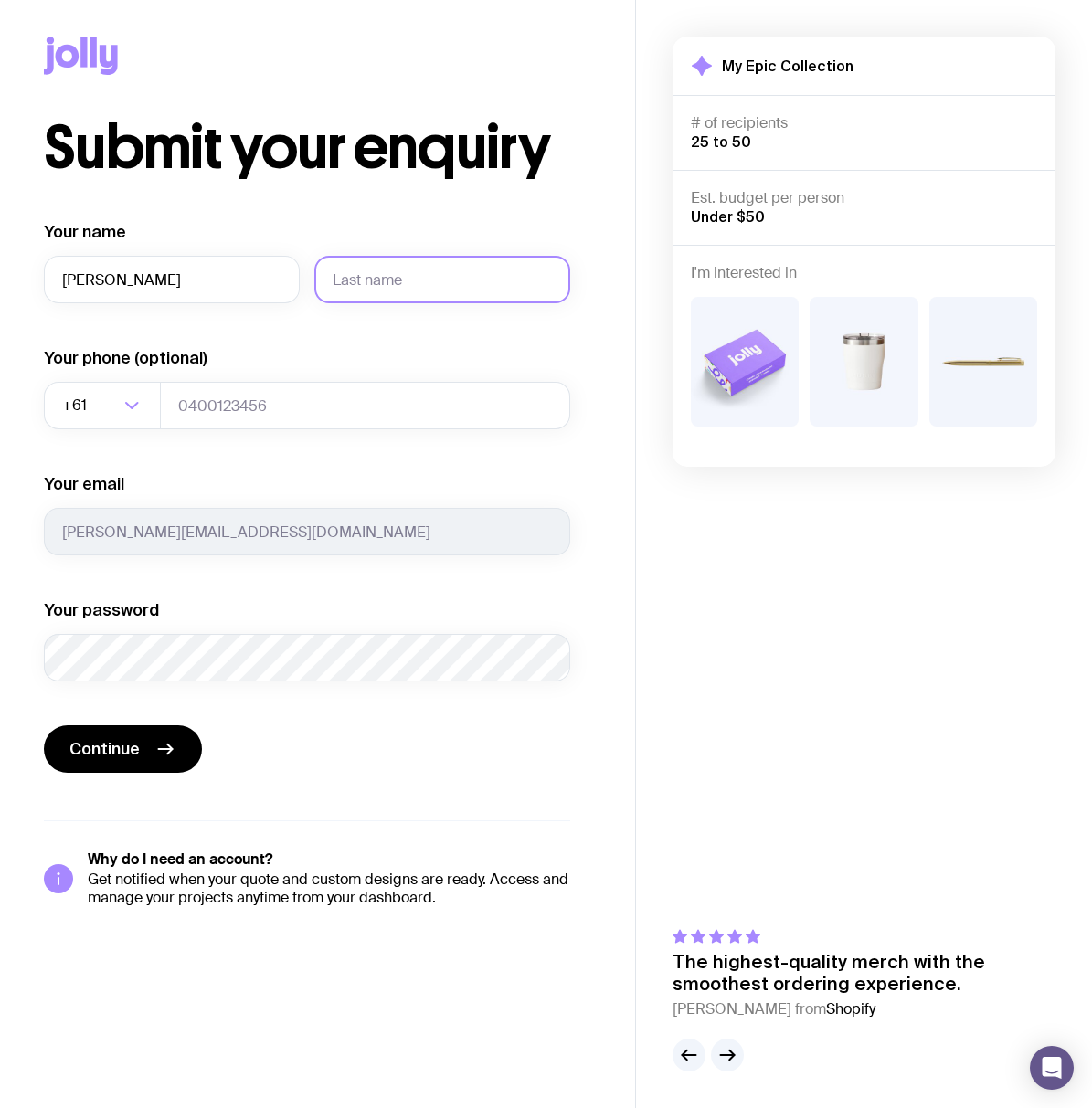 scroll, scrollTop: 0, scrollLeft: 0, axis: both 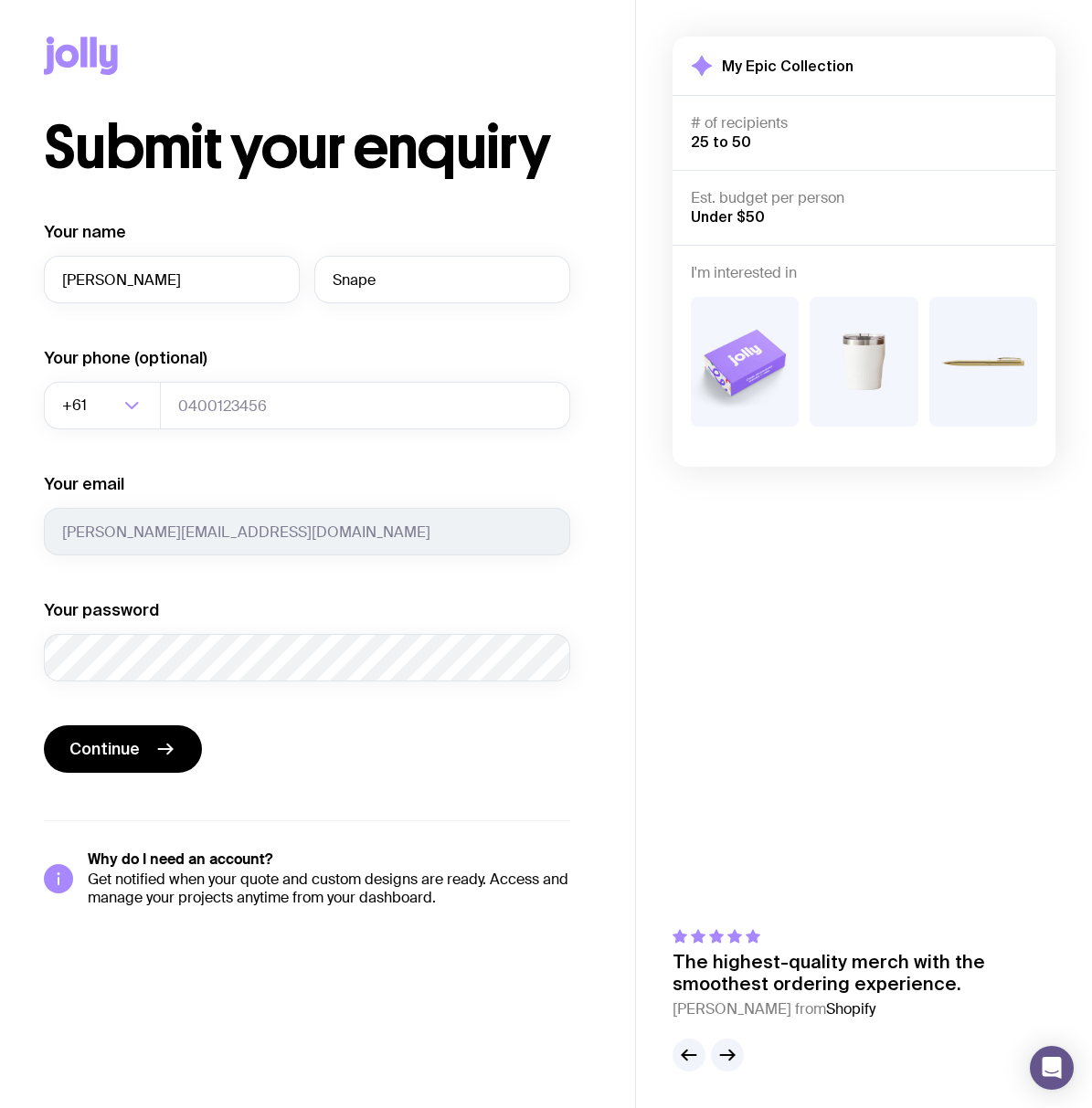 type on "Snape" 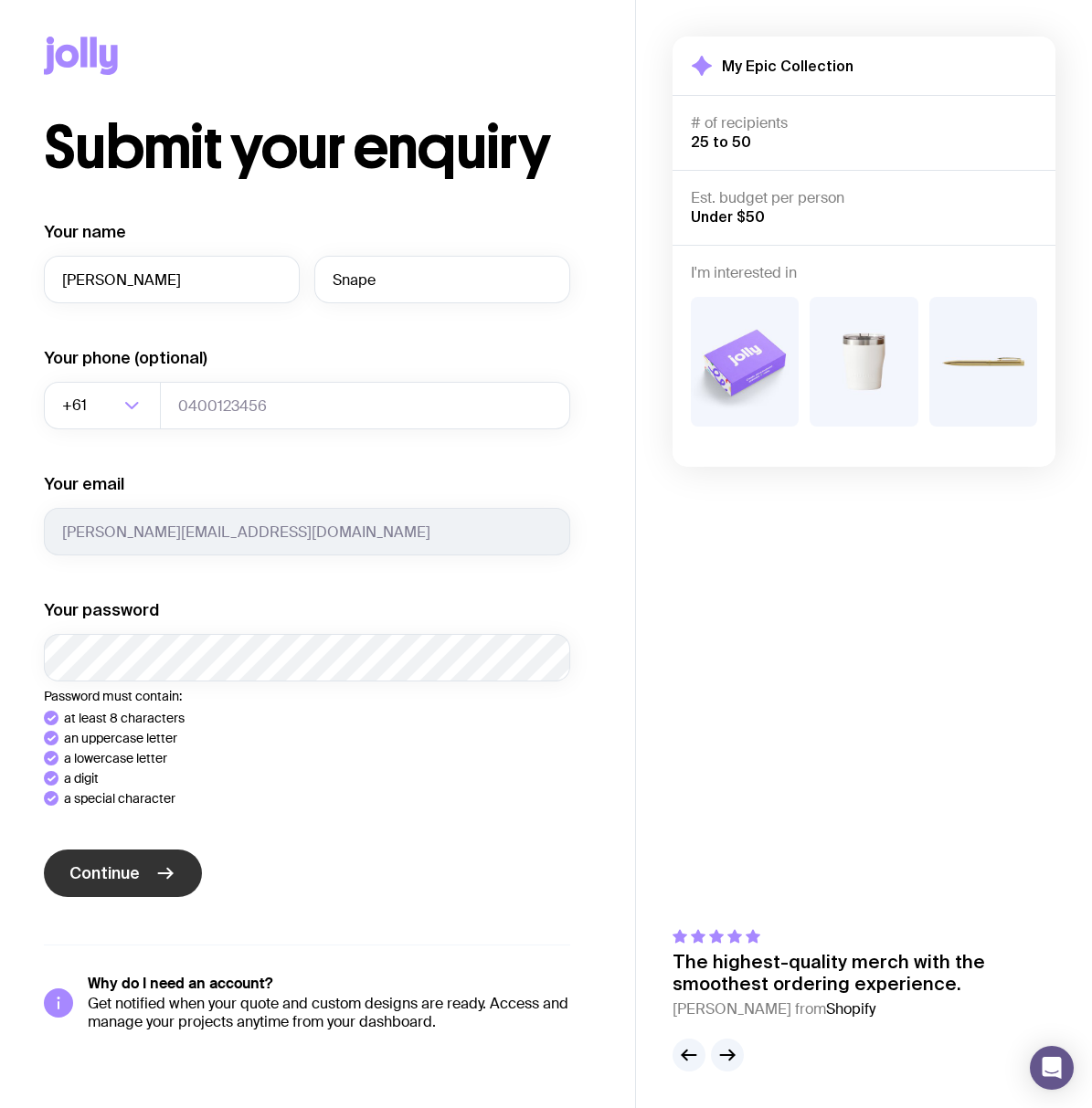 click on "Your name [PERSON_NAME] Your phone (optional) +61 Loading... Your email [PERSON_NAME][EMAIL_ADDRESS][DOMAIN_NAME] Your password Password must contain: at least 8 characters an uppercase letter a lowercase letter a digit a special character Continue Why do I need an account? Get notified when your quote and custom designs are ready. Access and manage your projects anytime from your dashboard." at bounding box center [307, 626] 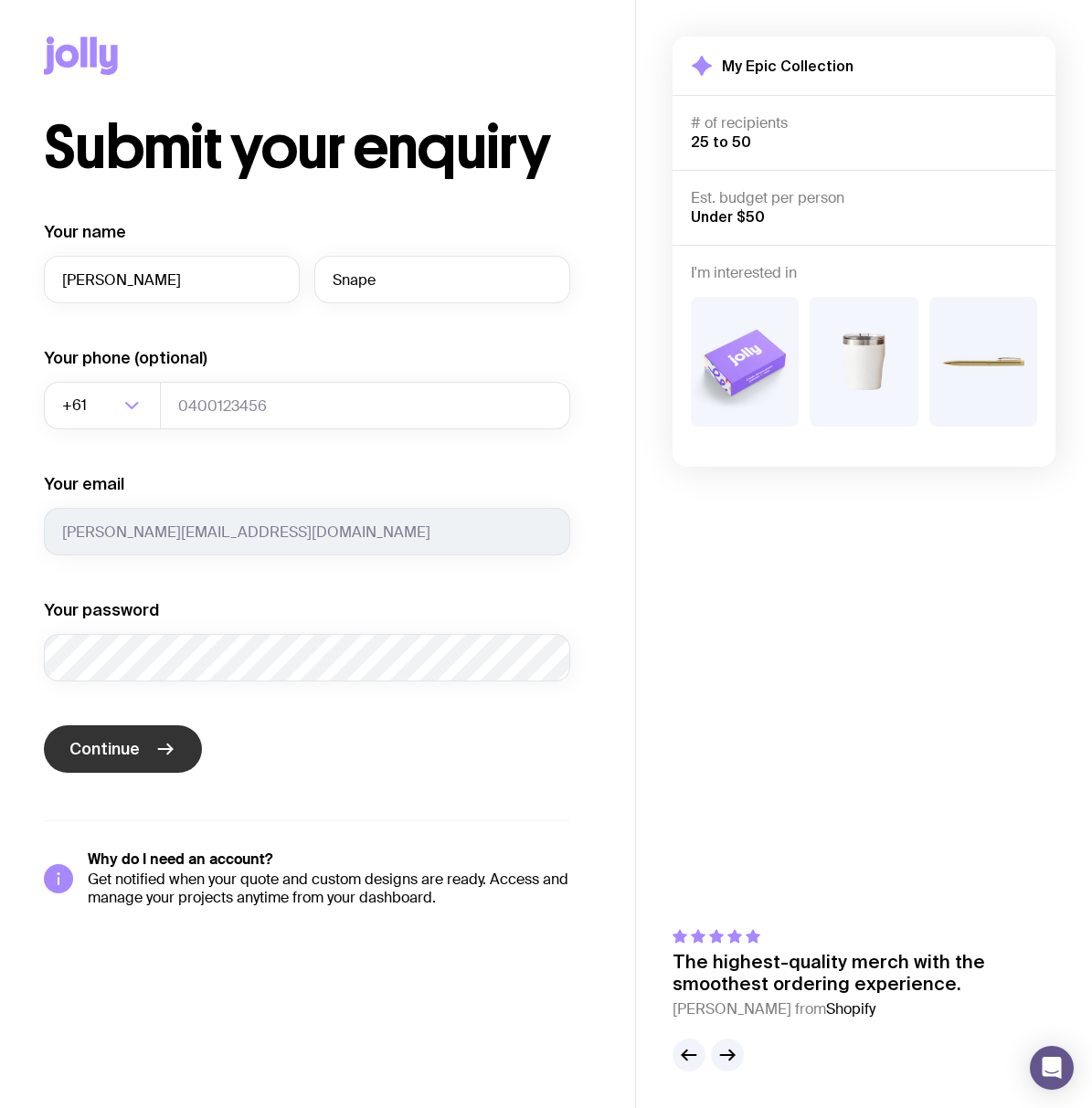 click on "Continue" 